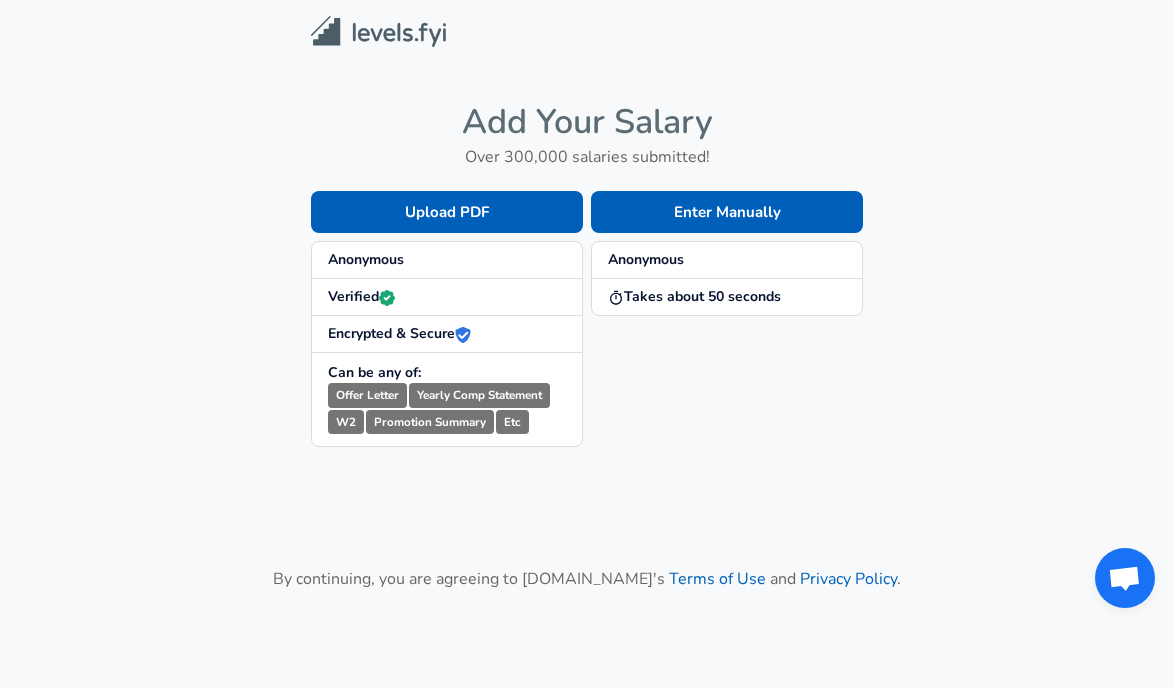 scroll, scrollTop: 0, scrollLeft: 0, axis: both 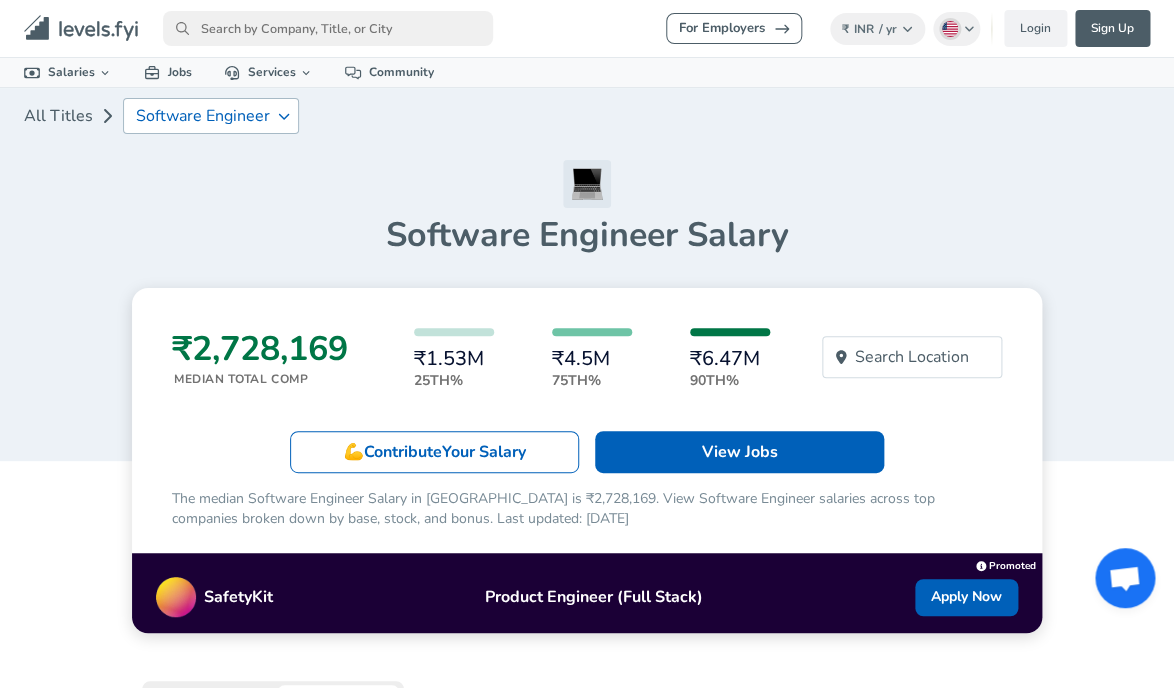 click on "Software Engineer" at bounding box center (203, 116) 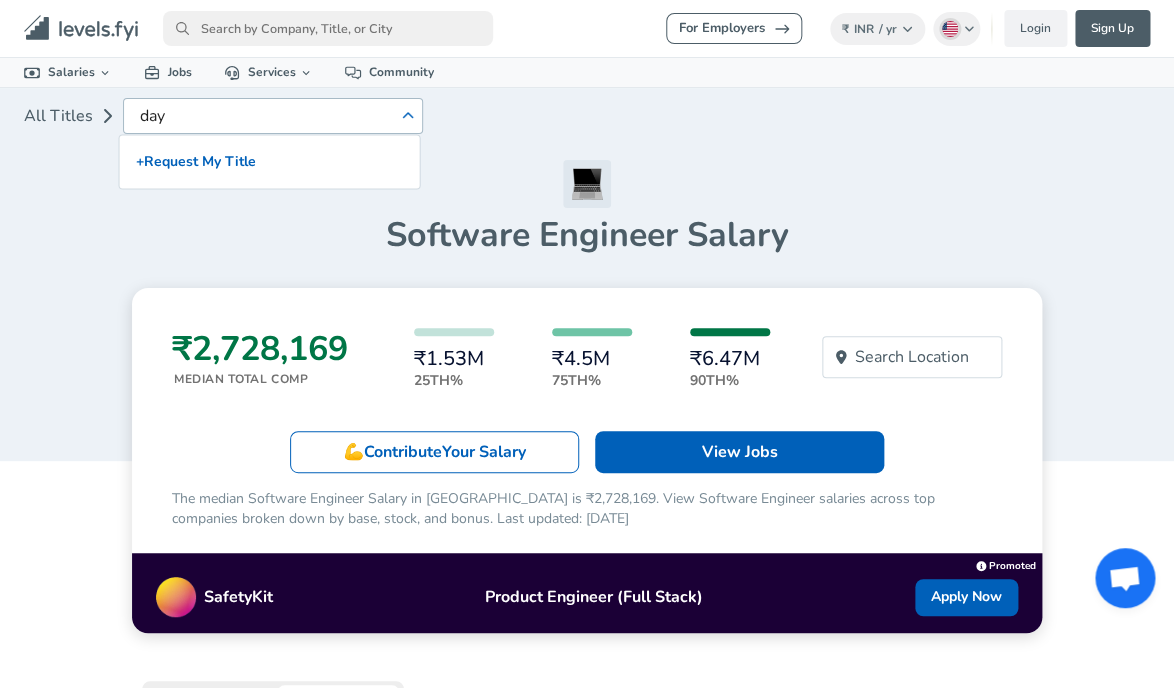 type on "da" 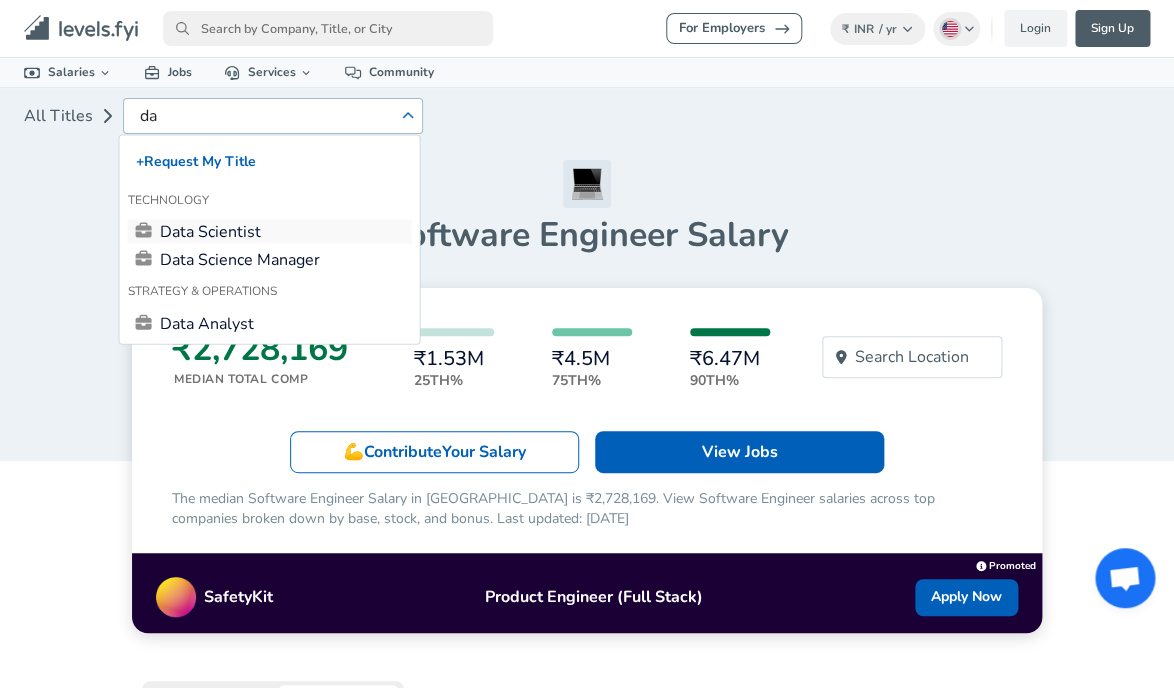 click on "Data Scientist" at bounding box center (270, 232) 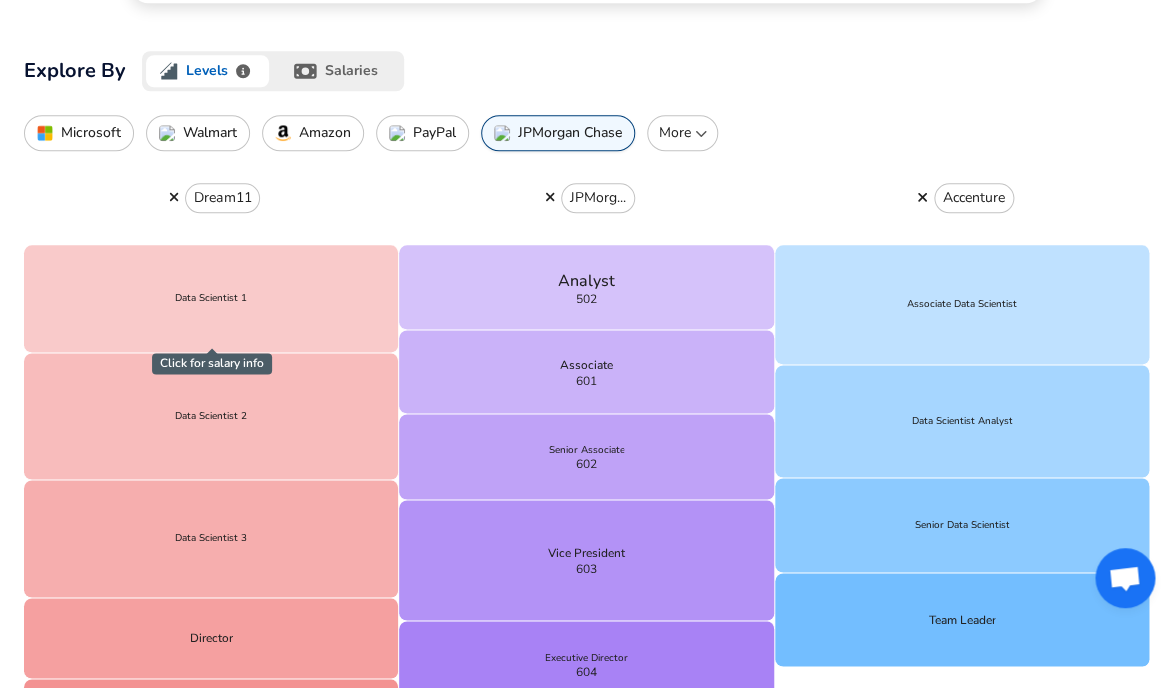 scroll, scrollTop: 570, scrollLeft: 0, axis: vertical 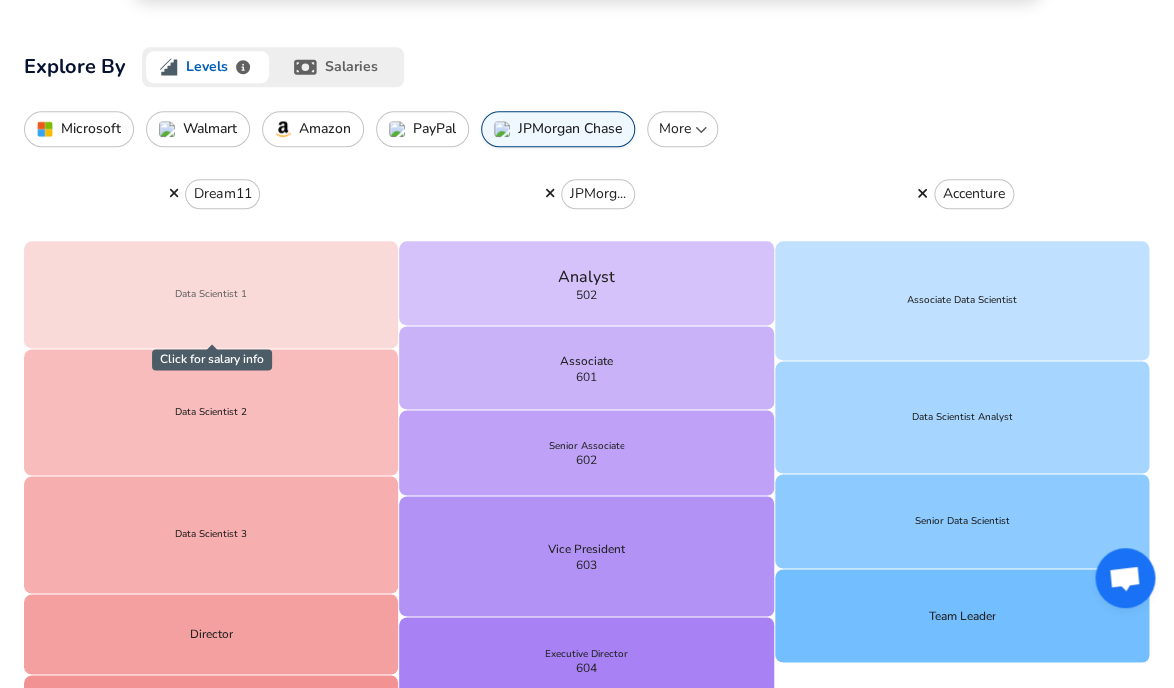 click on "Data Scientist 1" at bounding box center (211, 294) 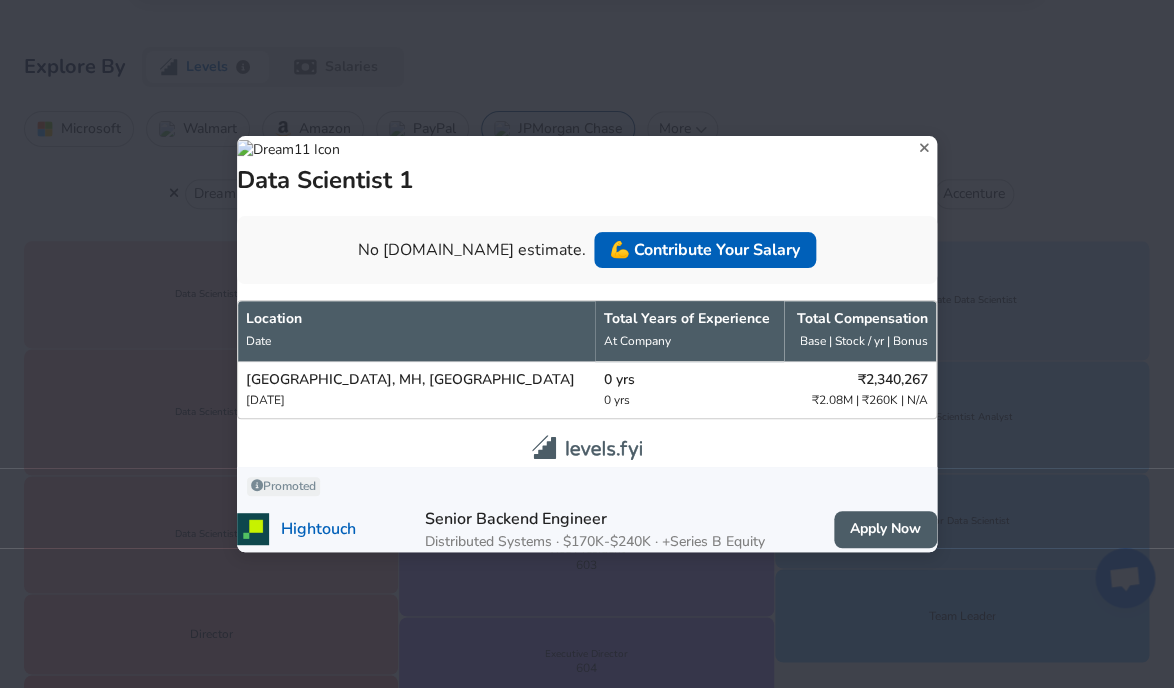 click 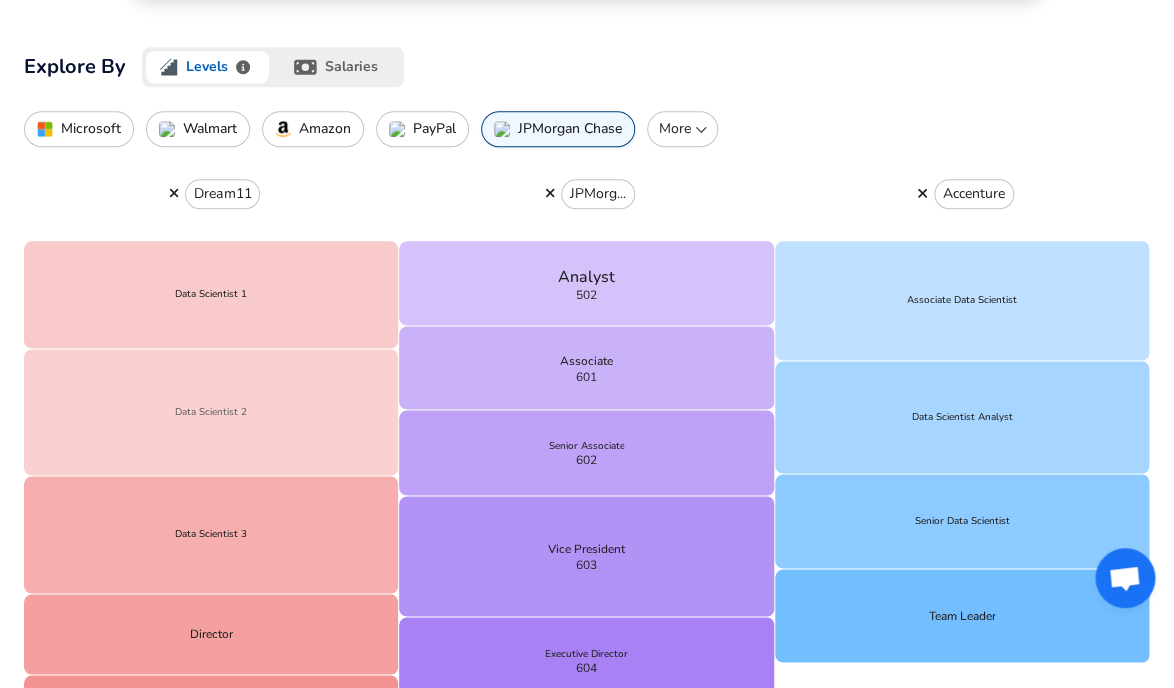 click on "Data Scientist 2" at bounding box center (211, 412) 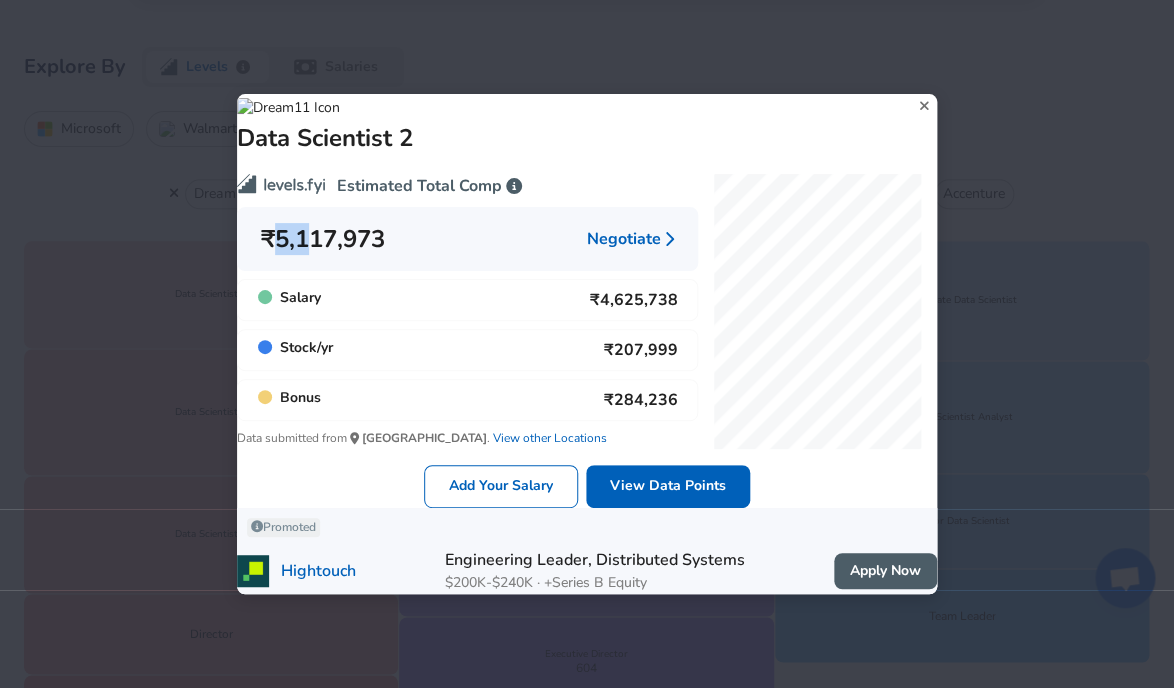 drag, startPoint x: 338, startPoint y: 231, endPoint x: 293, endPoint y: 236, distance: 45.276924 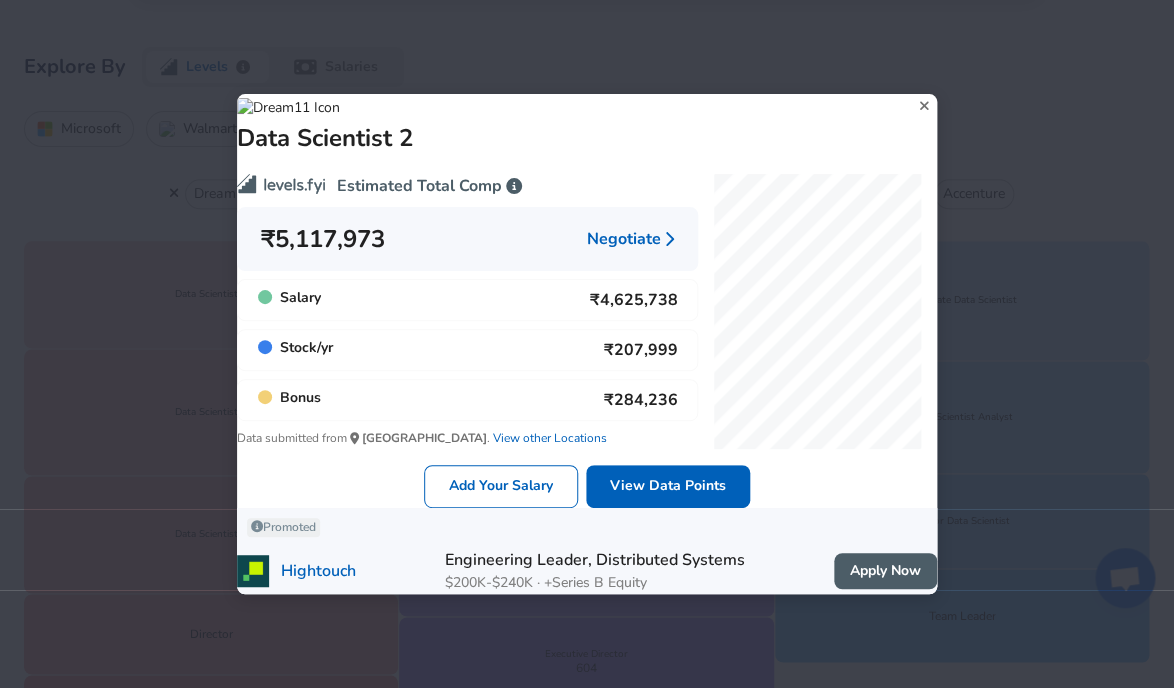click 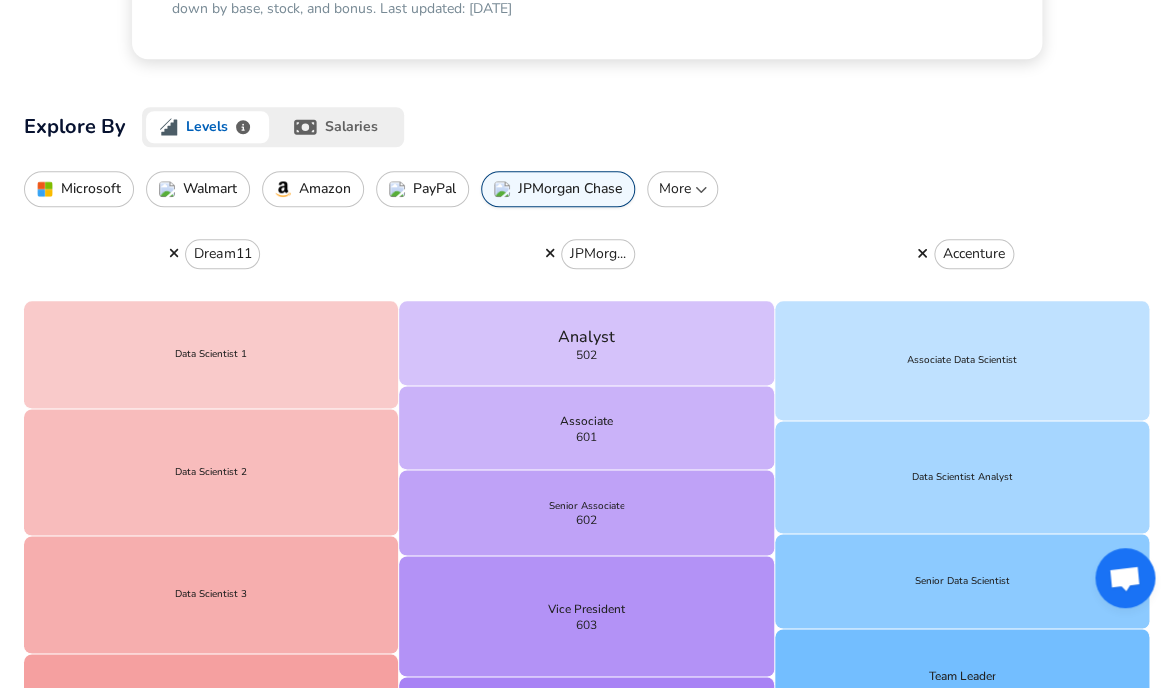 scroll, scrollTop: 499, scrollLeft: 0, axis: vertical 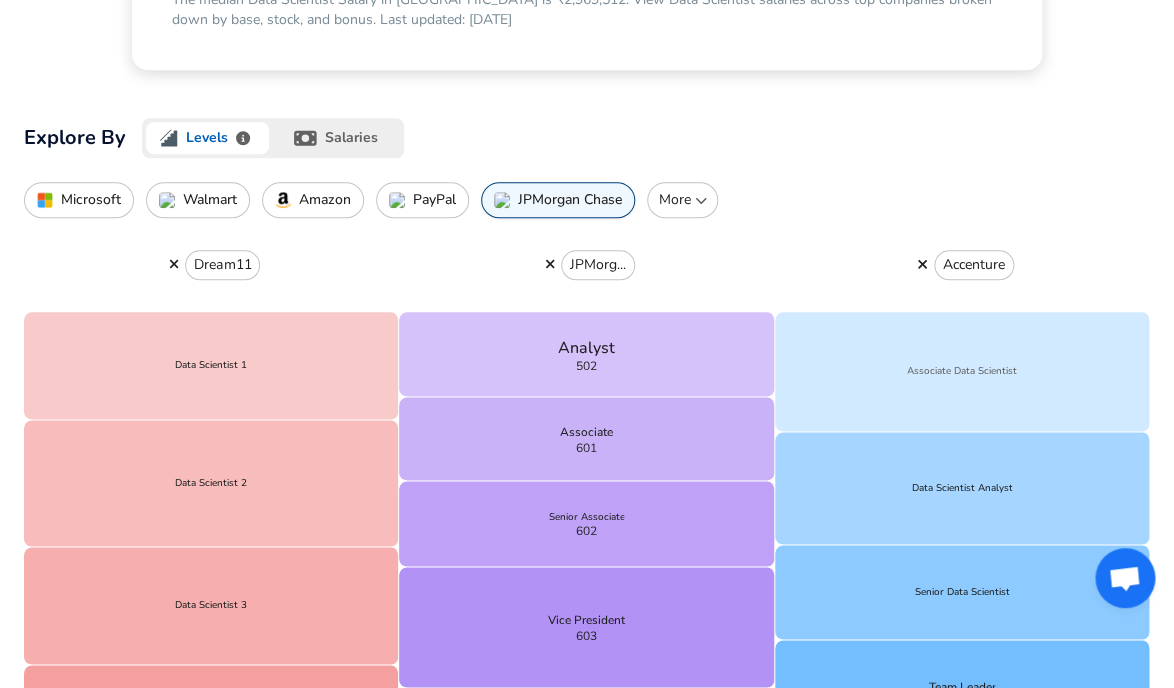 click on "Associate Data Scientist" at bounding box center (962, 372) 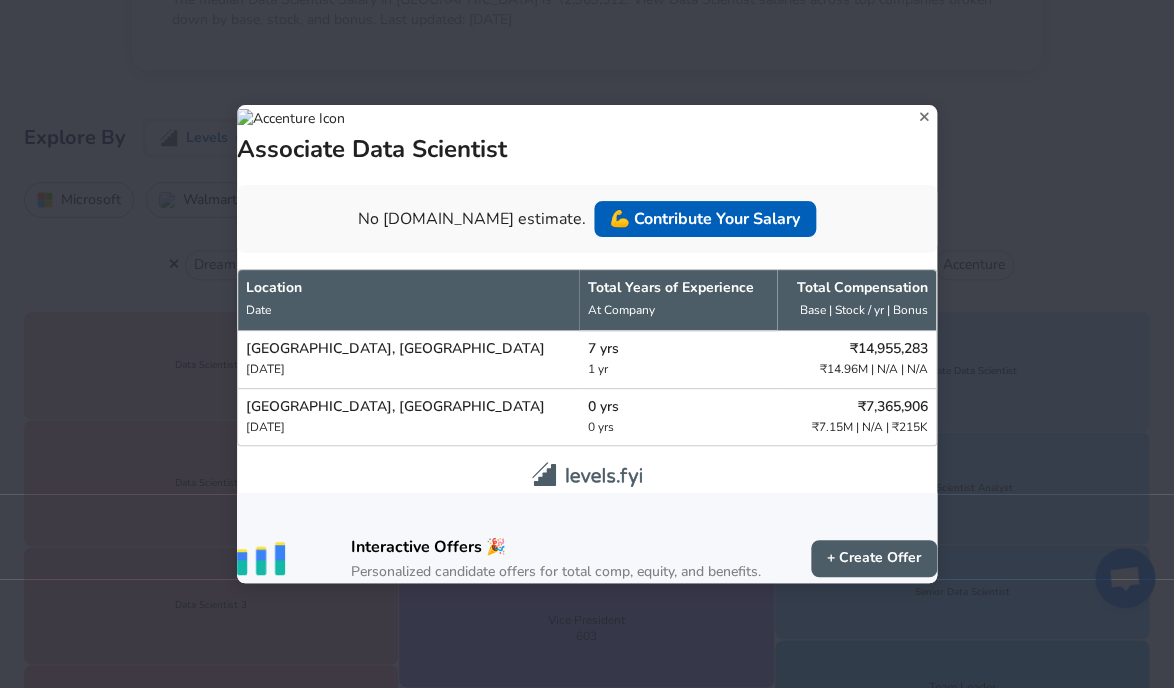click on "Associate Data Scientist" at bounding box center [587, 135] 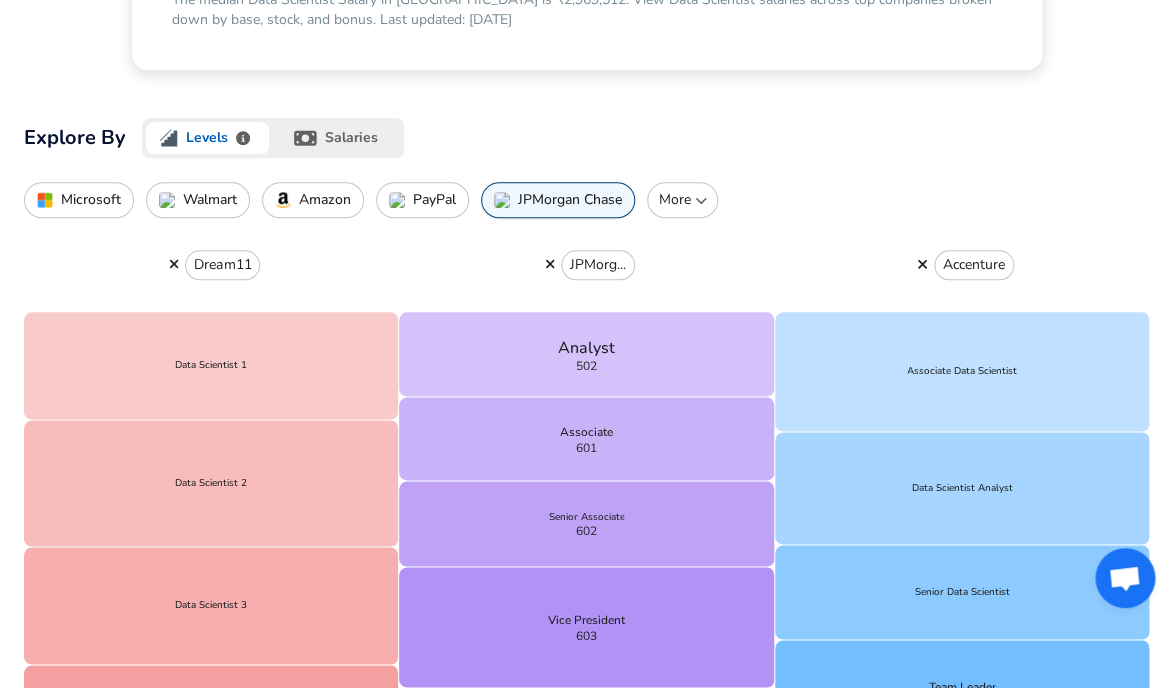 click at bounding box center (550, 264) 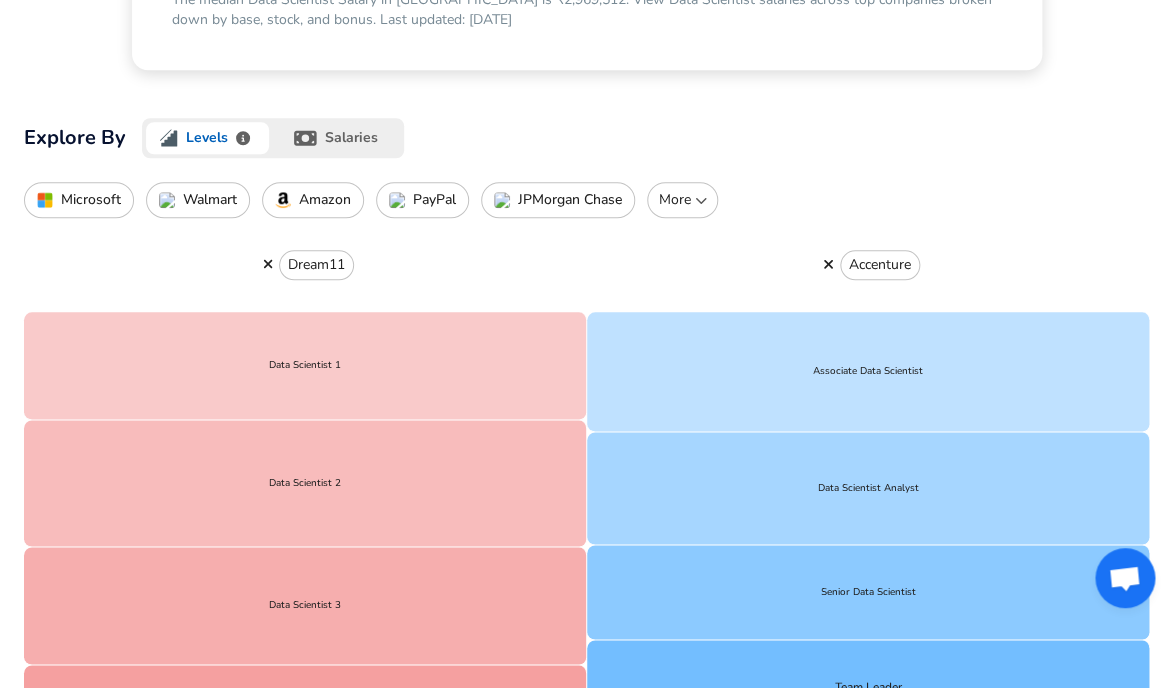 click at bounding box center (268, 264) 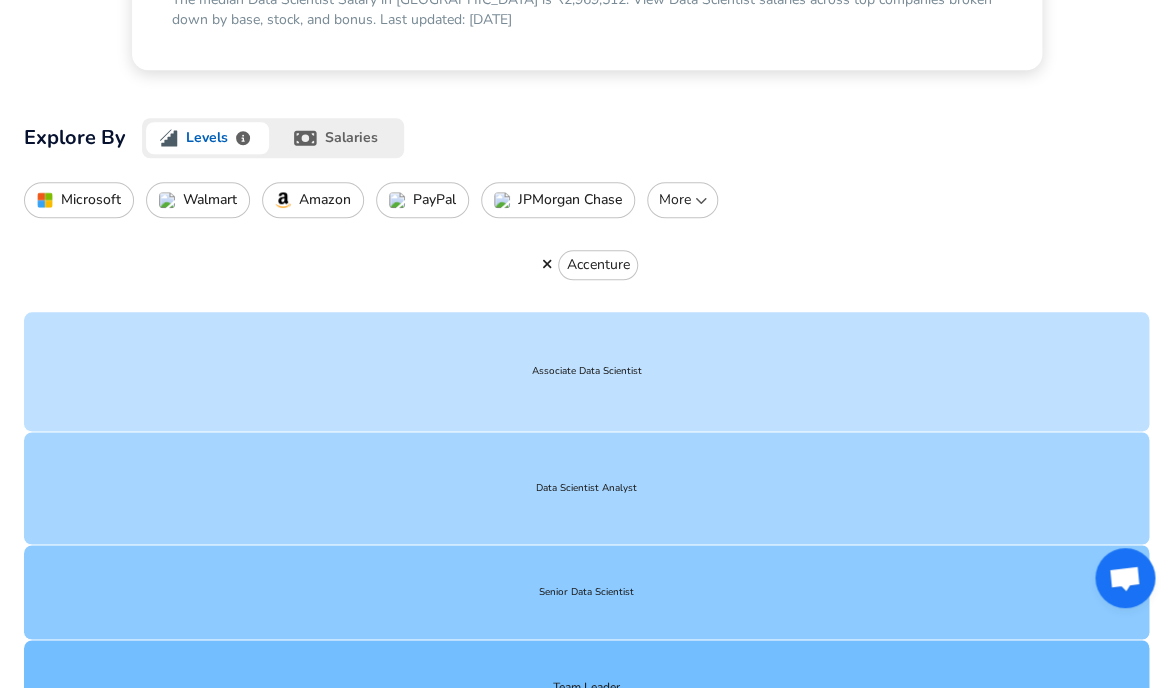 click at bounding box center [547, 264] 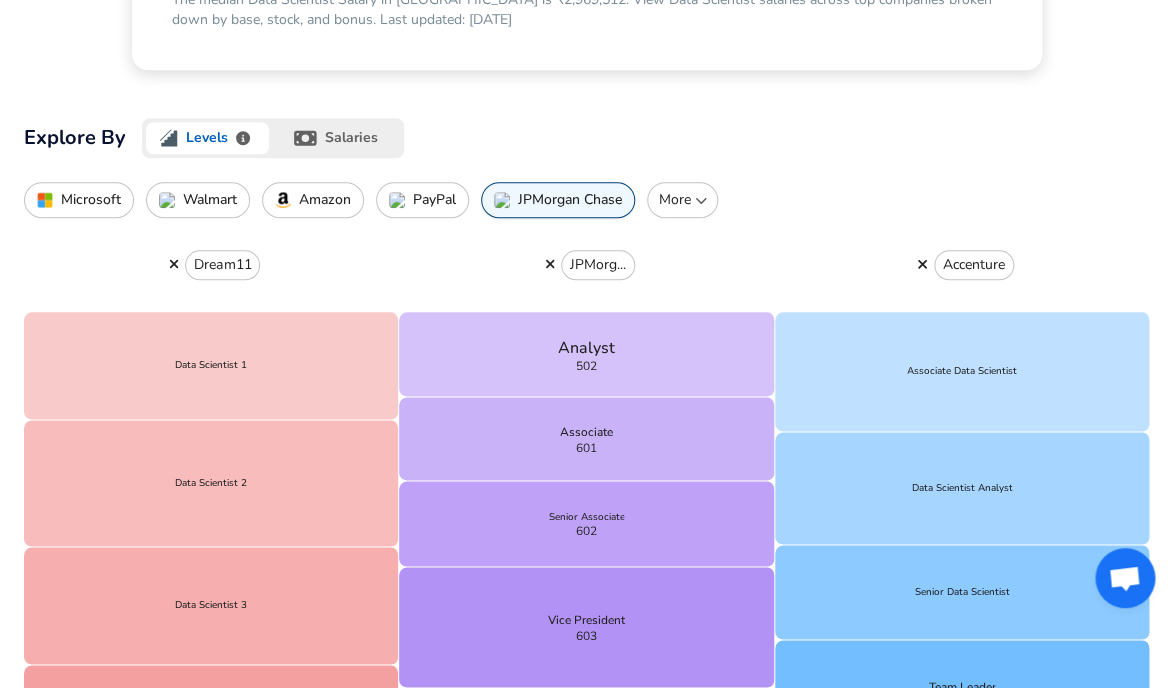 click on "More" at bounding box center (682, 200) 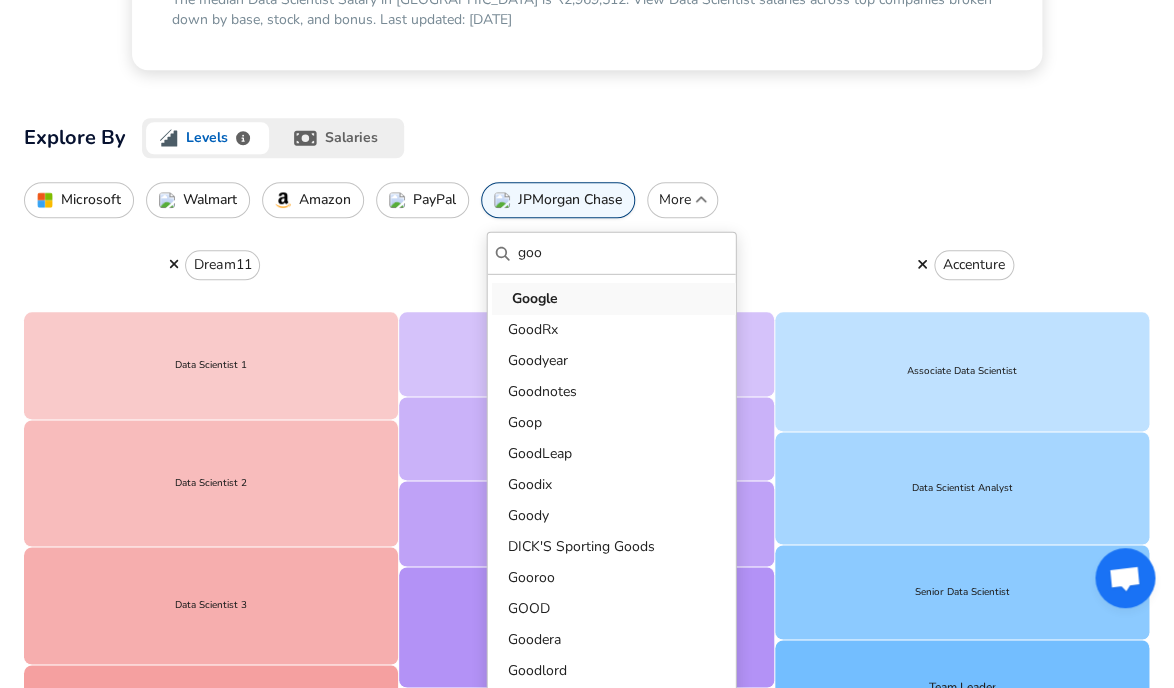 type on "goo" 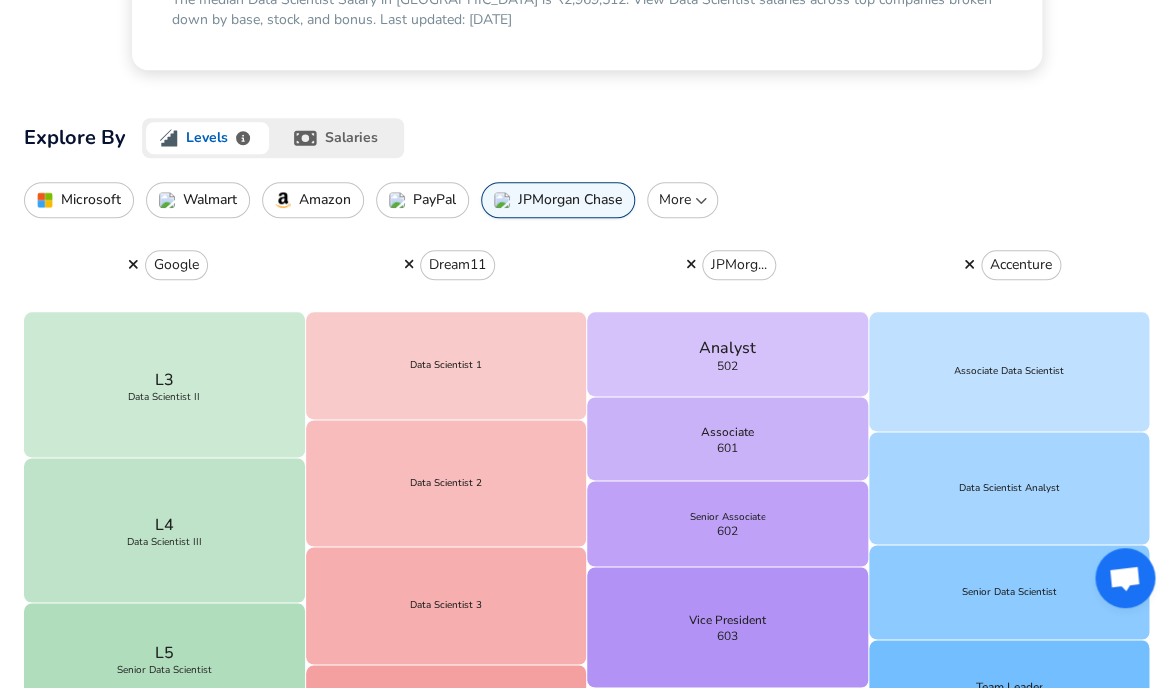 click 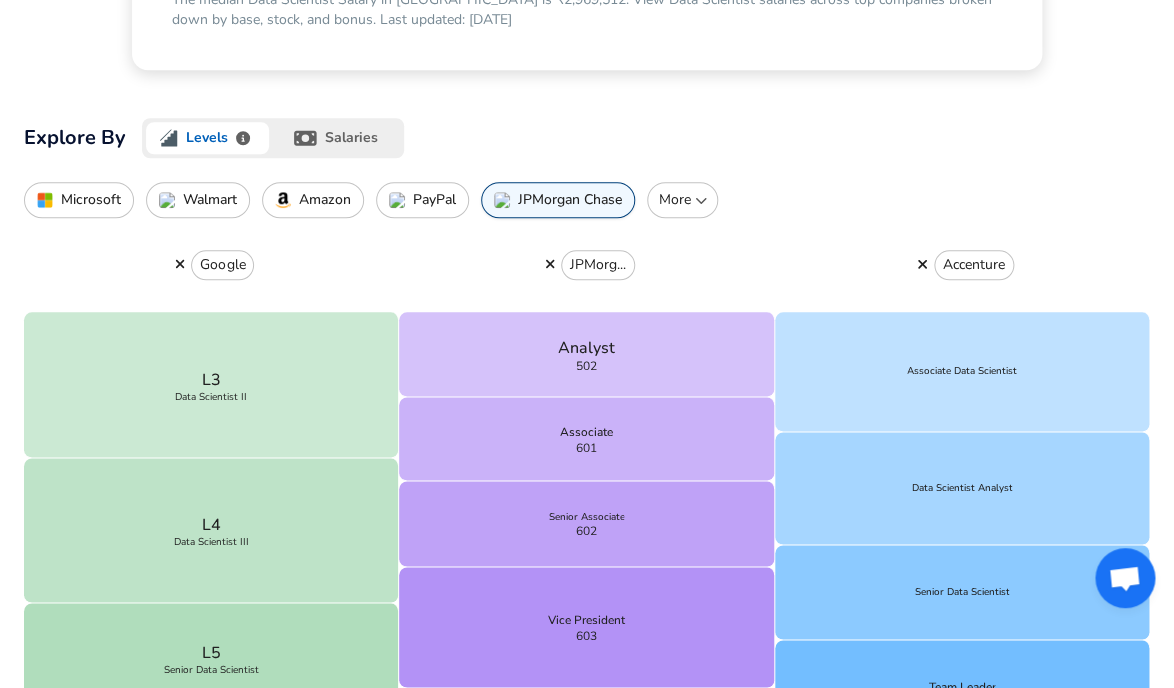 click on "More" at bounding box center [682, 200] 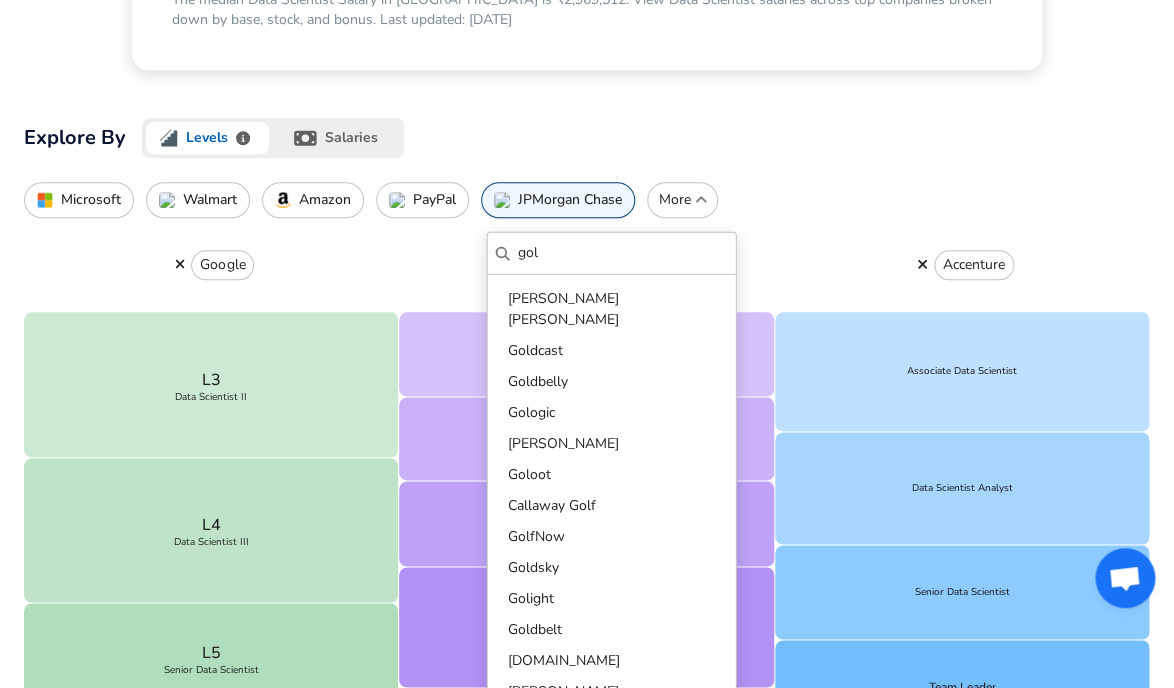 type on "gol" 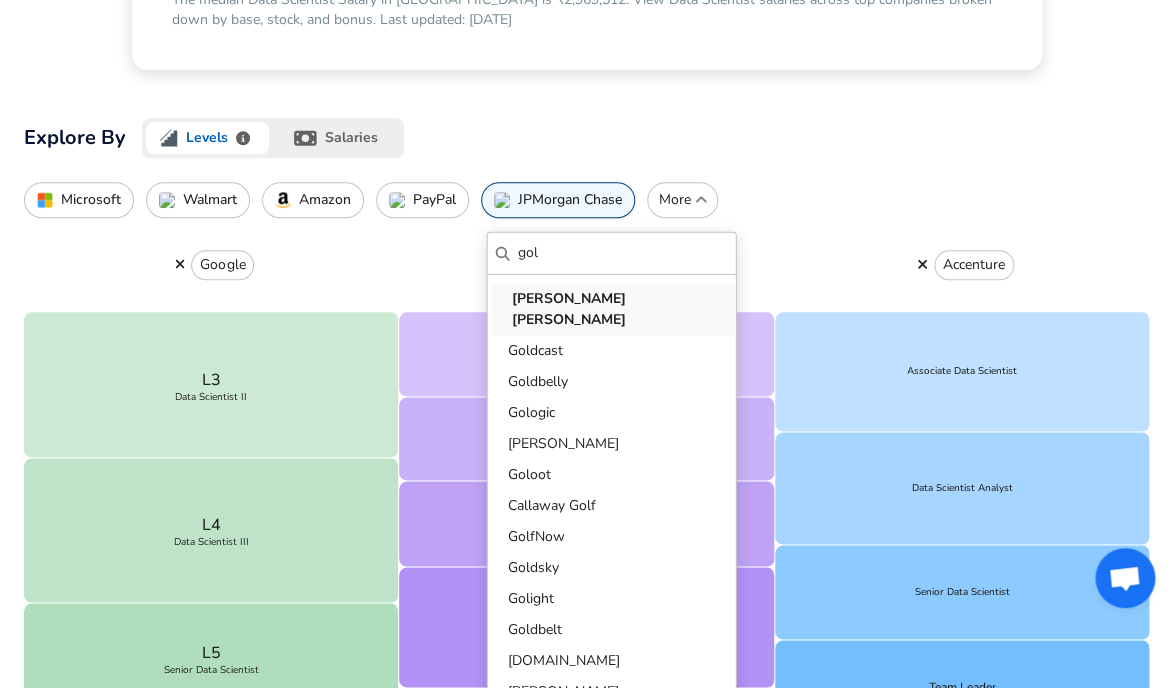 click on "[PERSON_NAME] [PERSON_NAME]" at bounding box center [616, 309] 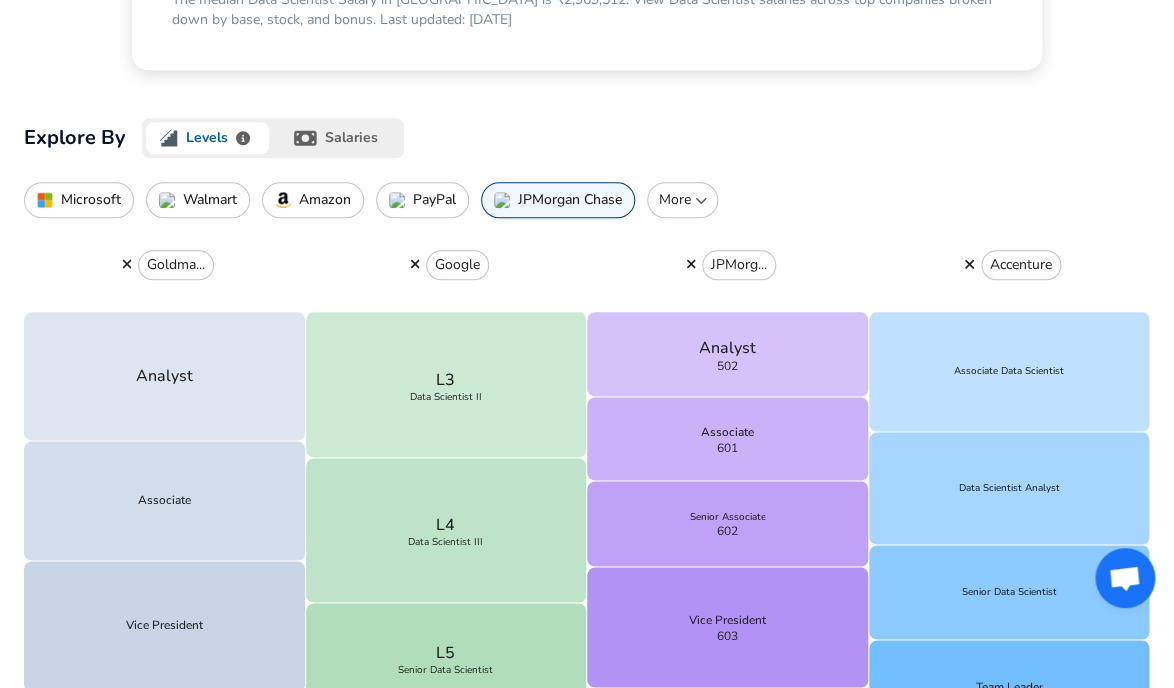 click 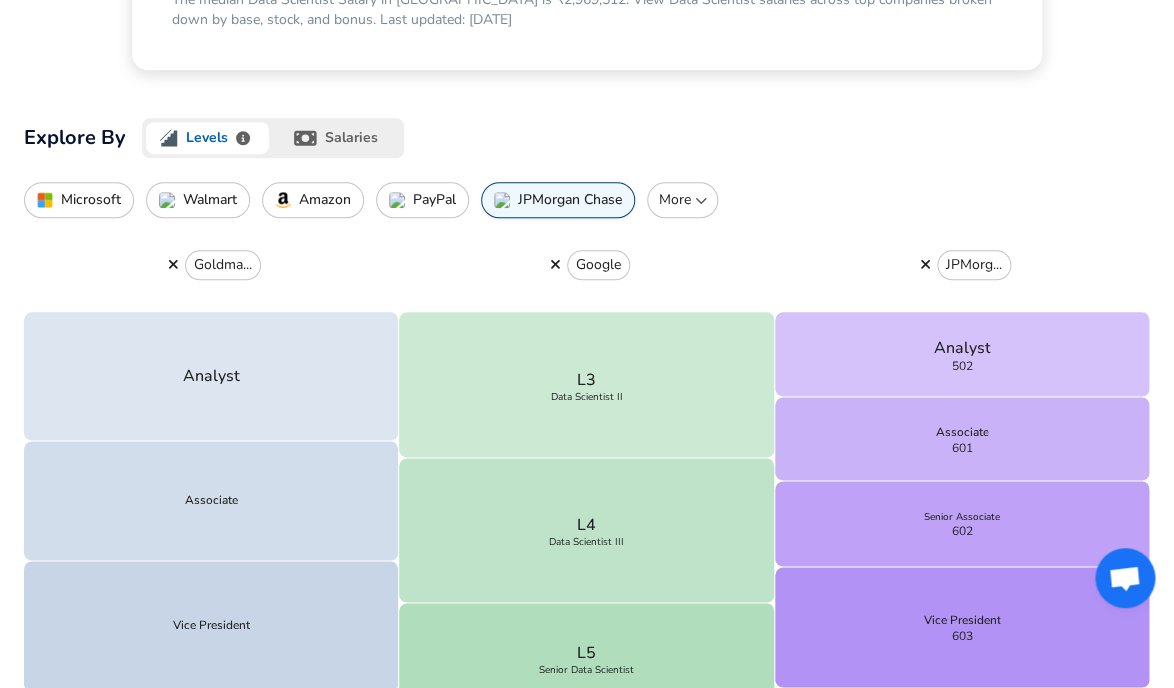 click on "Microsoft" at bounding box center (91, 200) 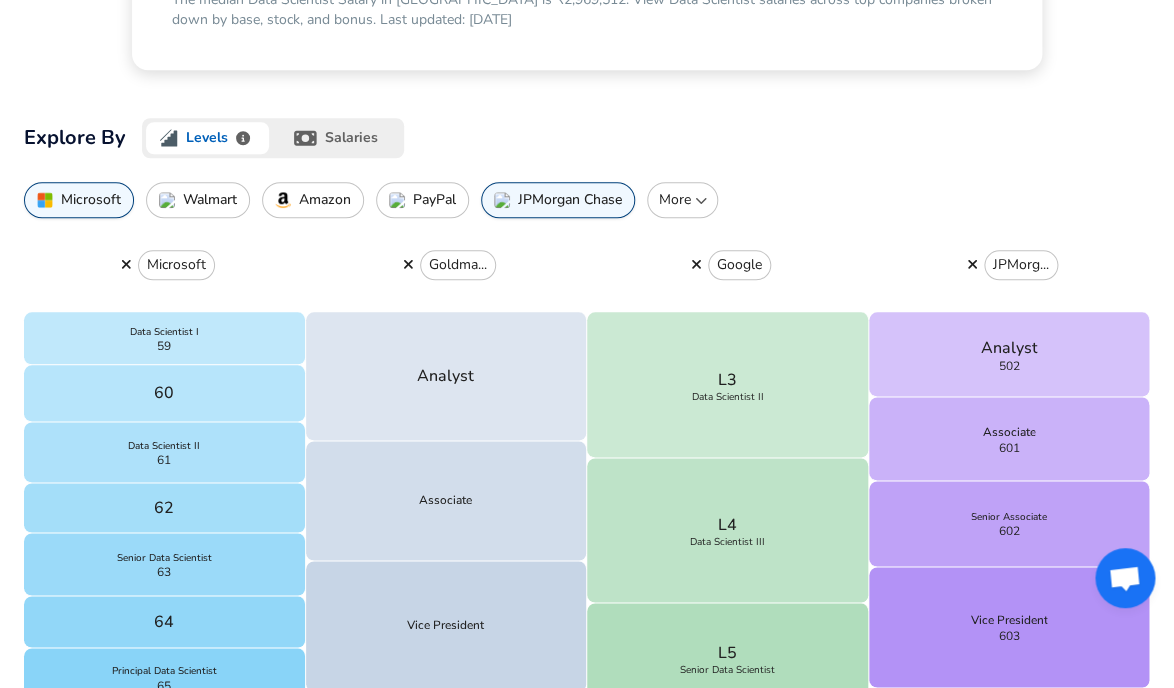 click 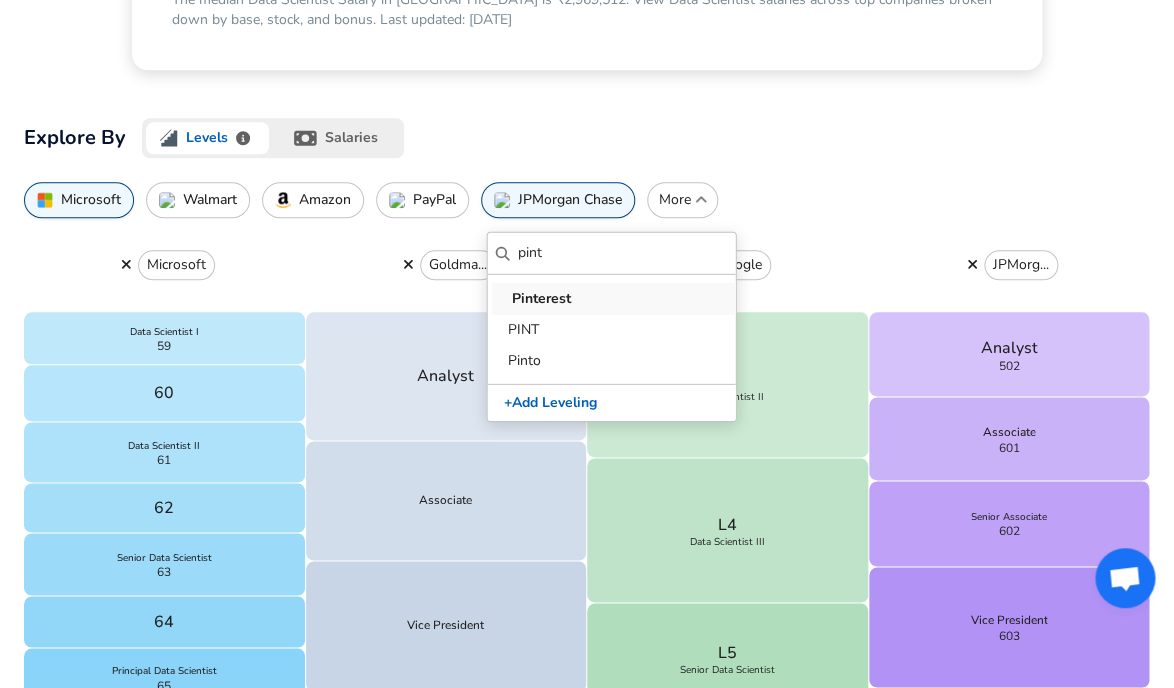 type on "pint" 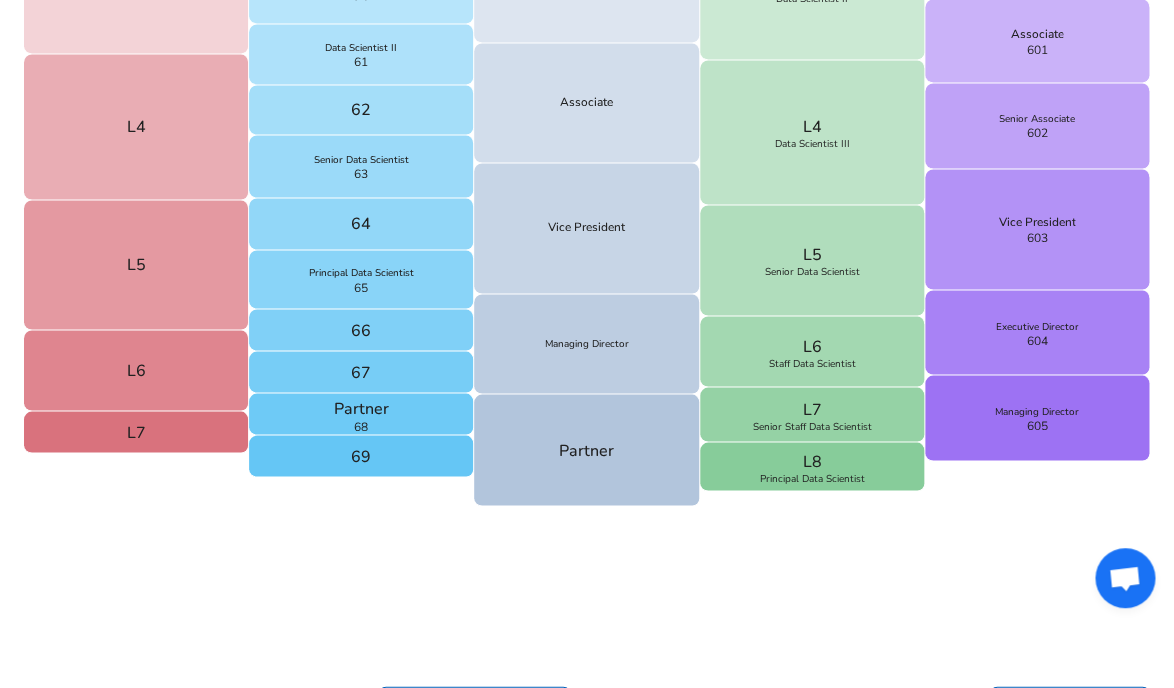 scroll, scrollTop: 931, scrollLeft: 0, axis: vertical 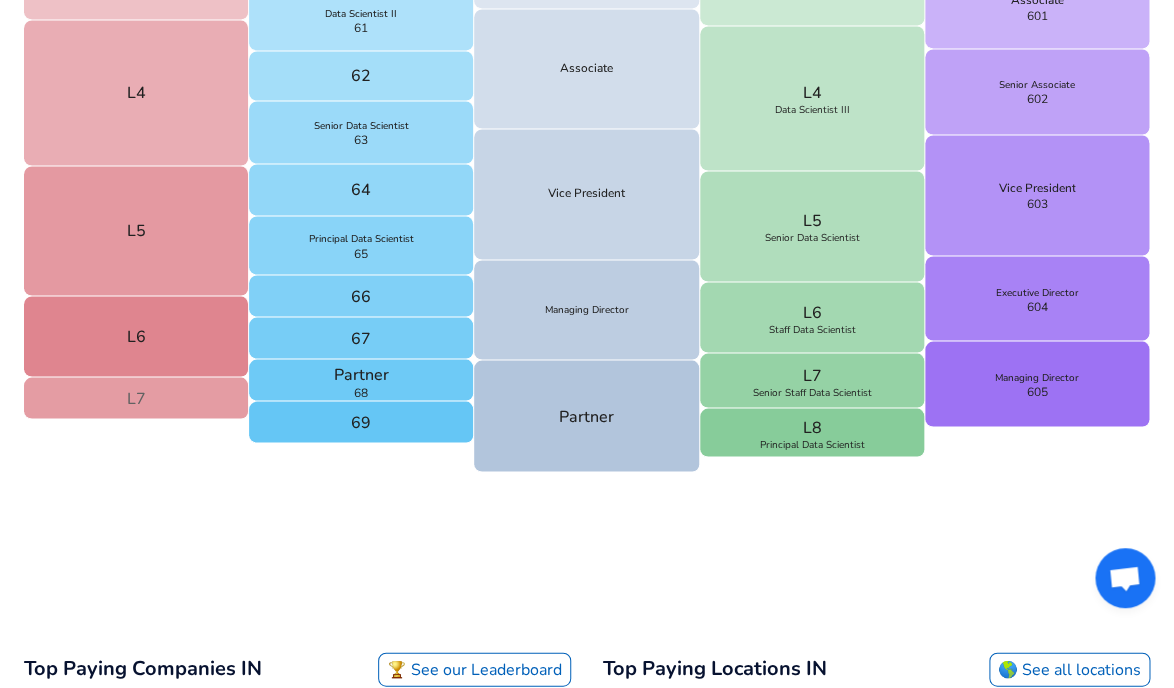 click on "L7" at bounding box center [136, 398] 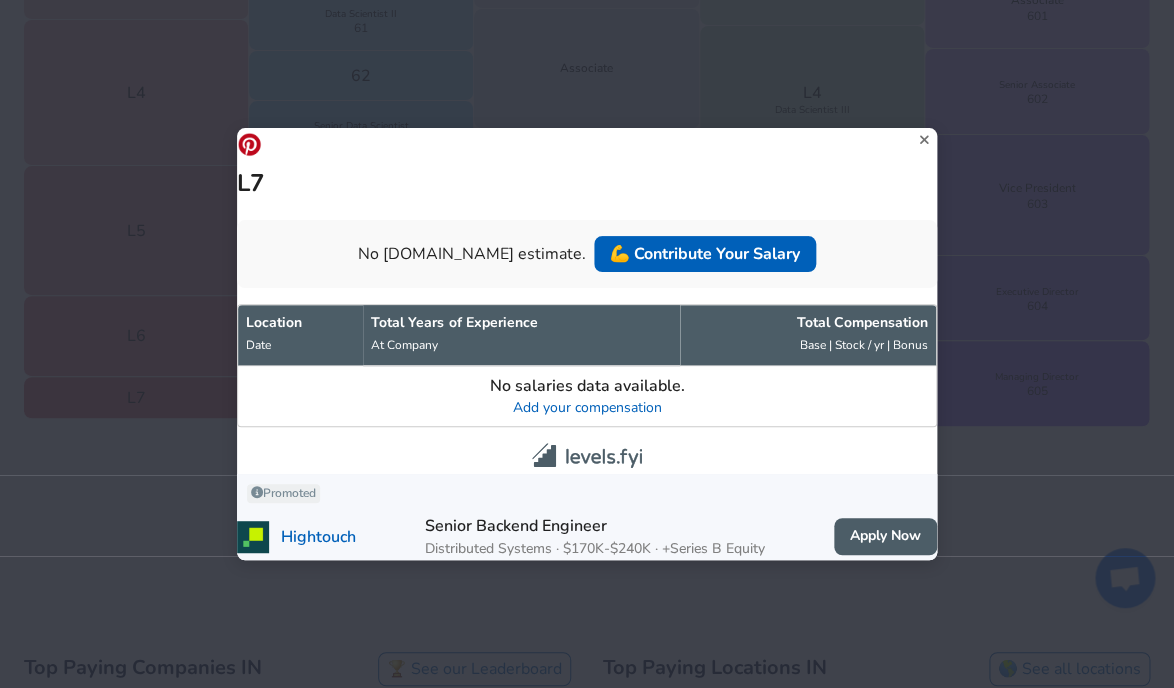 click 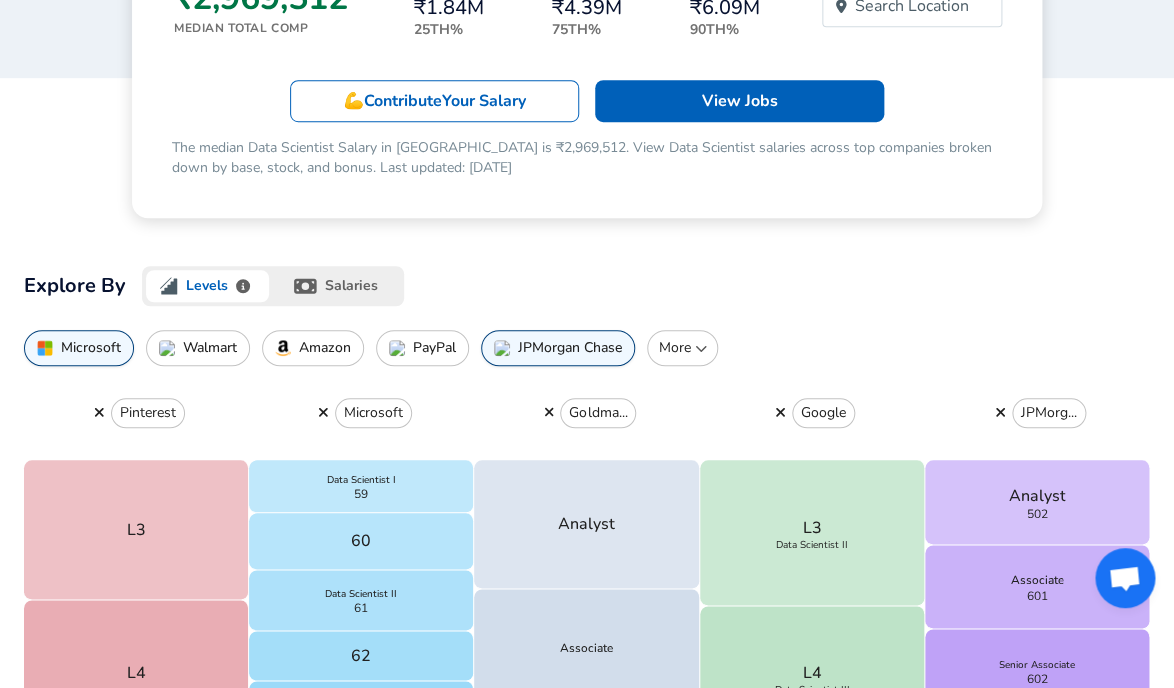 scroll, scrollTop: 267, scrollLeft: 0, axis: vertical 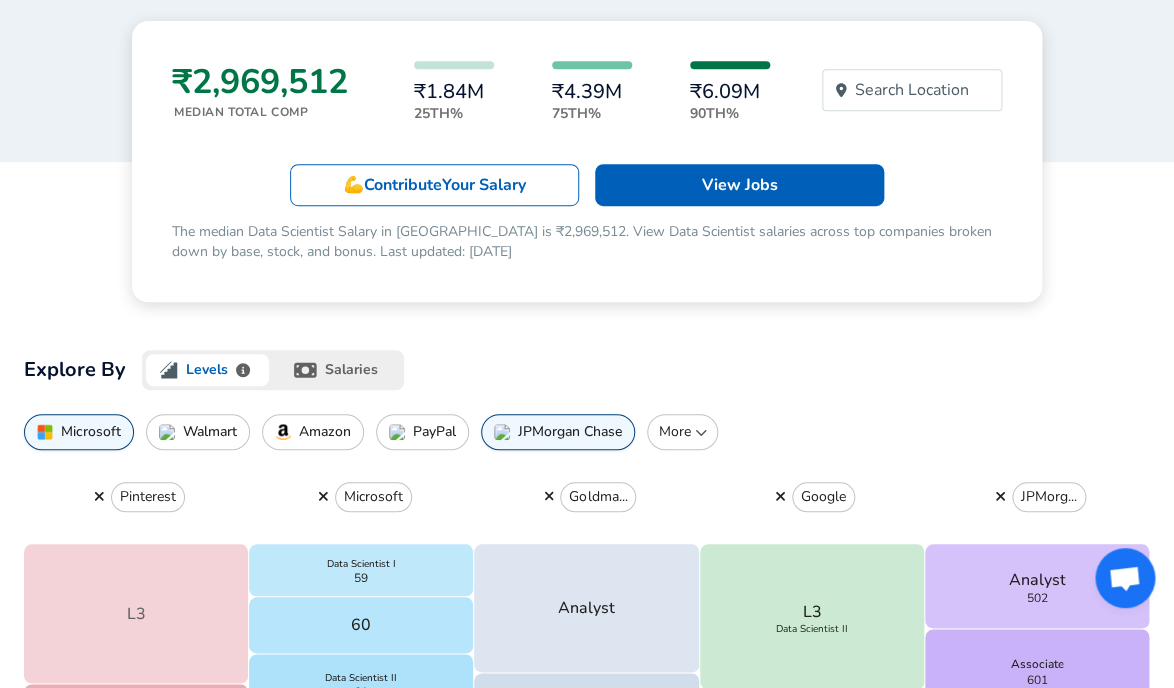 click on "L3" at bounding box center (136, 614) 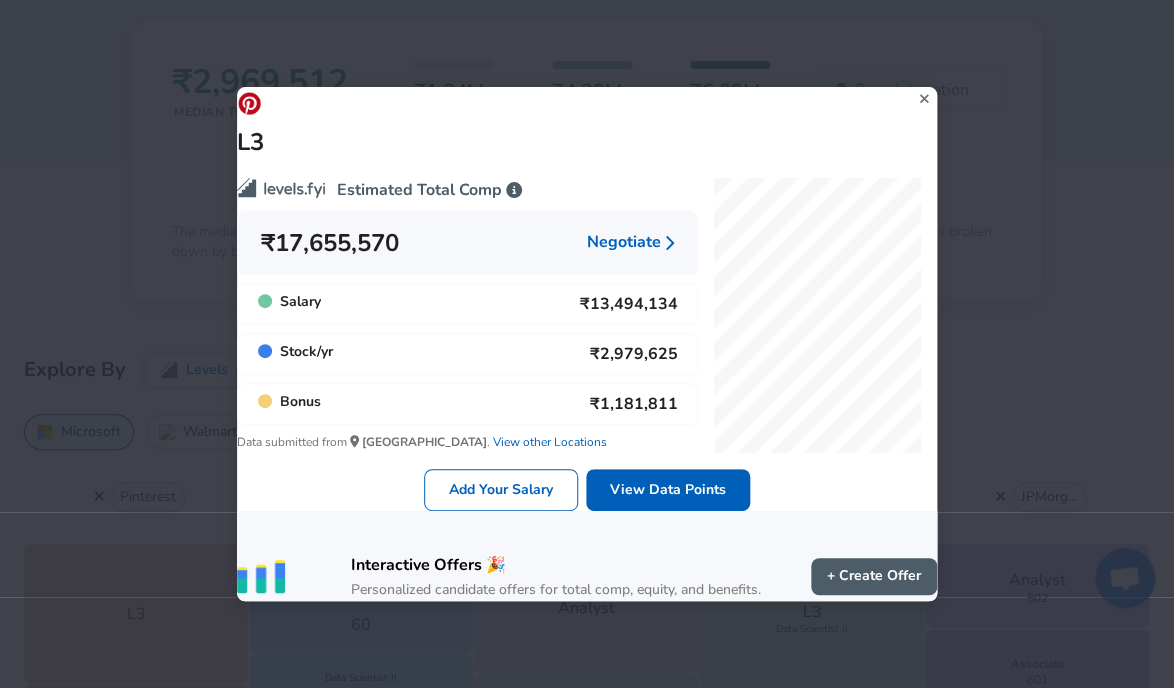click 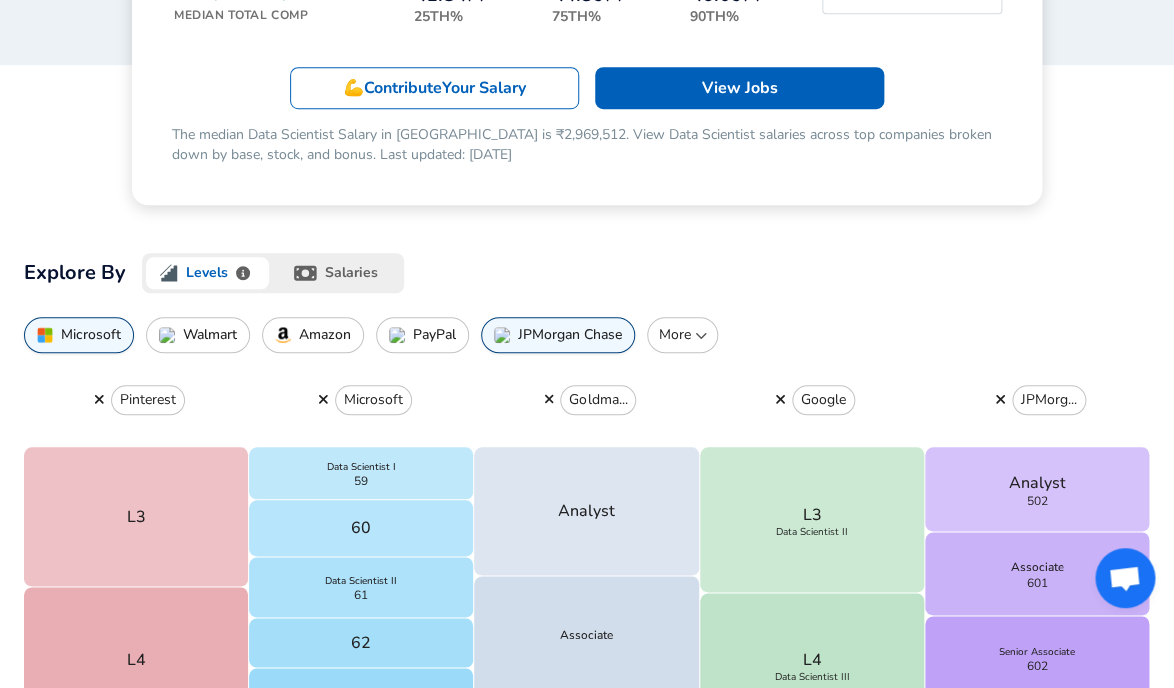 scroll, scrollTop: 371, scrollLeft: 0, axis: vertical 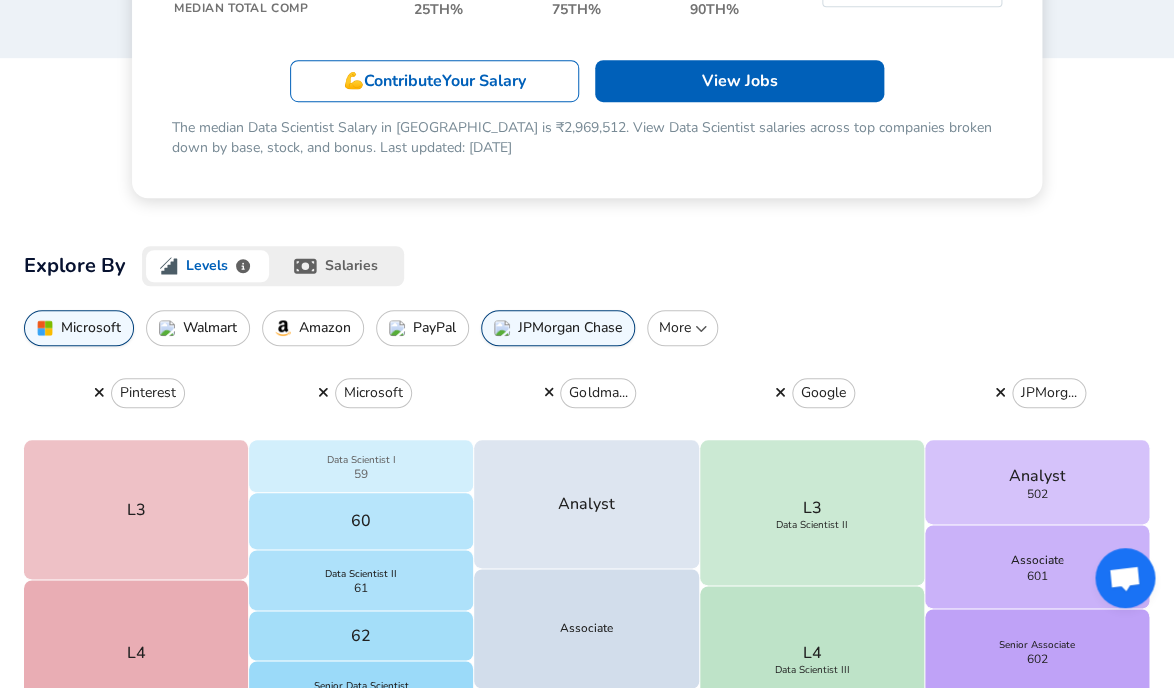 click on "Data Scientist I" at bounding box center [361, 460] 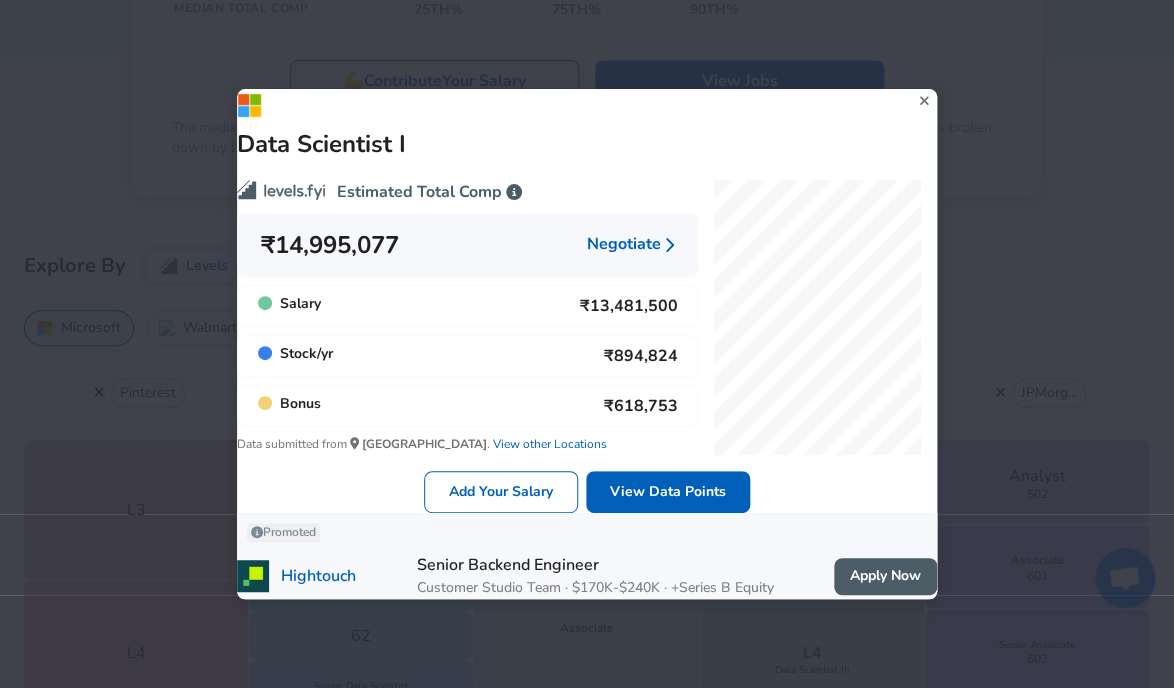 click 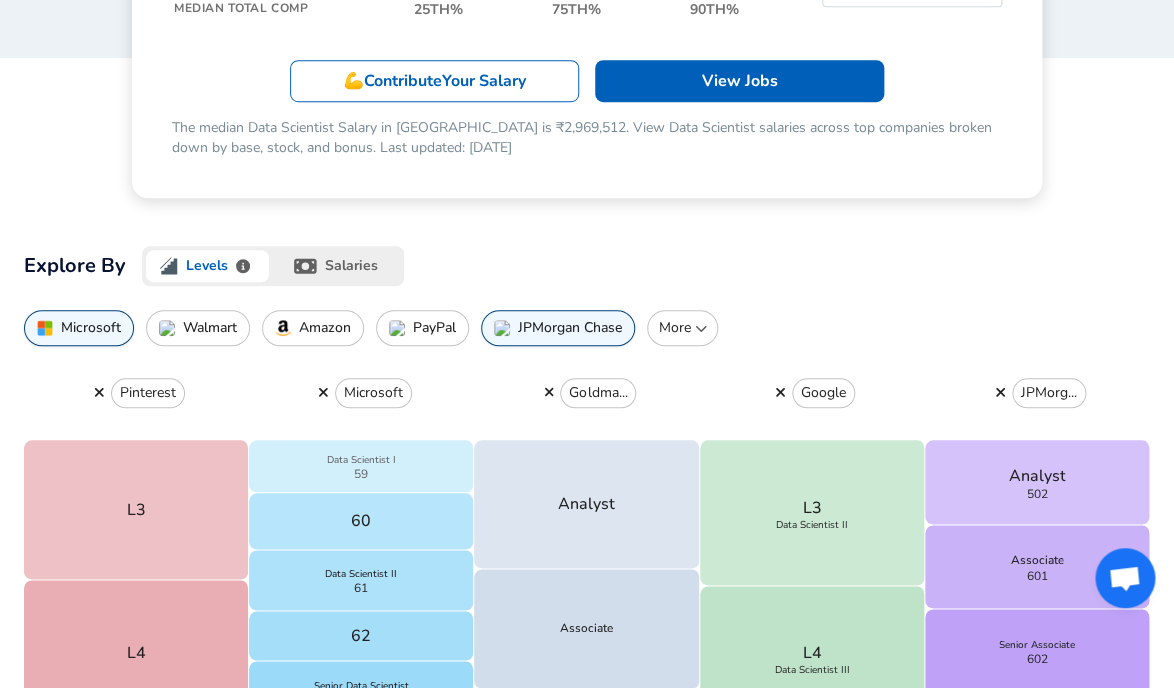 click on "Data Scientist I 59" at bounding box center (361, 466) 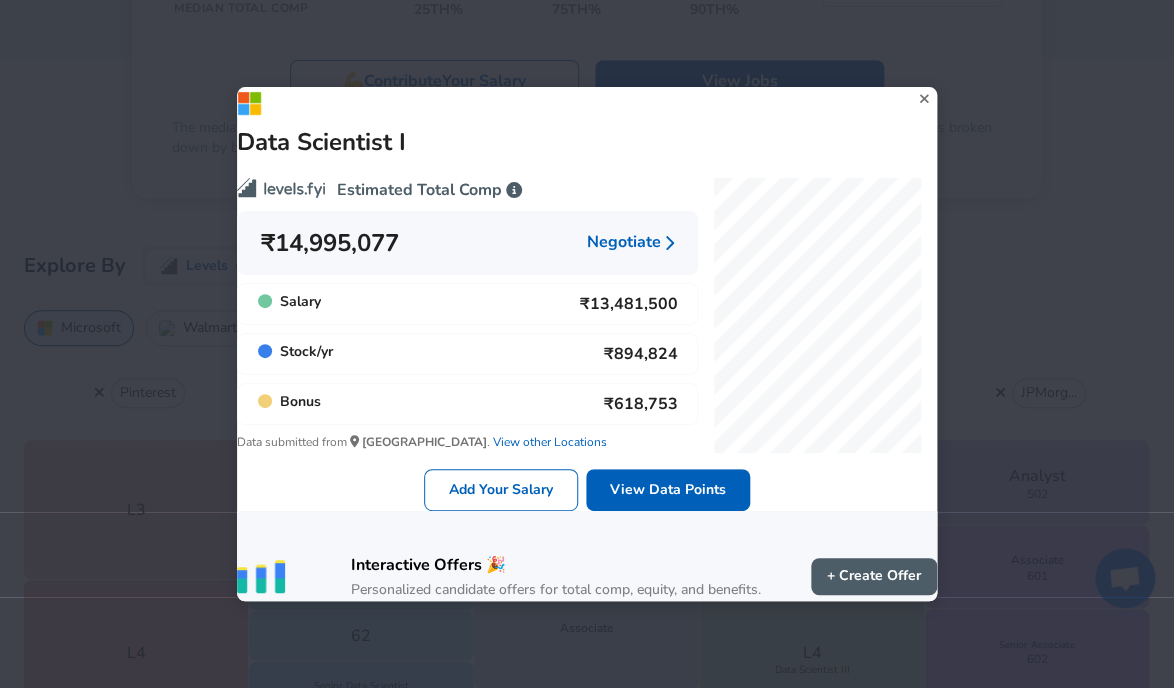 click on "View other Locations" at bounding box center [548, 442] 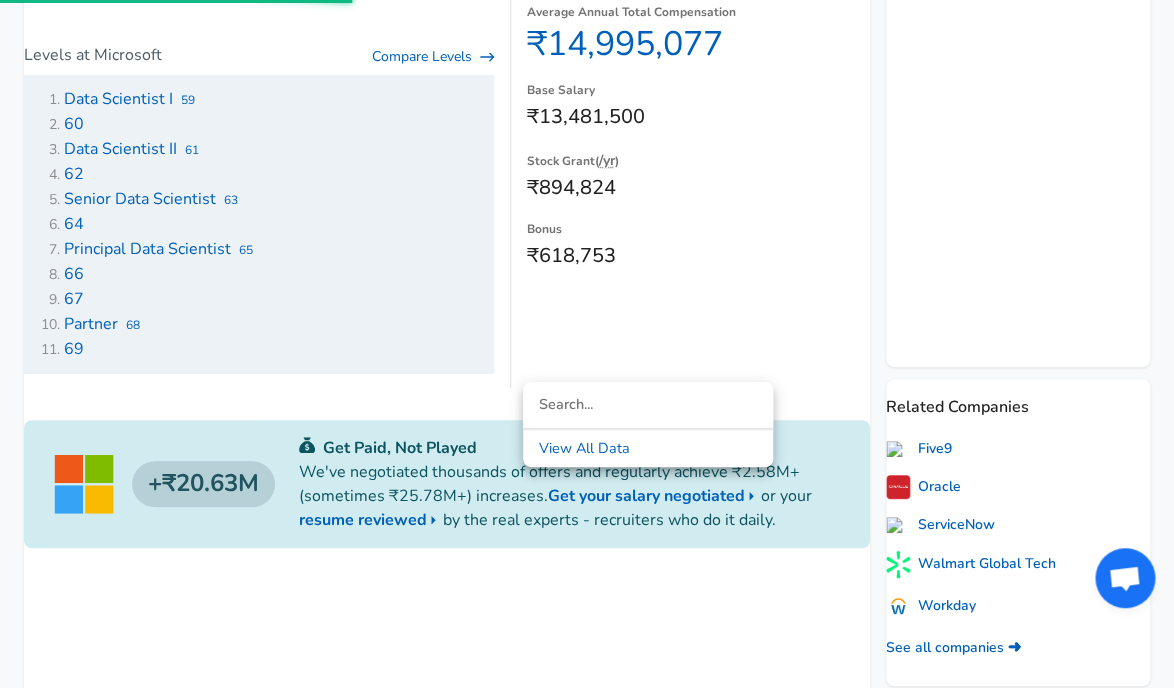 scroll, scrollTop: 0, scrollLeft: 0, axis: both 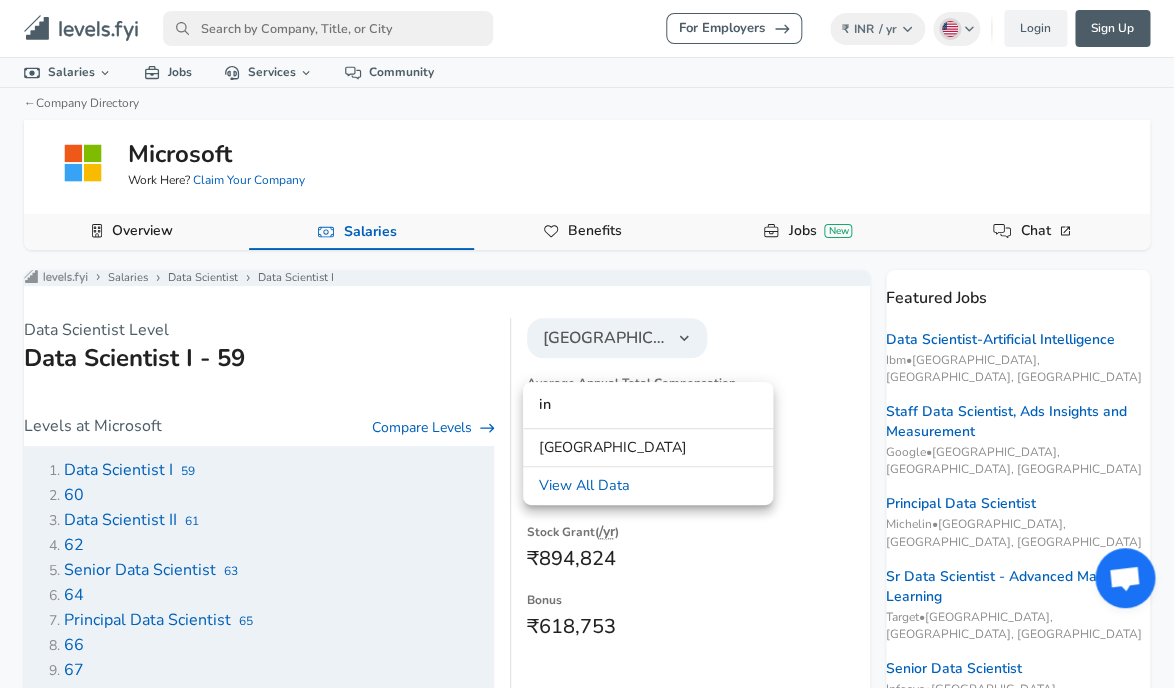 type on "i" 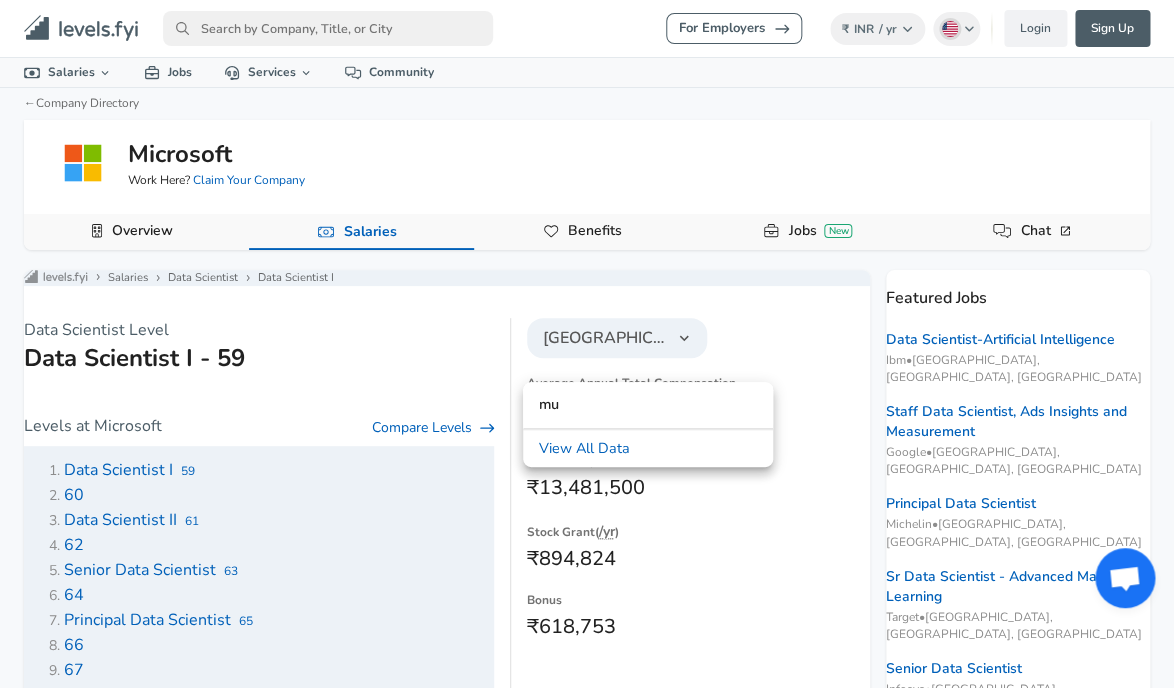 type on "m" 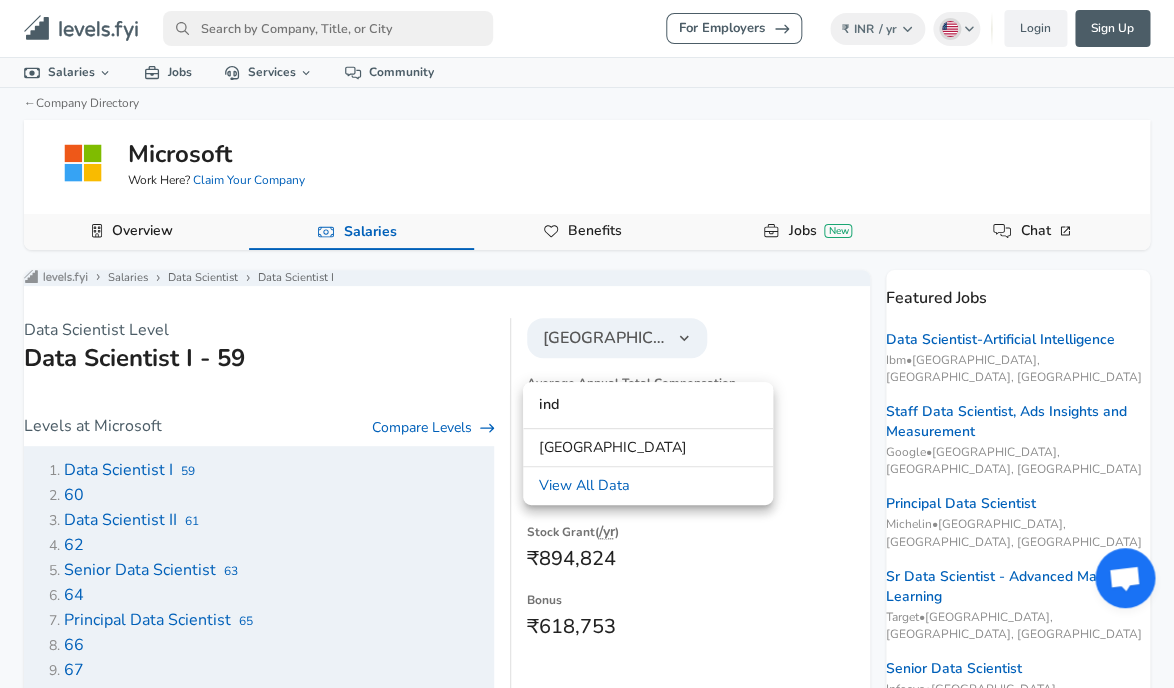 type on "ind" 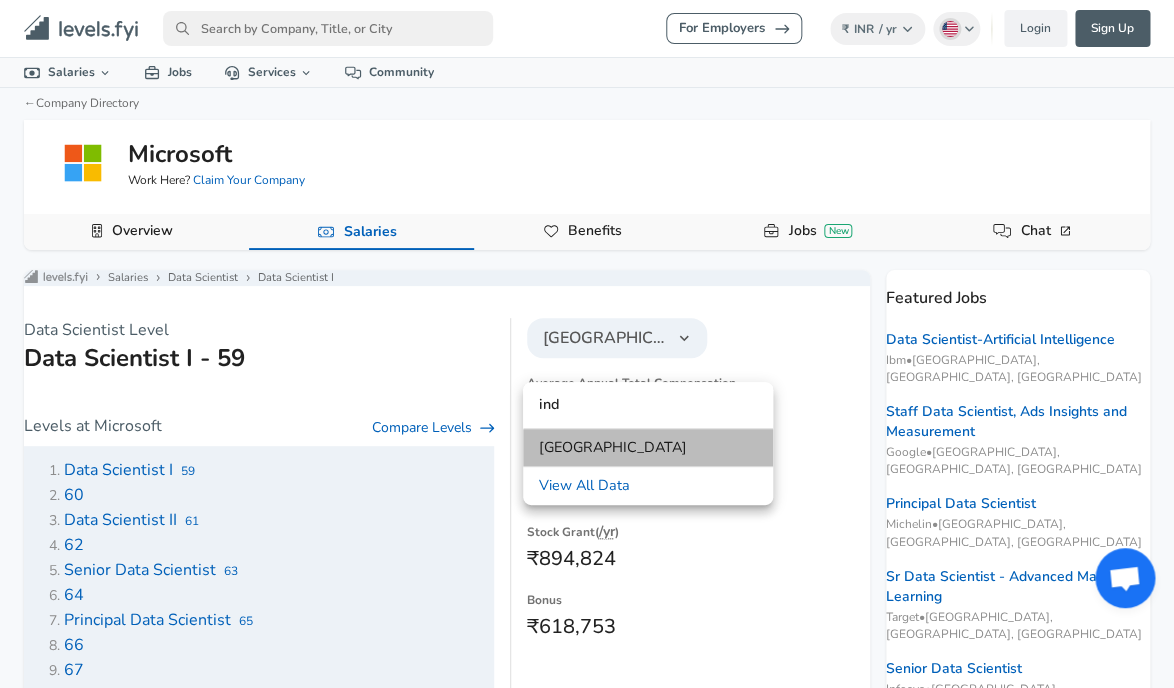 click on "[GEOGRAPHIC_DATA]" at bounding box center (648, 448) 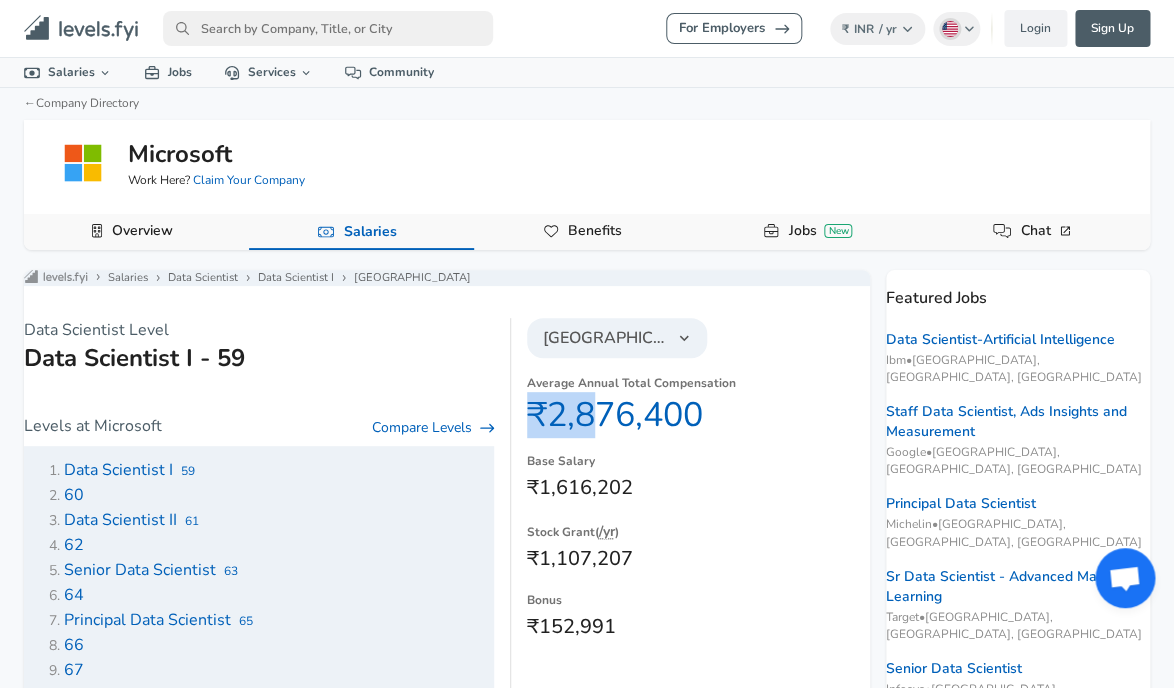 drag, startPoint x: 589, startPoint y: 435, endPoint x: 529, endPoint y: 441, distance: 60.299255 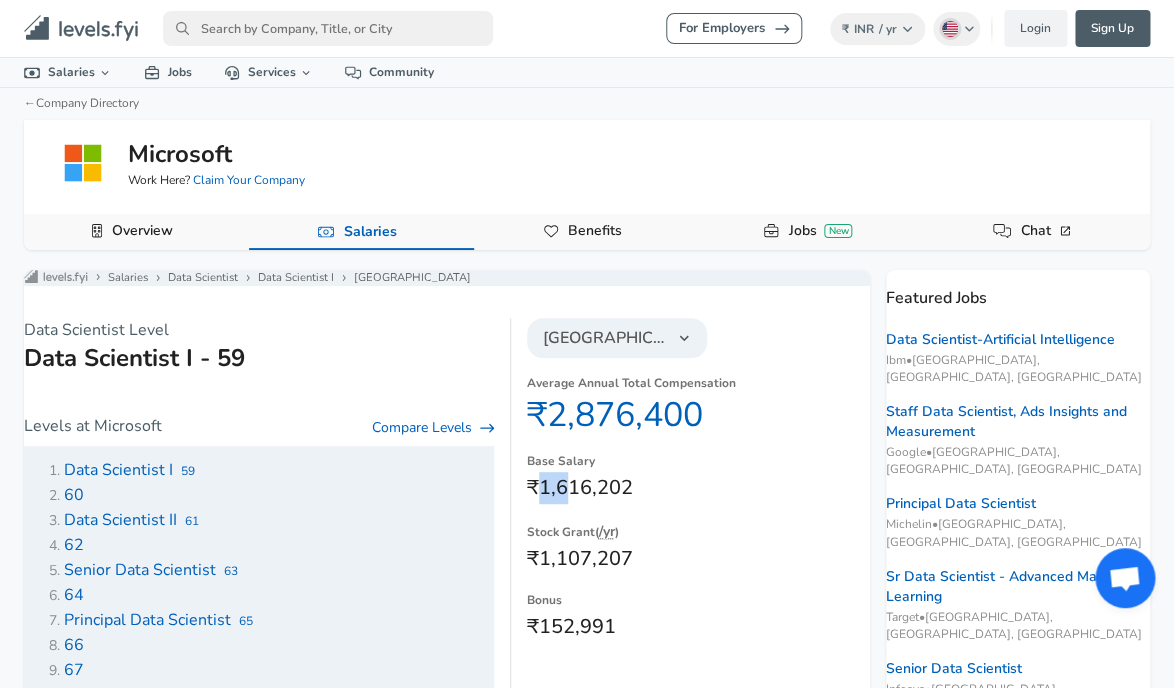 drag, startPoint x: 566, startPoint y: 512, endPoint x: 534, endPoint y: 505, distance: 32.75668 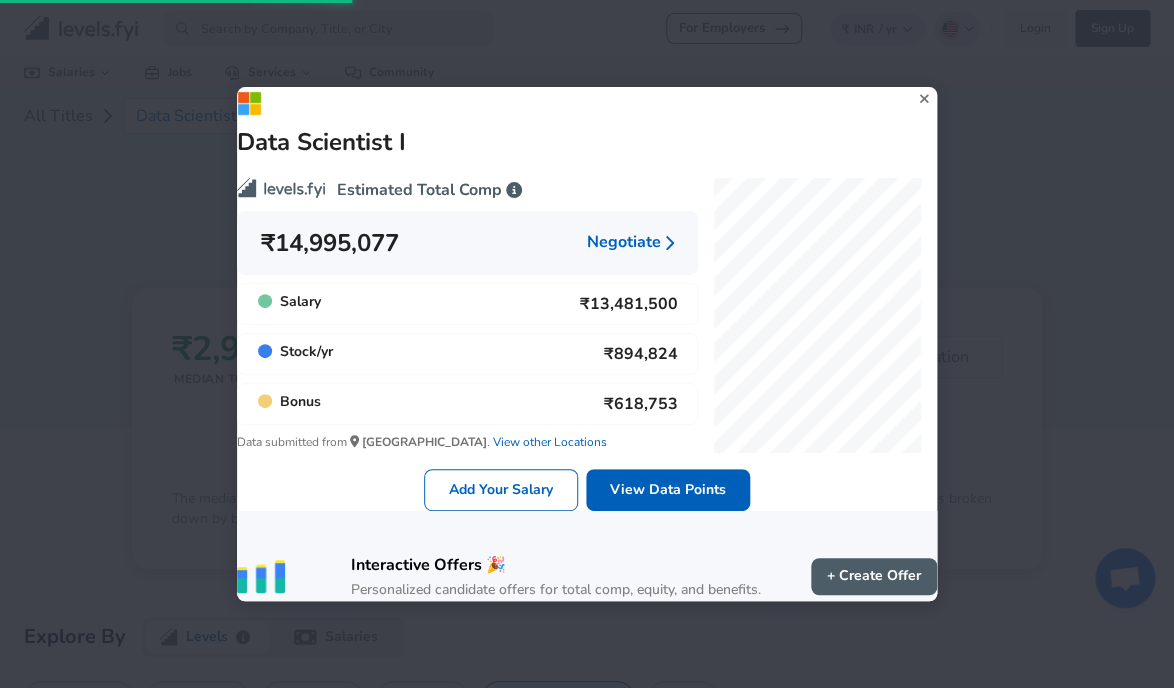scroll, scrollTop: 371, scrollLeft: 0, axis: vertical 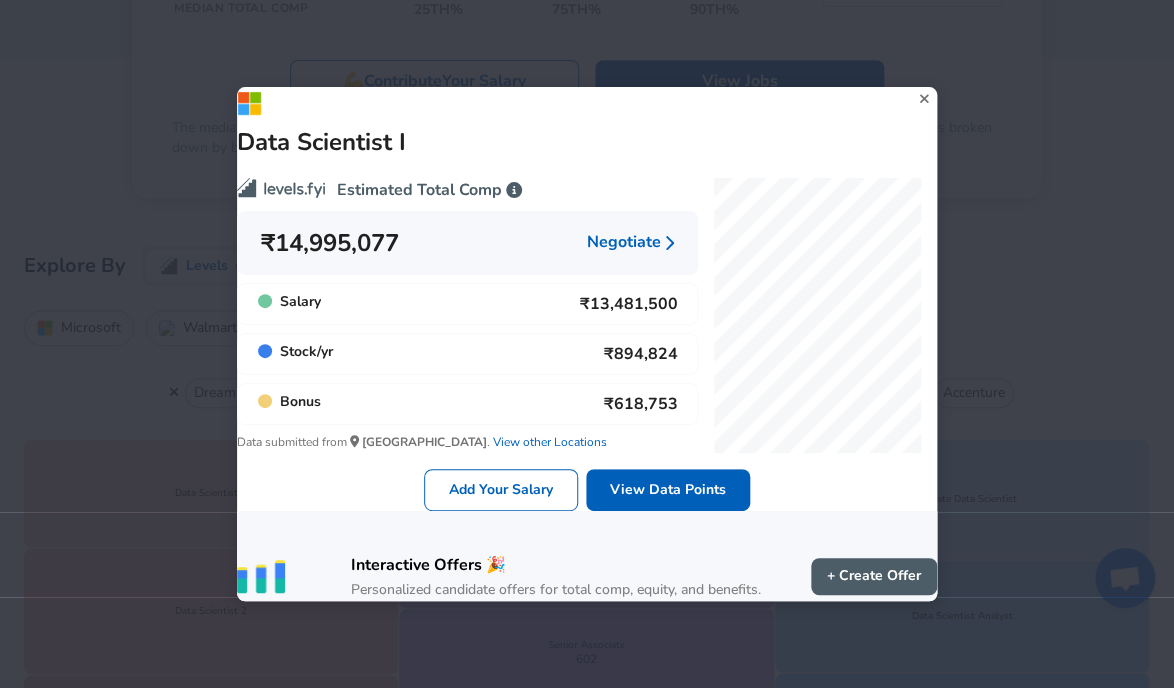 click 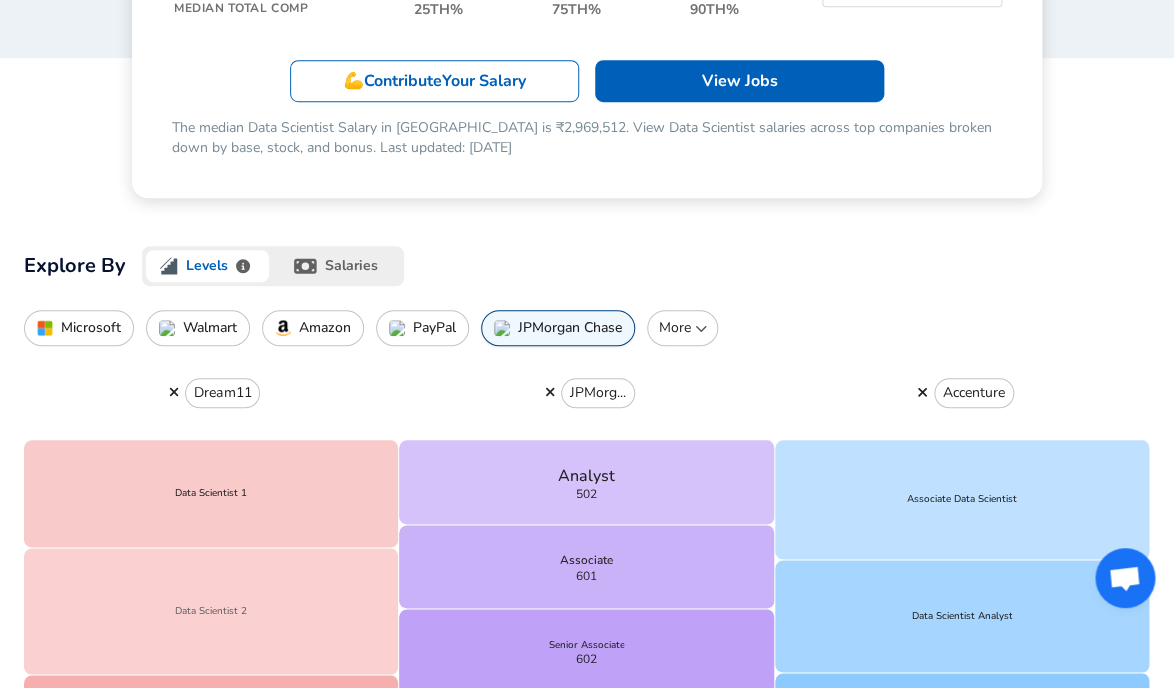 click on "Data Scientist 2" at bounding box center (211, 611) 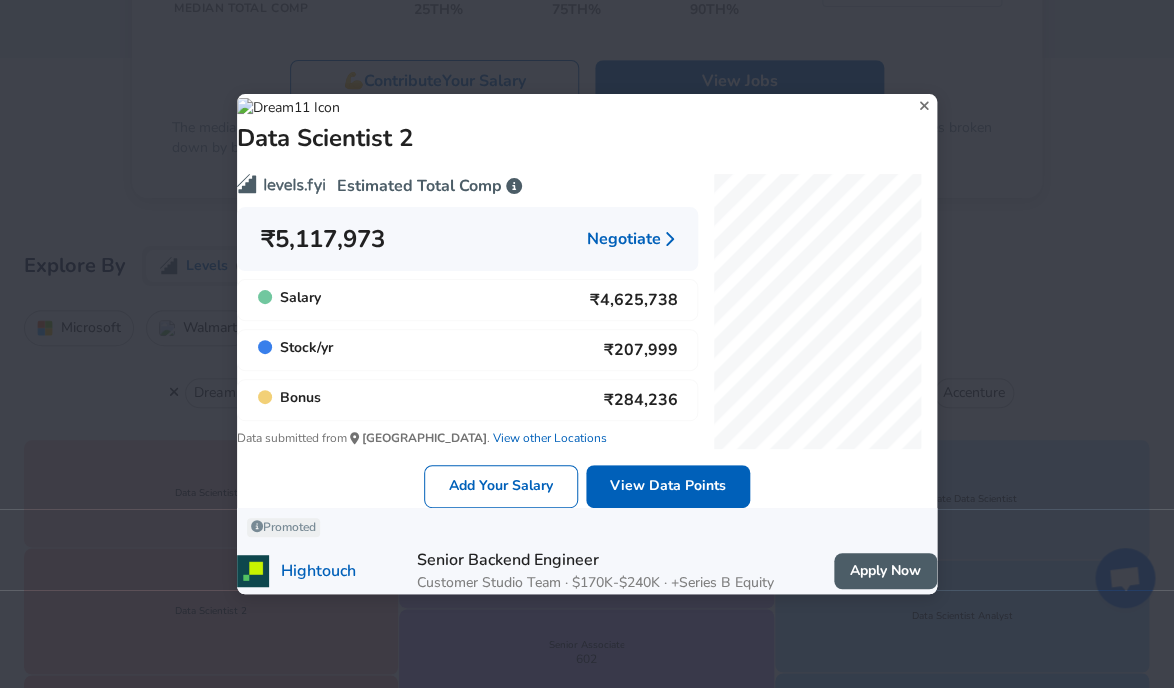 click on "₹5,117,973" at bounding box center (323, 239) 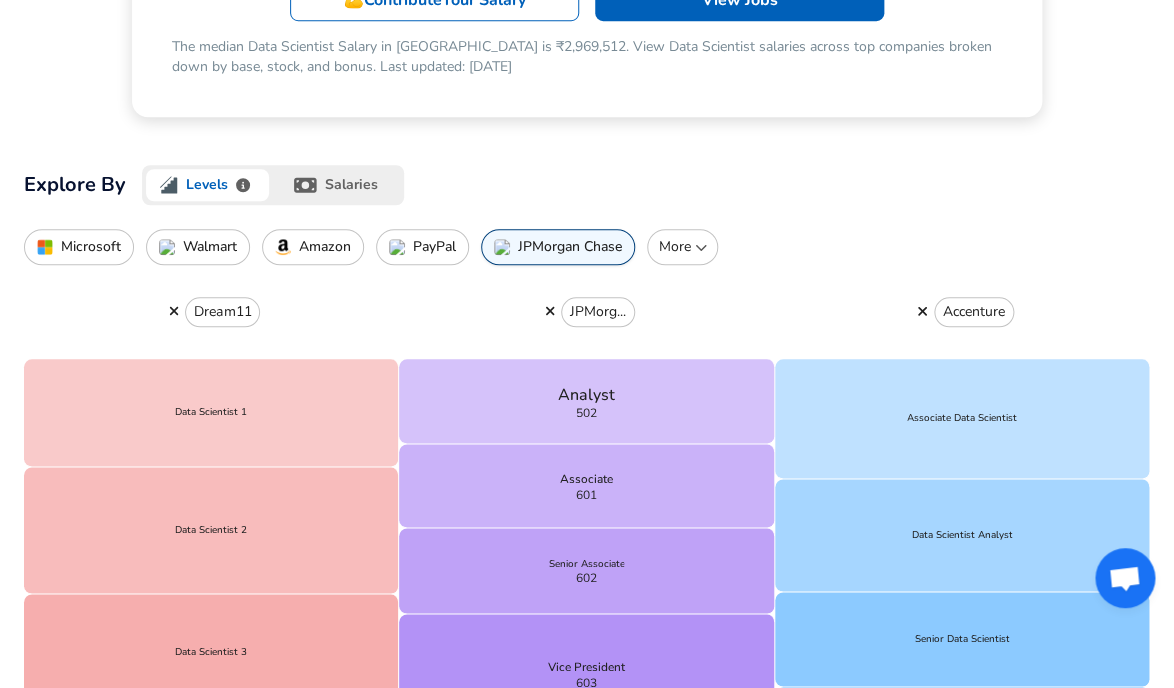 scroll, scrollTop: 457, scrollLeft: 0, axis: vertical 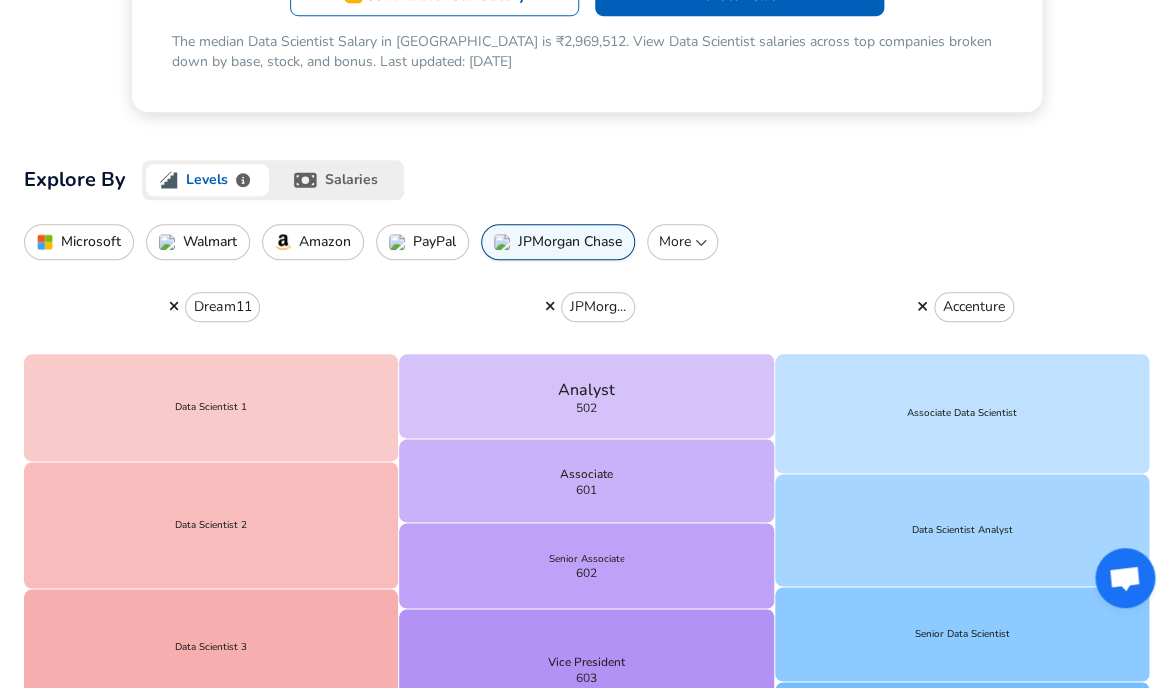 click on "More" at bounding box center [682, 242] 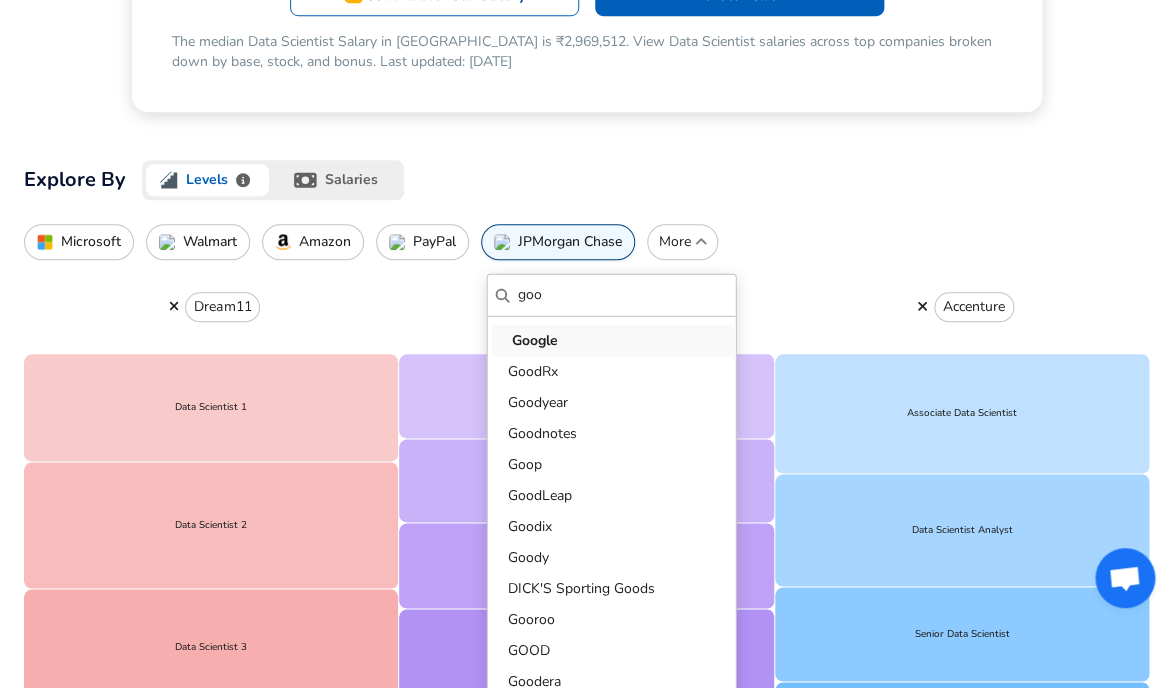 type on "goo" 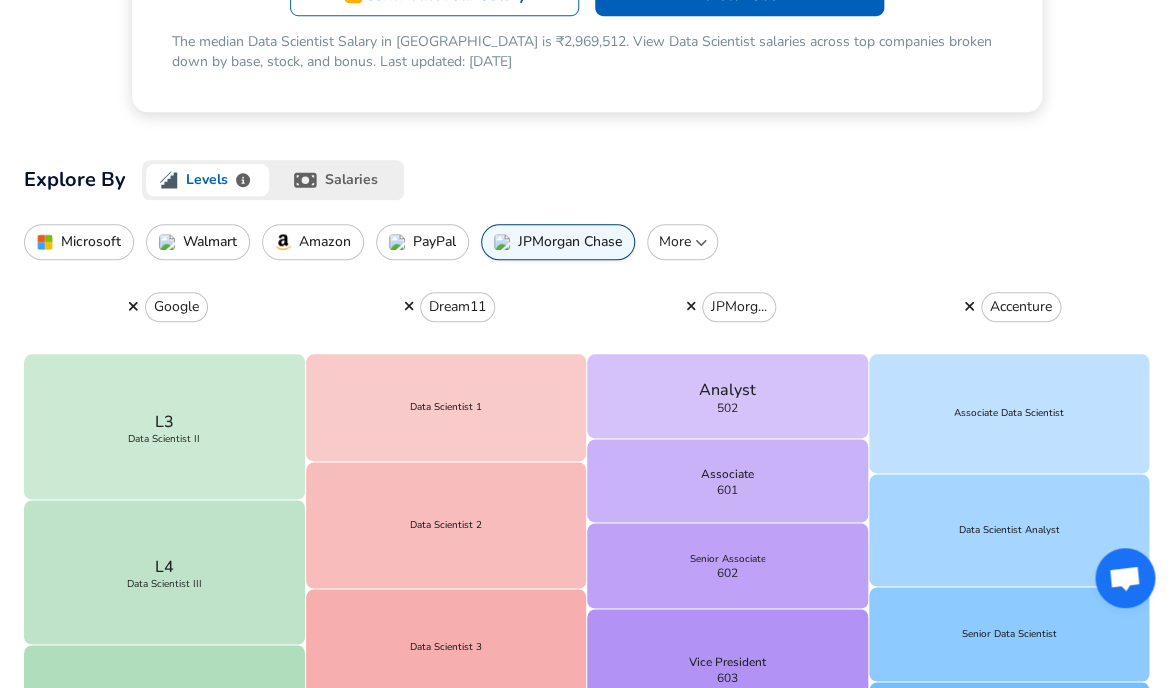 click 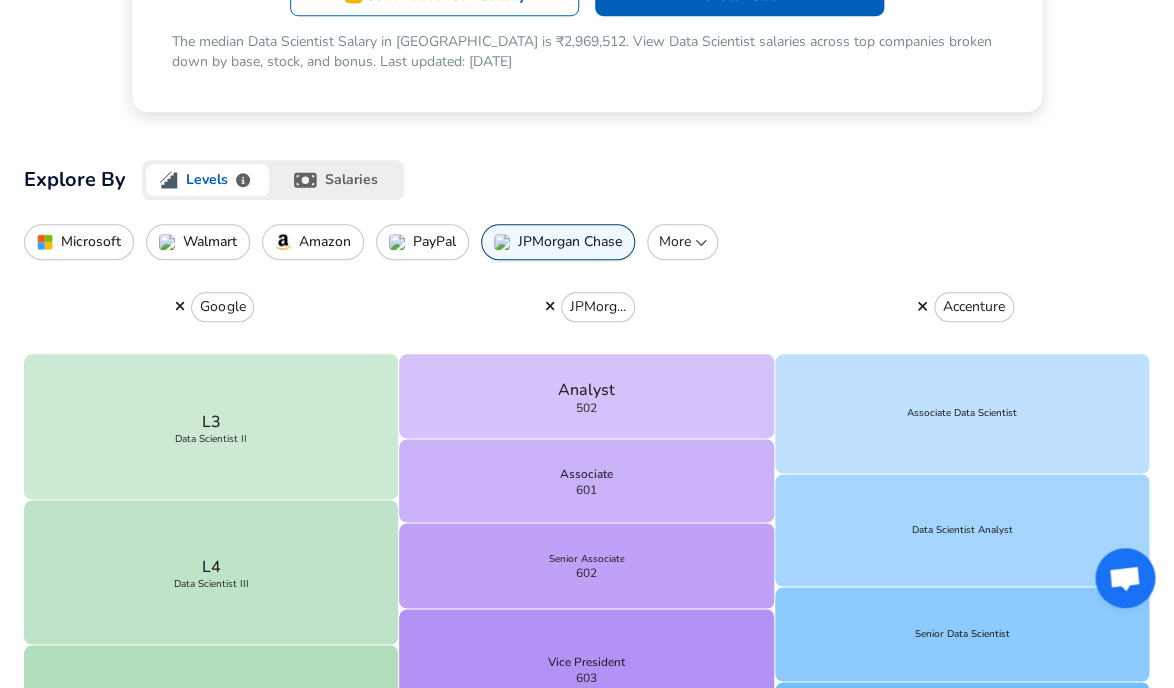 click on "More" at bounding box center (682, 242) 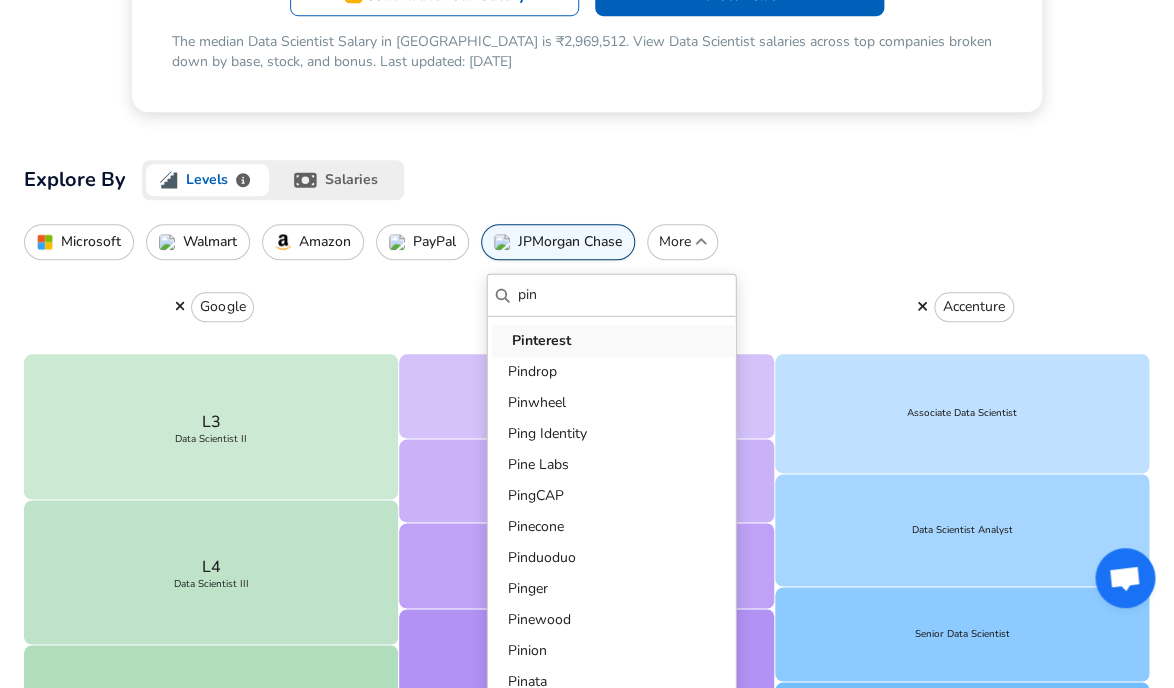 type on "pin" 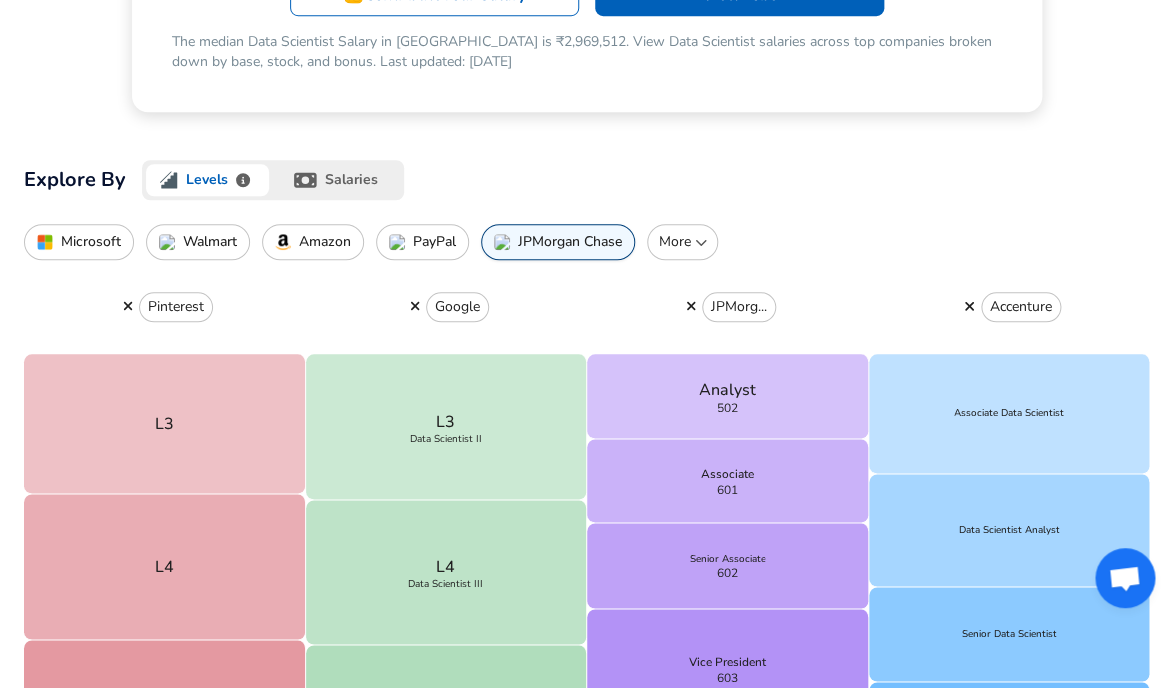 click on "More" at bounding box center (682, 242) 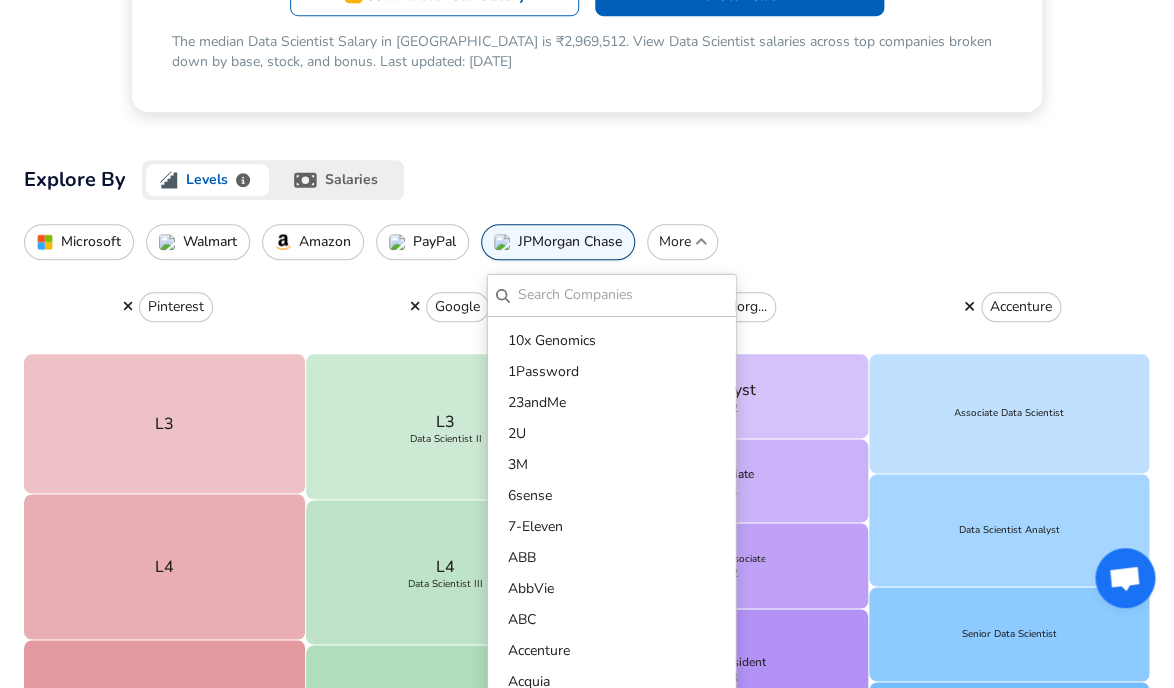 click on "Microsoft" at bounding box center (91, 242) 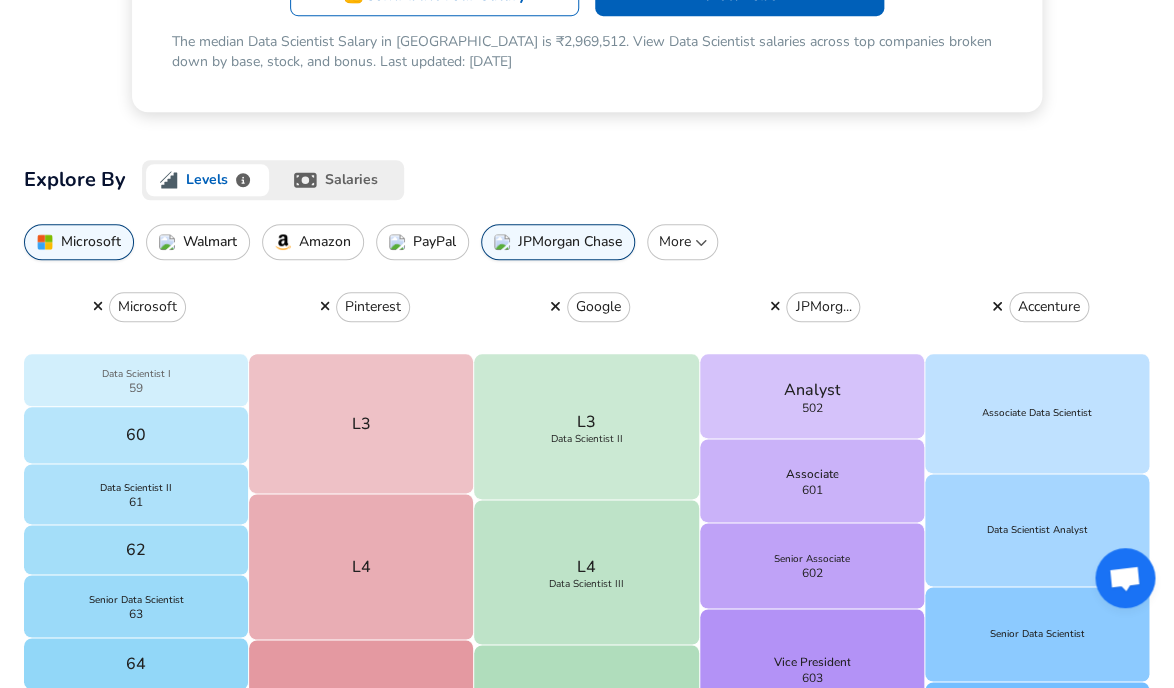 click on "Data Scientist I 59" at bounding box center (136, 380) 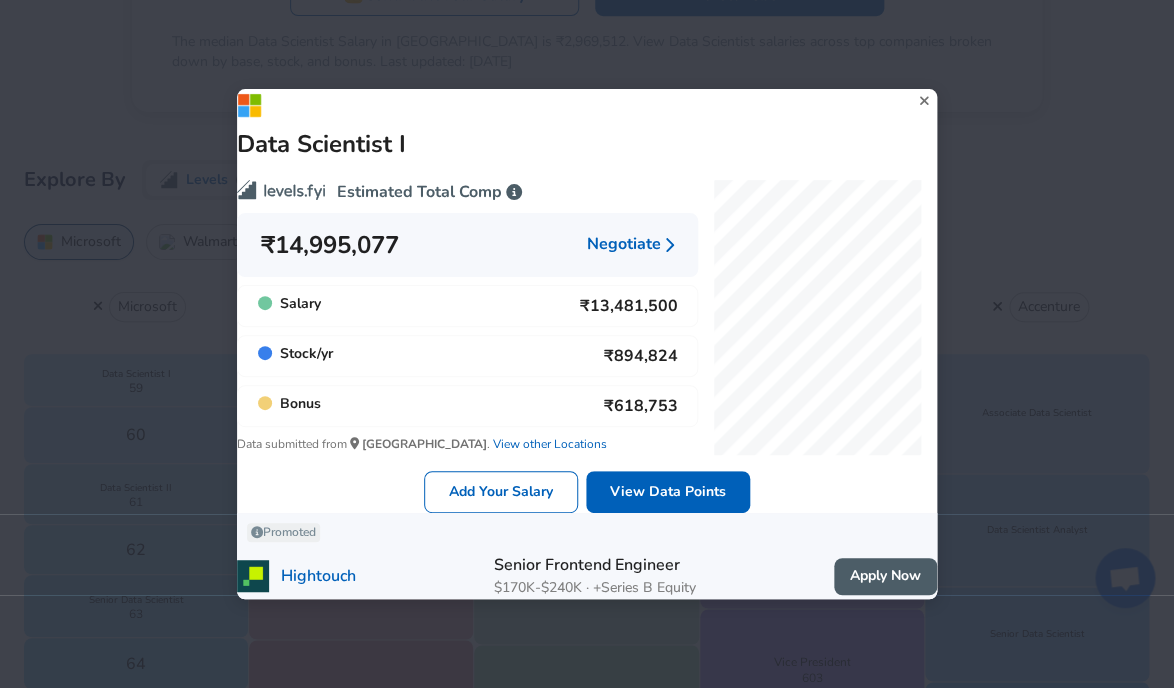 click on "Data Scientist I" at bounding box center (587, 124) 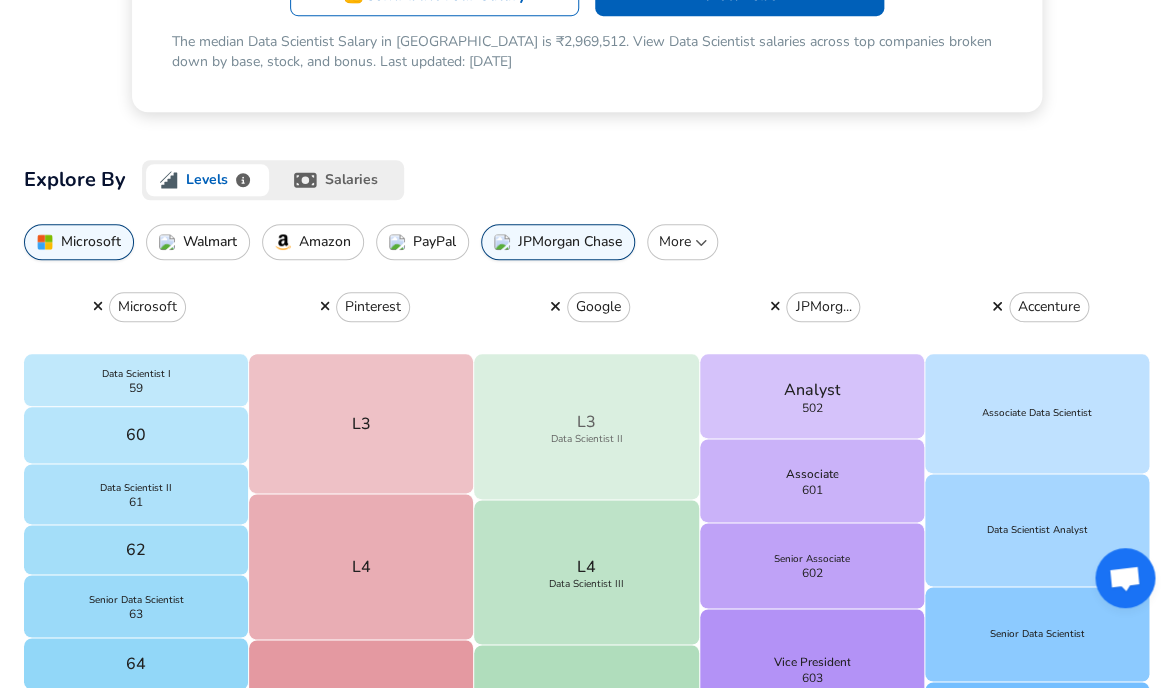 click on "L3 Data Scientist II" at bounding box center (586, 427) 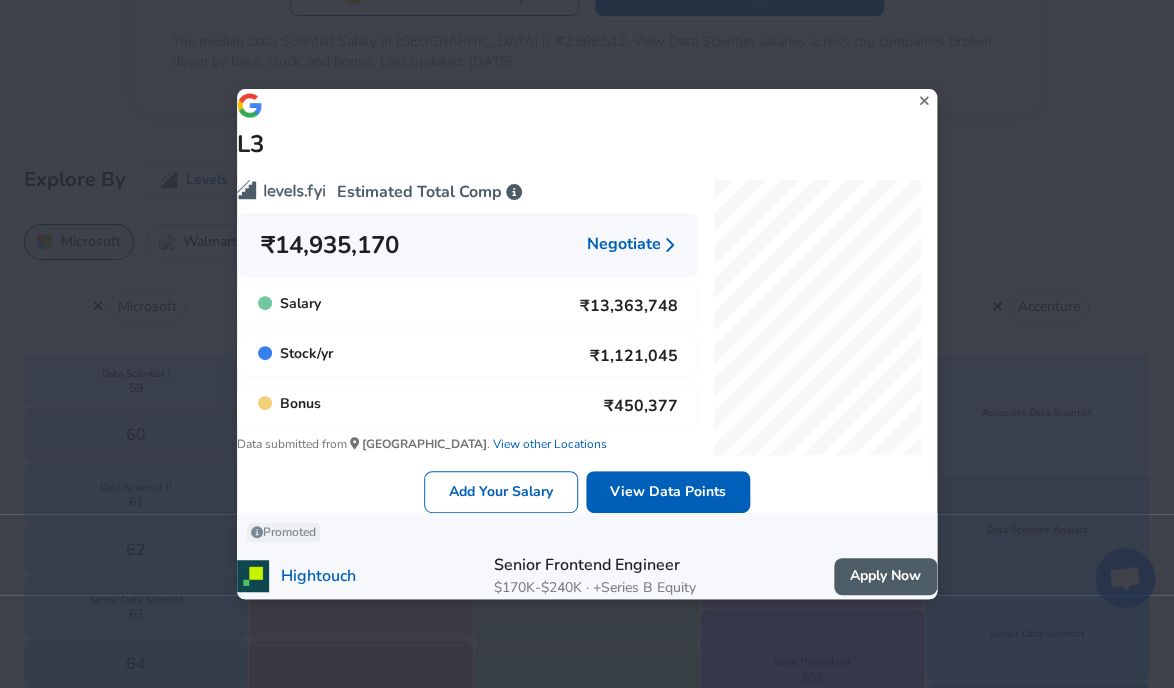 click on "View other Locations" at bounding box center [548, 444] 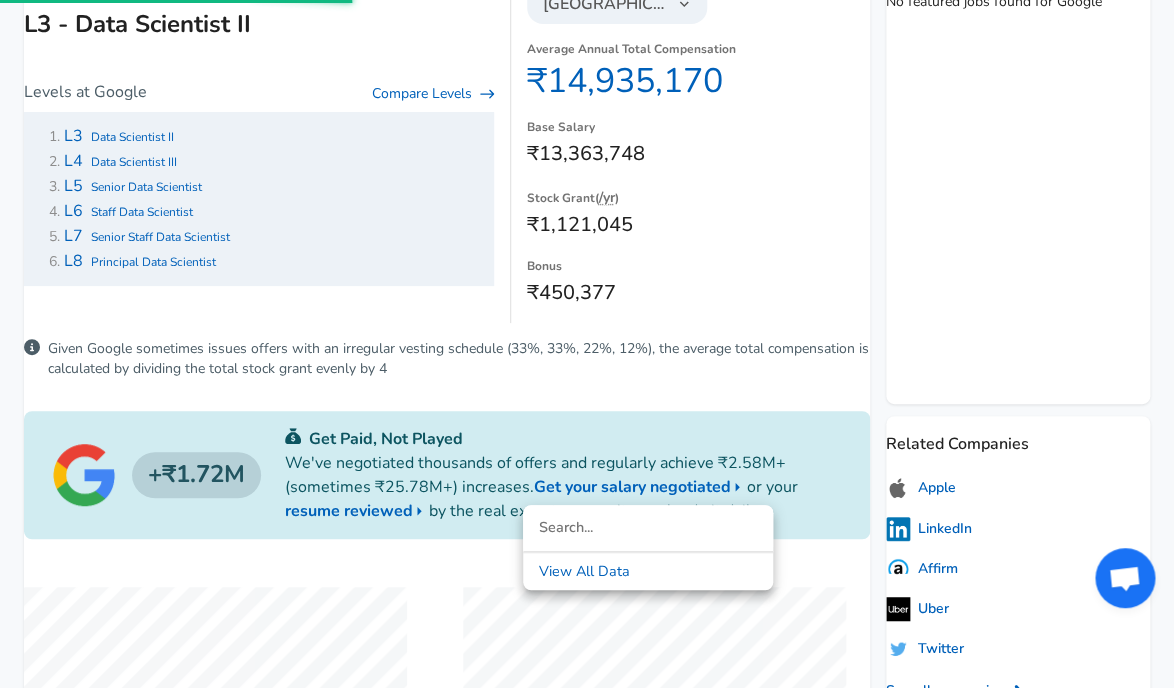 scroll, scrollTop: 0, scrollLeft: 0, axis: both 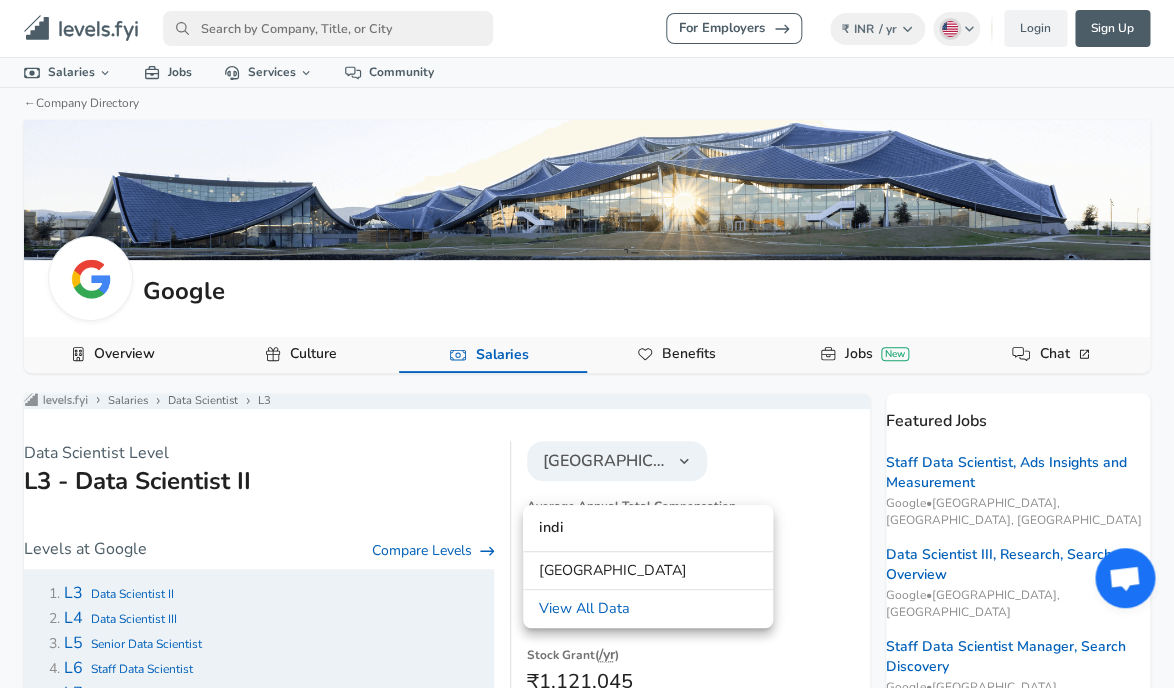 type on "indi" 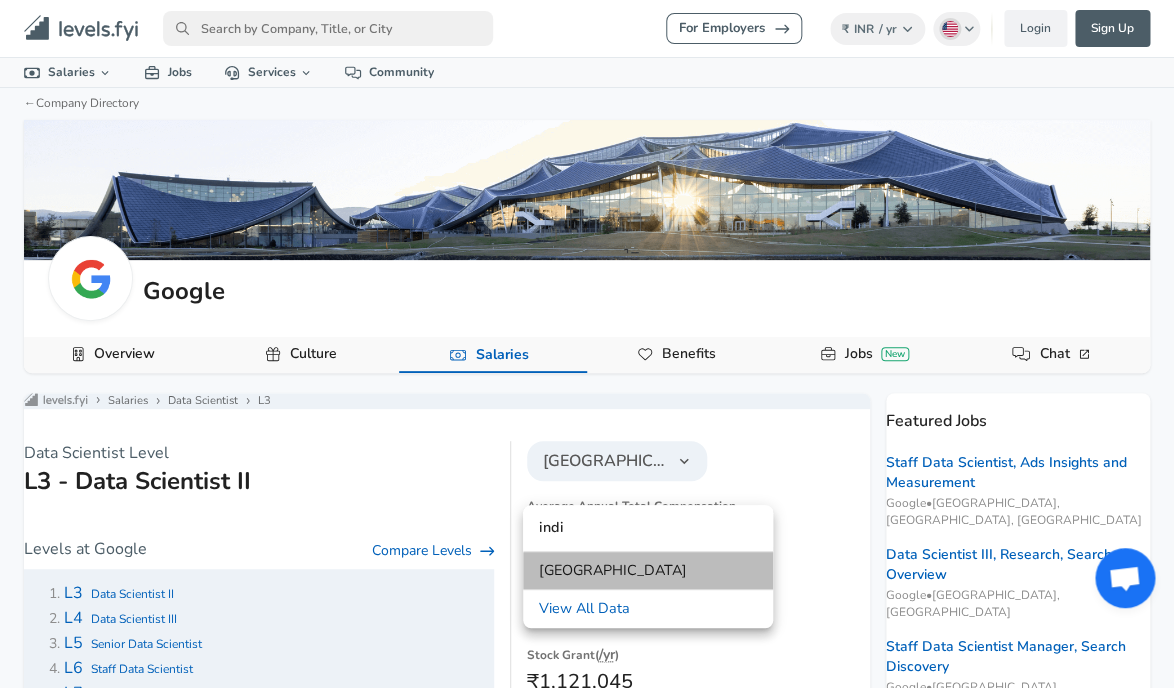 click on "[GEOGRAPHIC_DATA]" at bounding box center [613, 571] 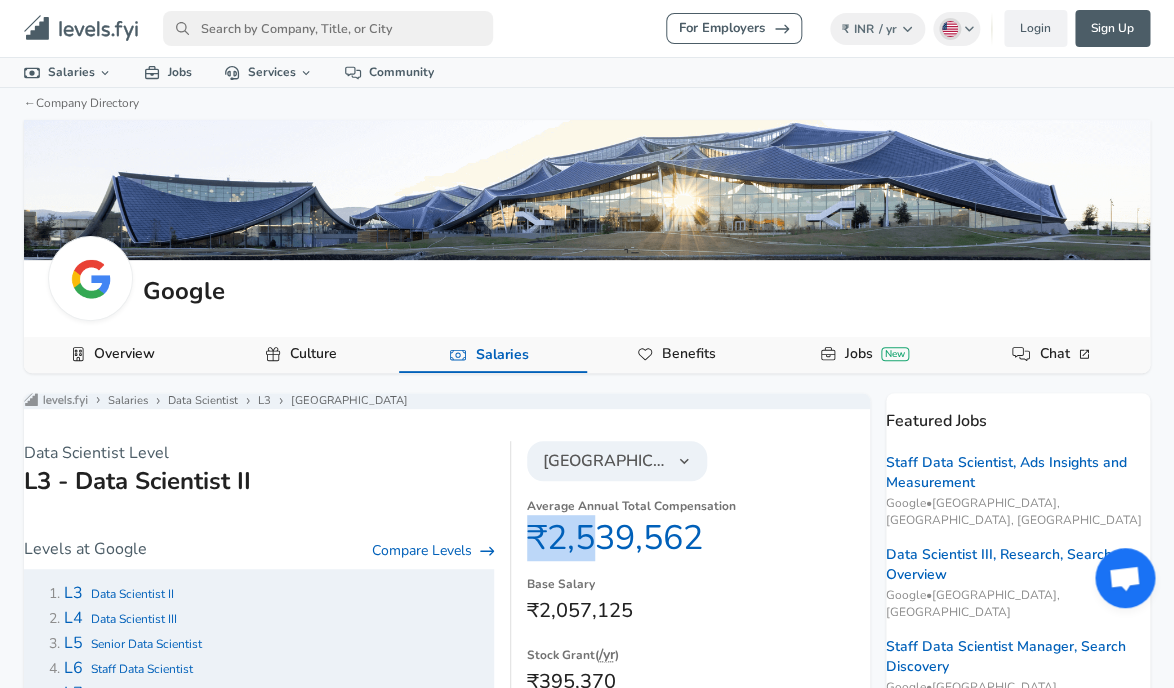 drag, startPoint x: 590, startPoint y: 563, endPoint x: 519, endPoint y: 555, distance: 71.44928 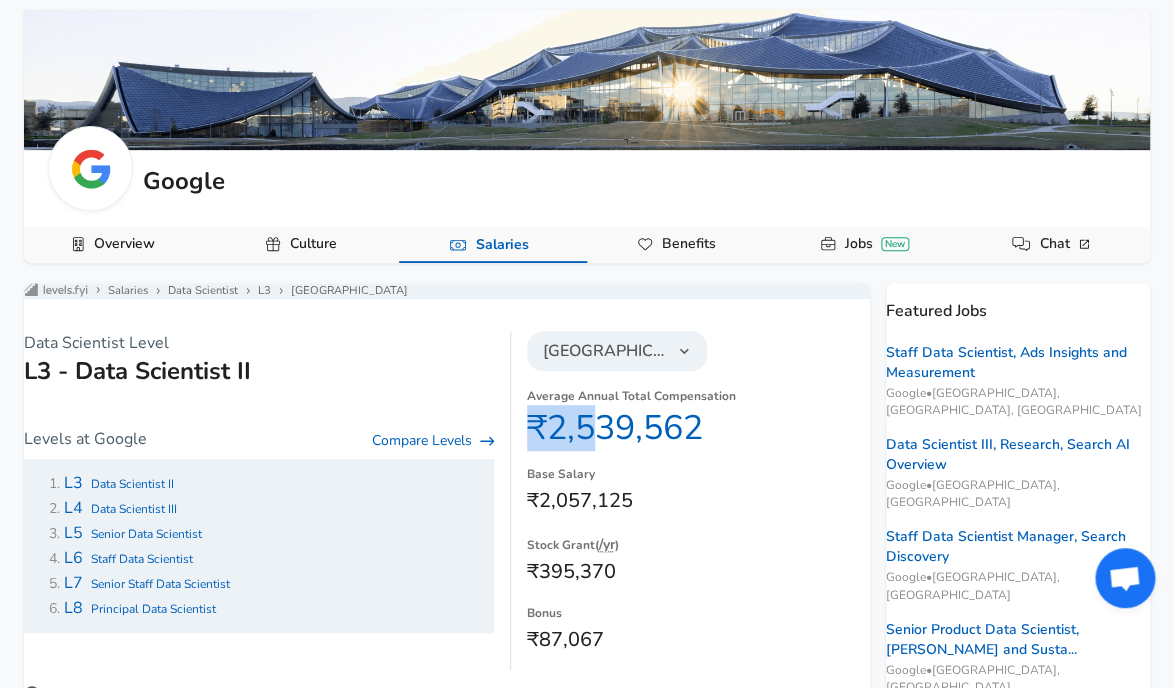 scroll, scrollTop: 121, scrollLeft: 0, axis: vertical 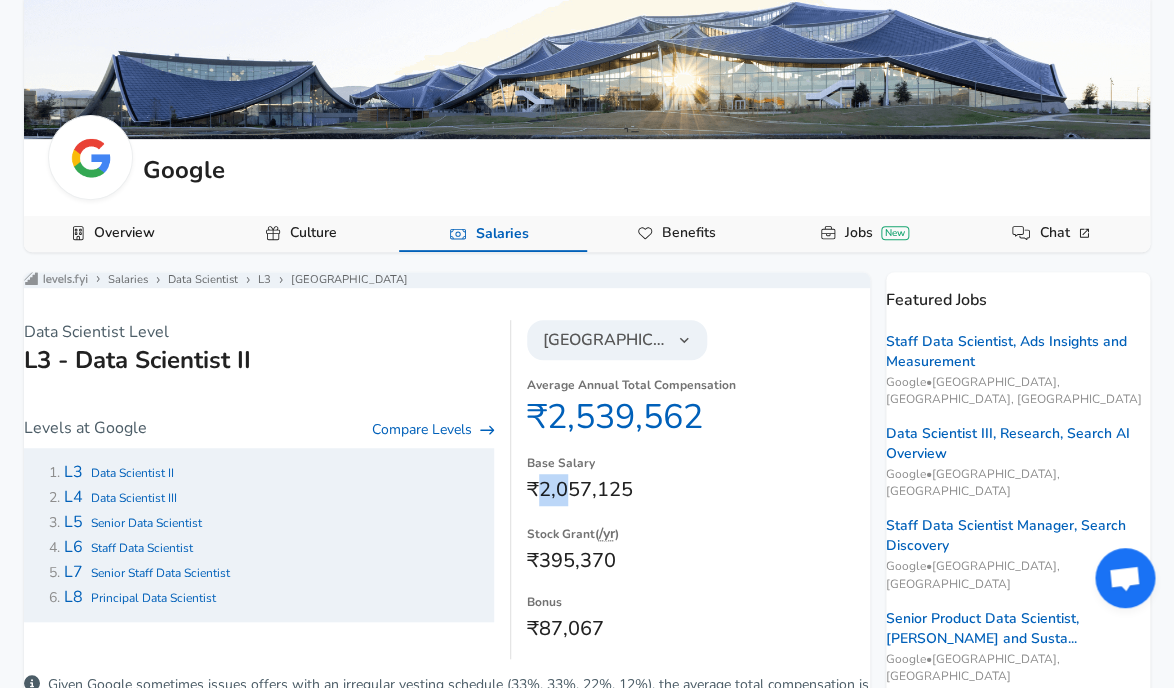 drag, startPoint x: 558, startPoint y: 504, endPoint x: 529, endPoint y: 509, distance: 29.427877 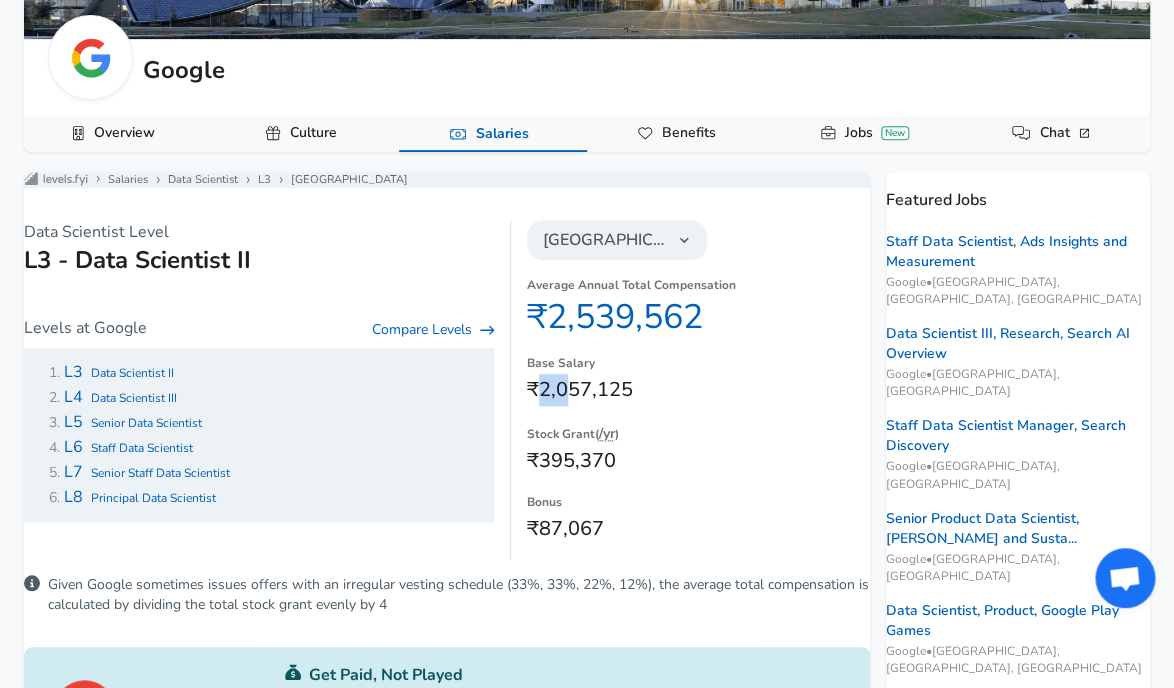 scroll, scrollTop: 229, scrollLeft: 0, axis: vertical 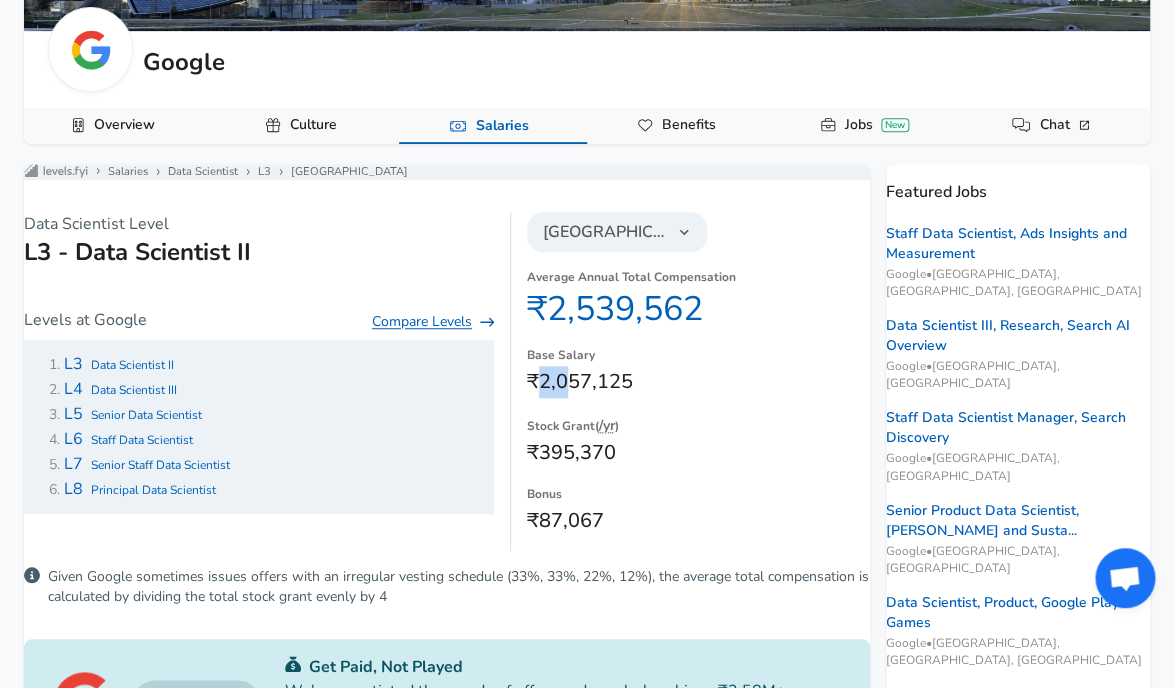 click on "Compare Levels" at bounding box center (433, 322) 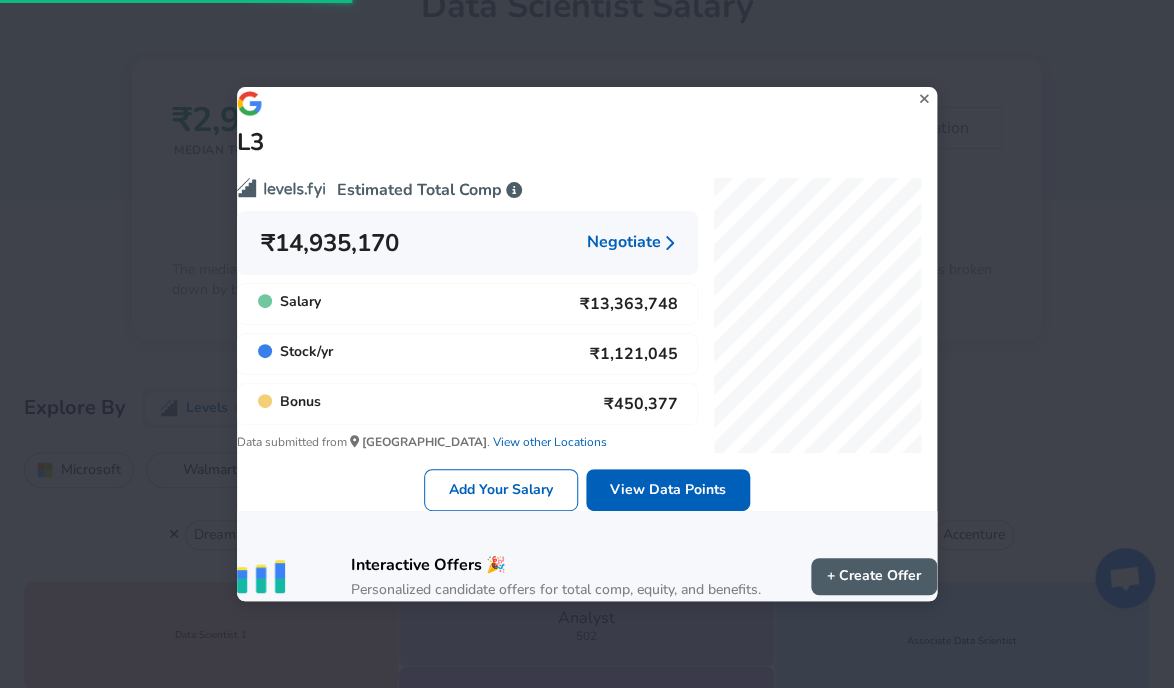 scroll, scrollTop: 0, scrollLeft: 0, axis: both 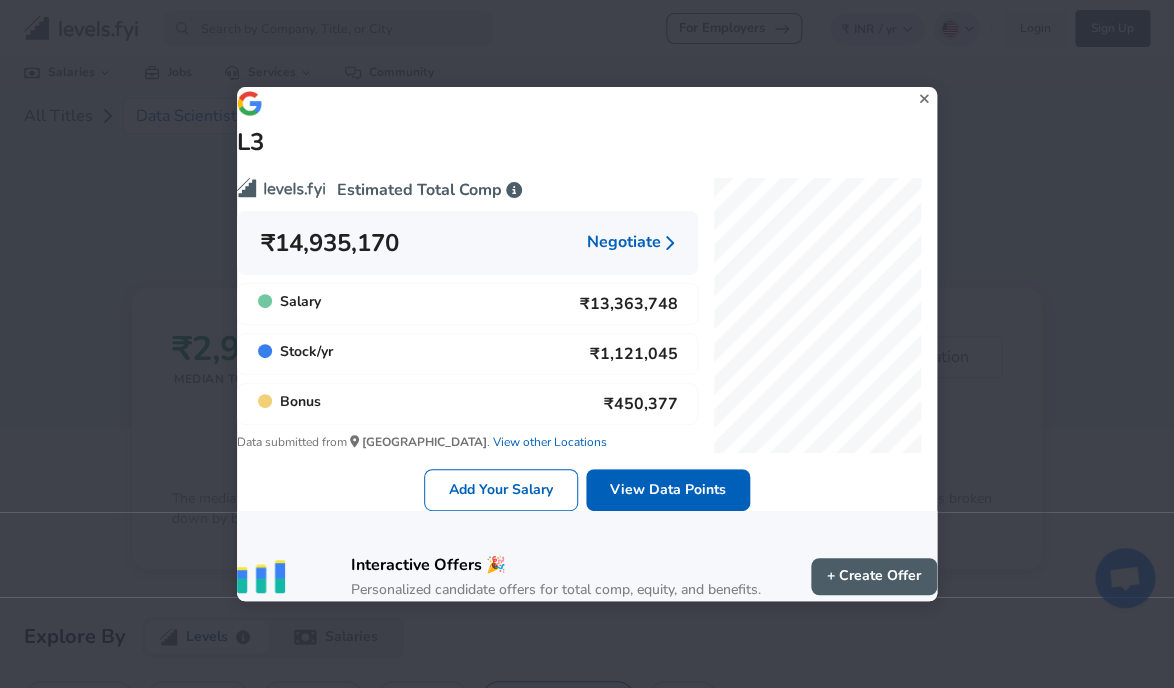 click 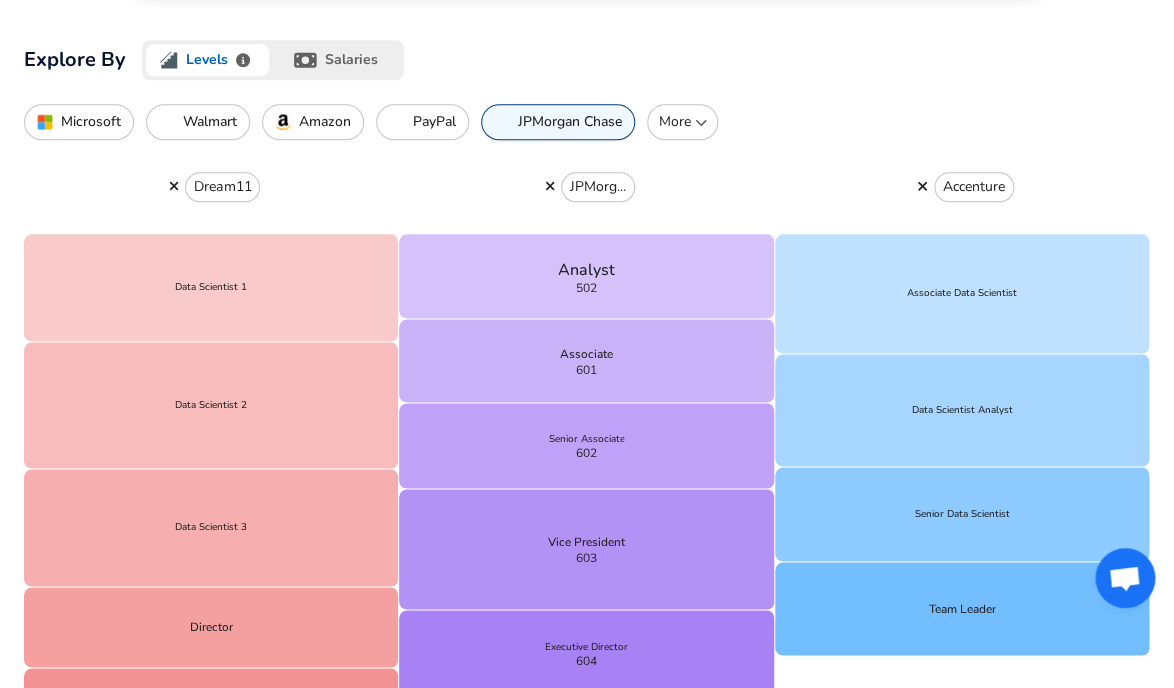 scroll, scrollTop: 611, scrollLeft: 0, axis: vertical 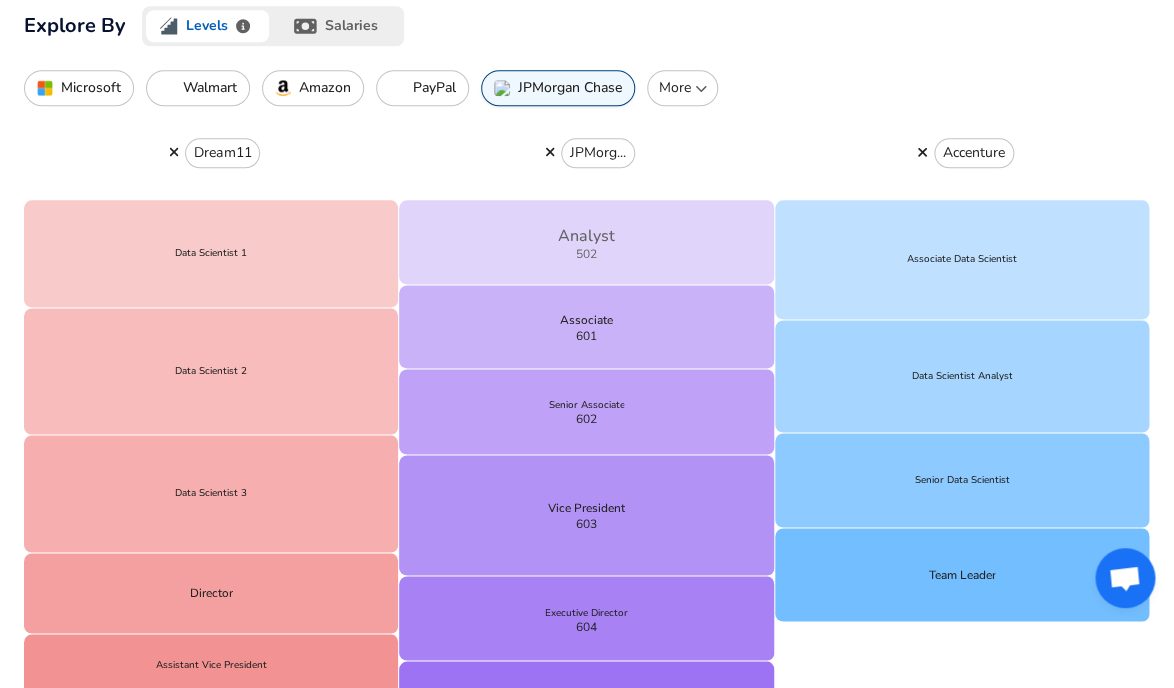 click on "Analyst 502" at bounding box center (586, 242) 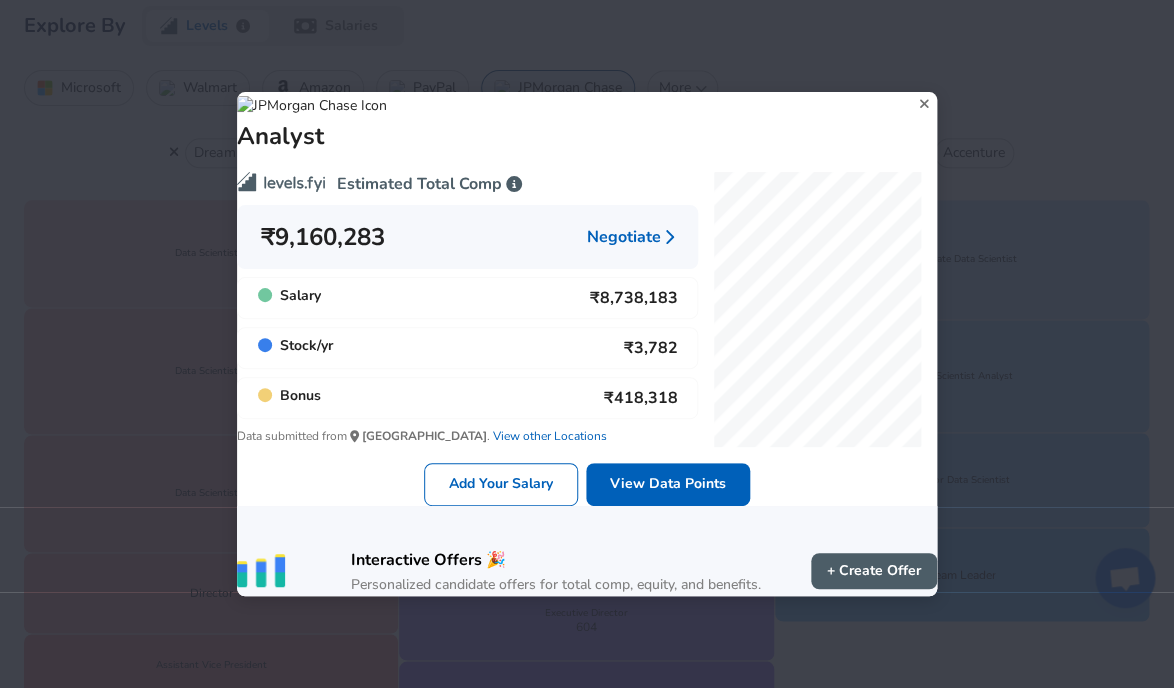 click 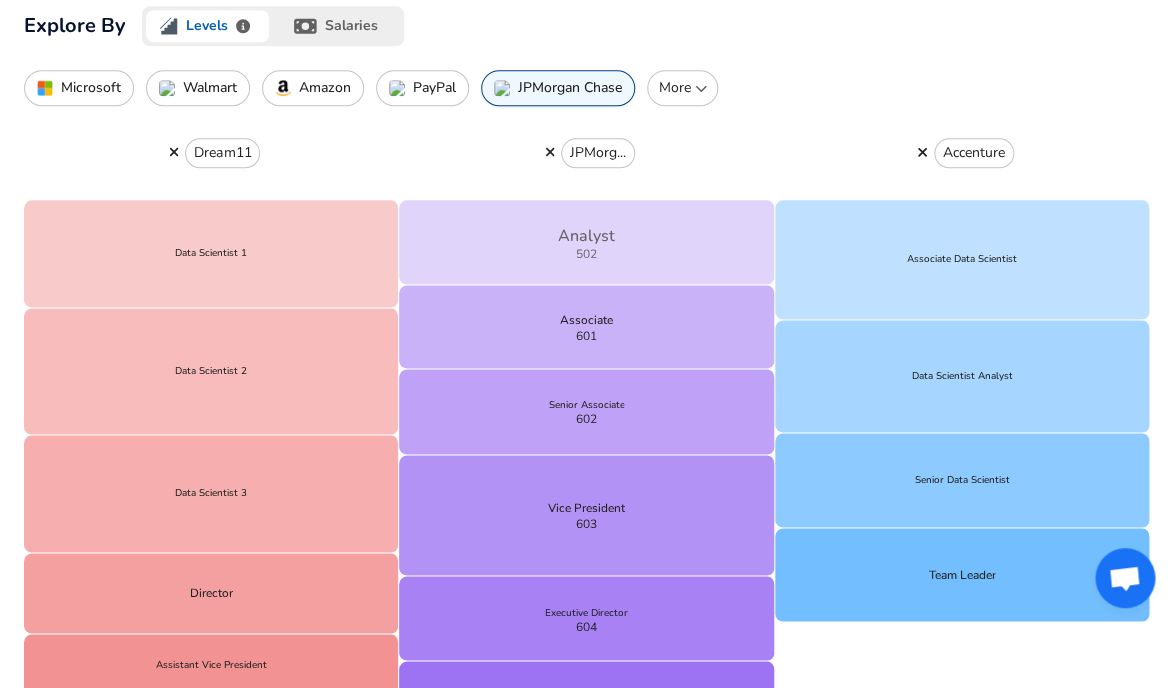 click on "Analyst 502" at bounding box center (586, 242) 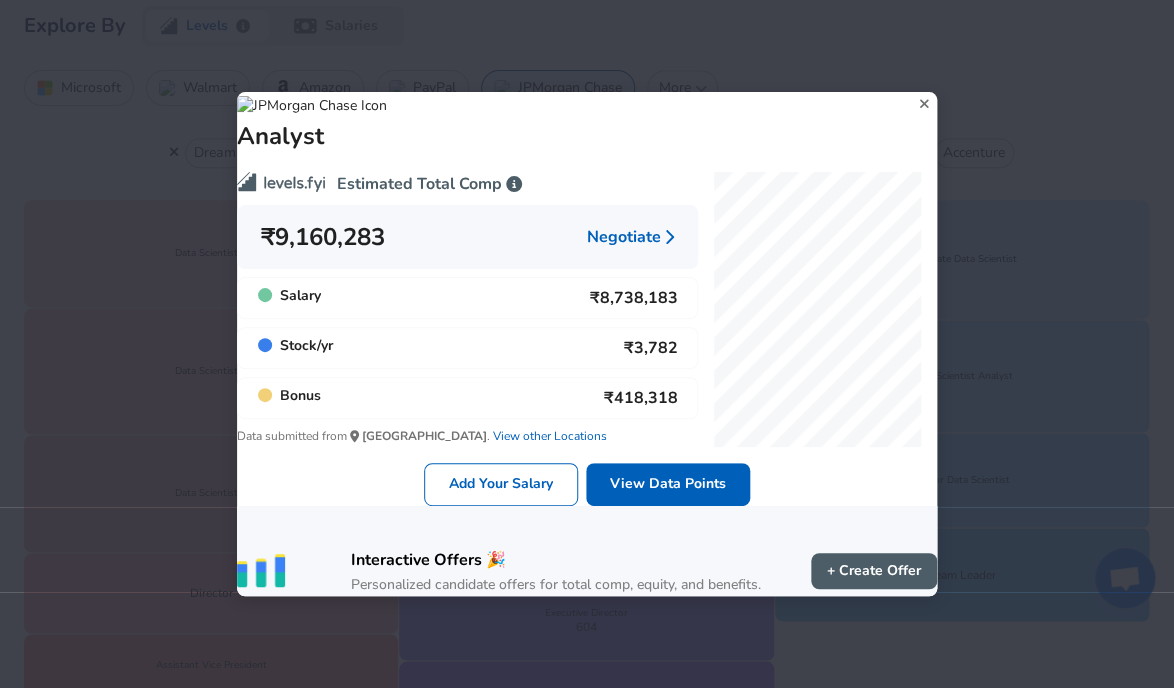 click on "View other Locations" at bounding box center [548, 436] 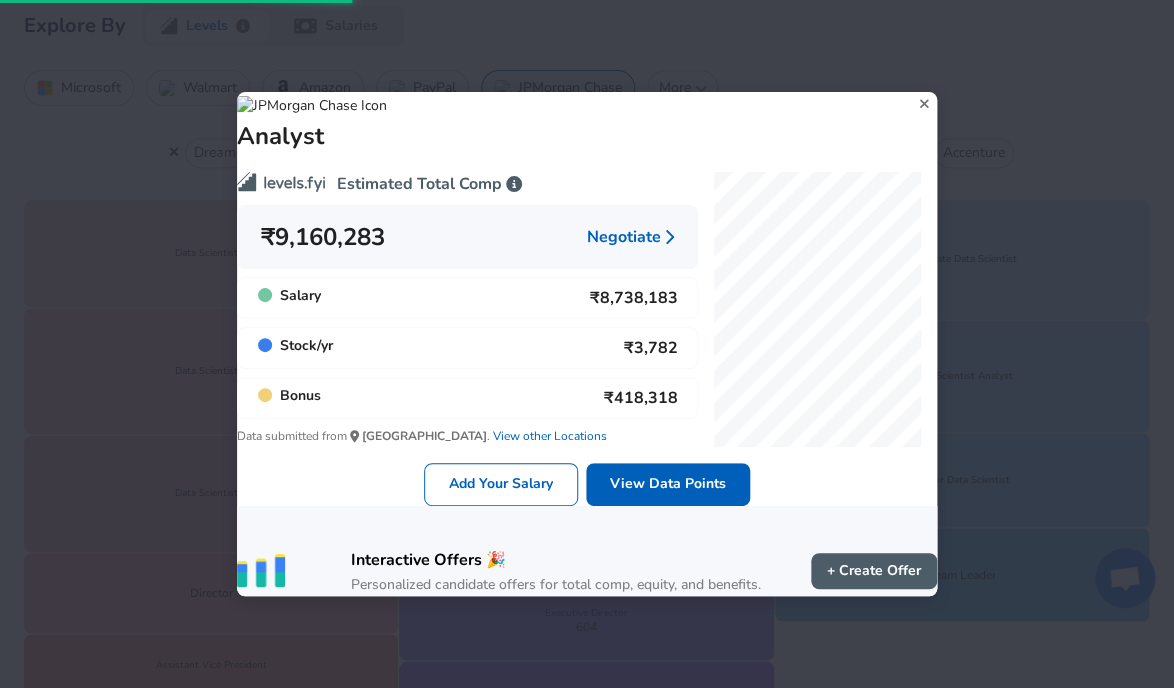 scroll, scrollTop: 0, scrollLeft: 0, axis: both 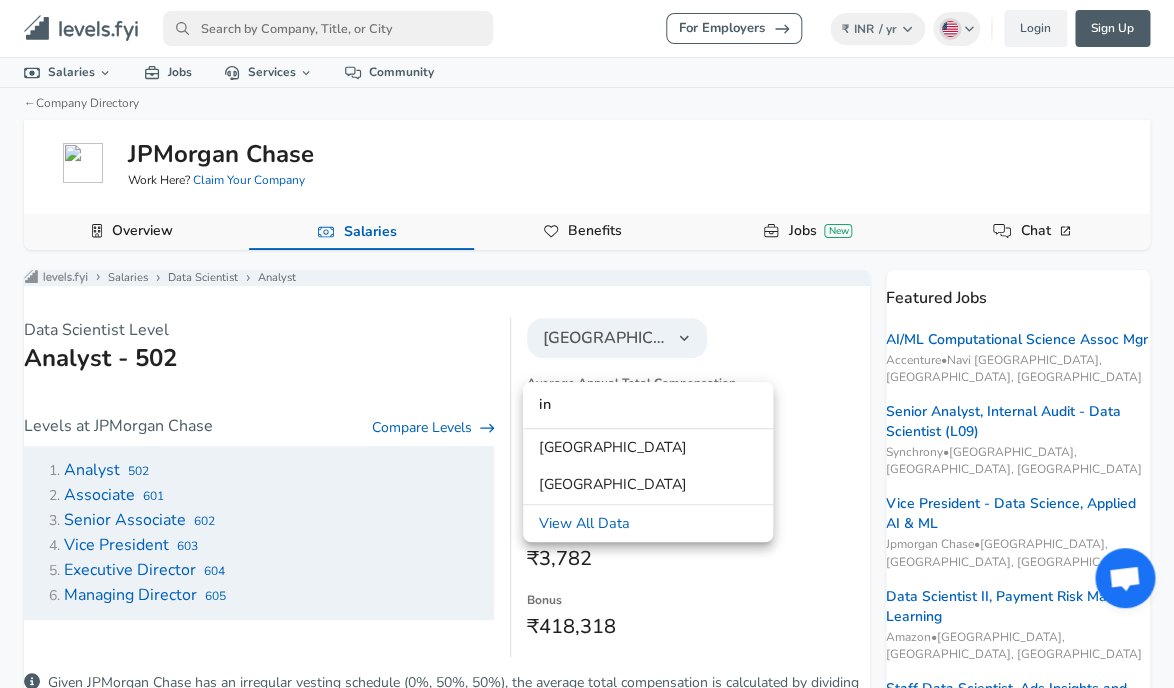 type on "in" 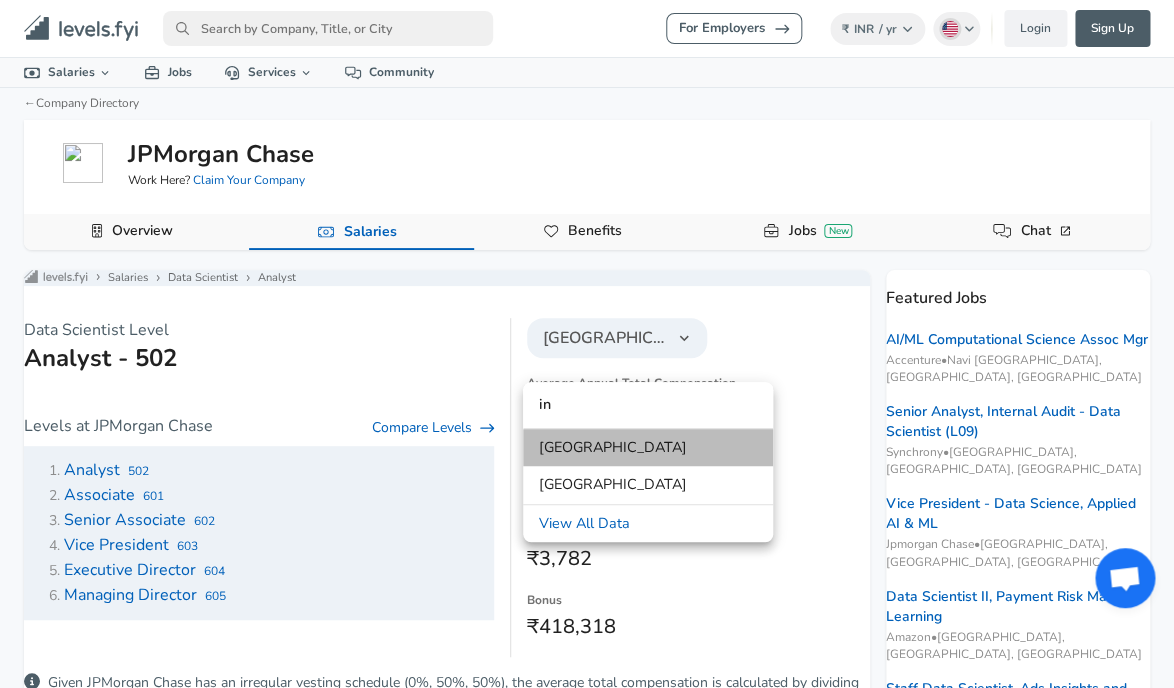 click on "[GEOGRAPHIC_DATA]" at bounding box center (648, 448) 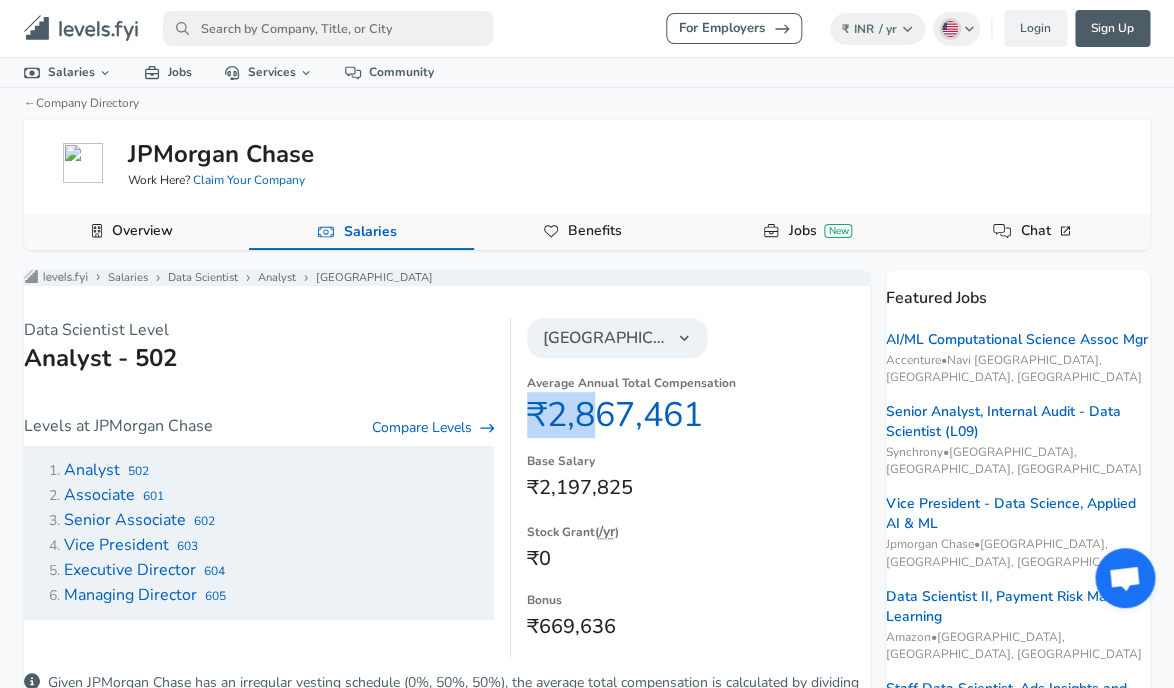 drag, startPoint x: 594, startPoint y: 426, endPoint x: 512, endPoint y: 440, distance: 83.18654 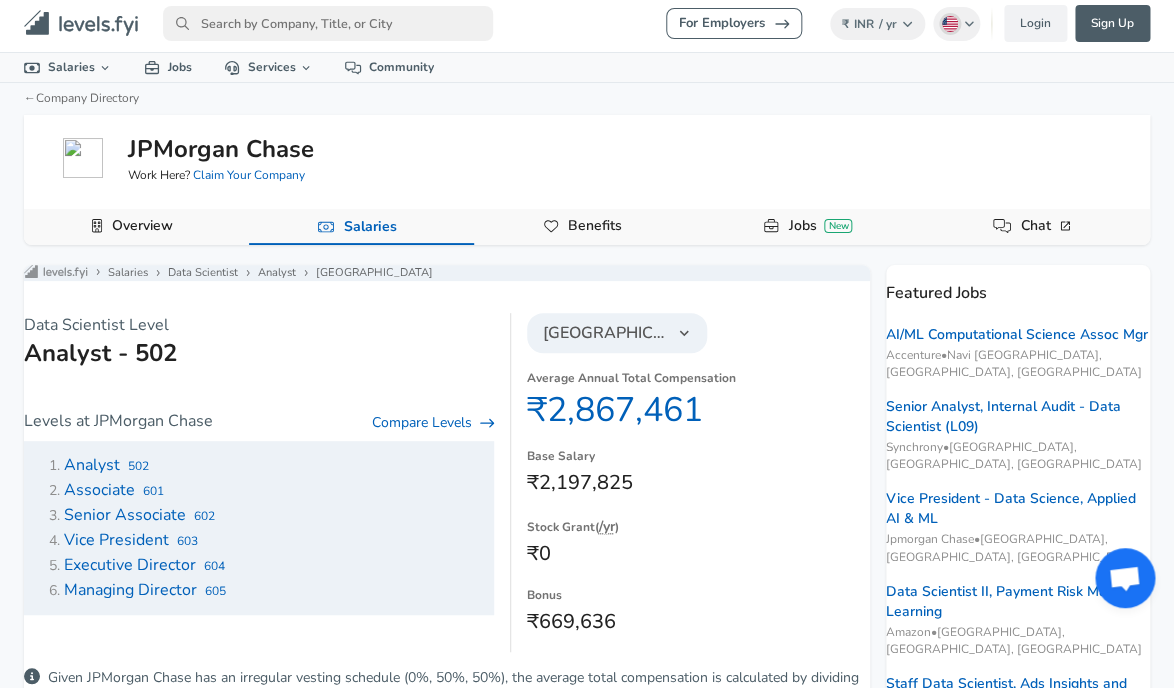 scroll, scrollTop: 48, scrollLeft: 0, axis: vertical 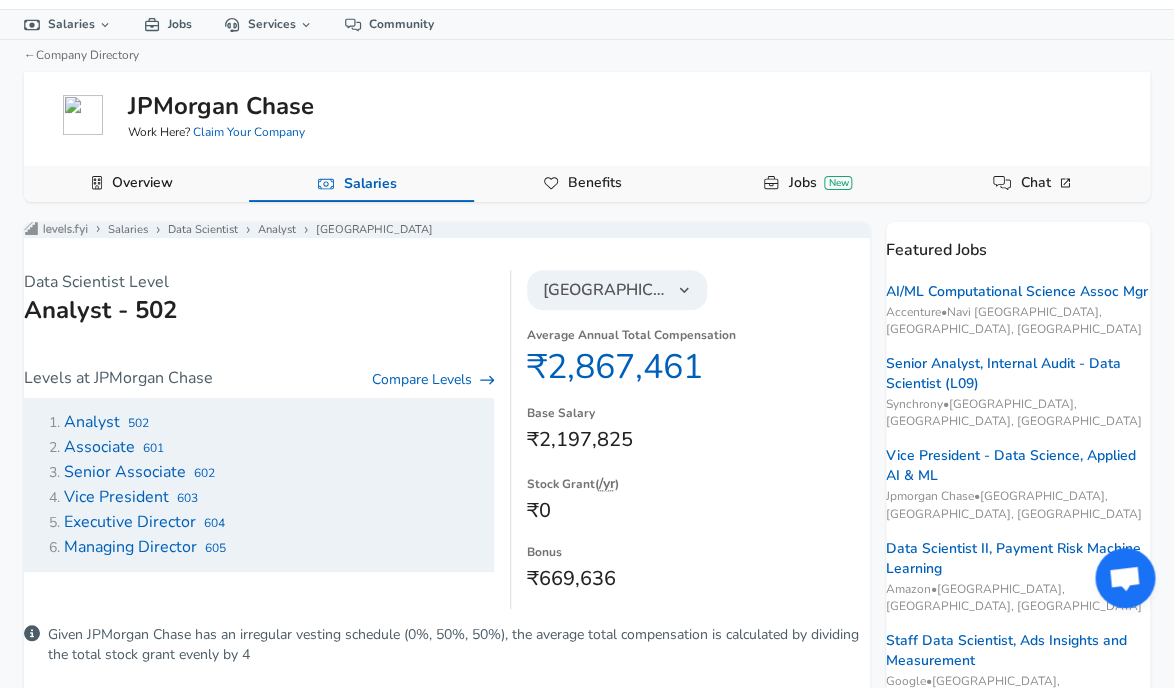 click on "Analyst" at bounding box center (92, 422) 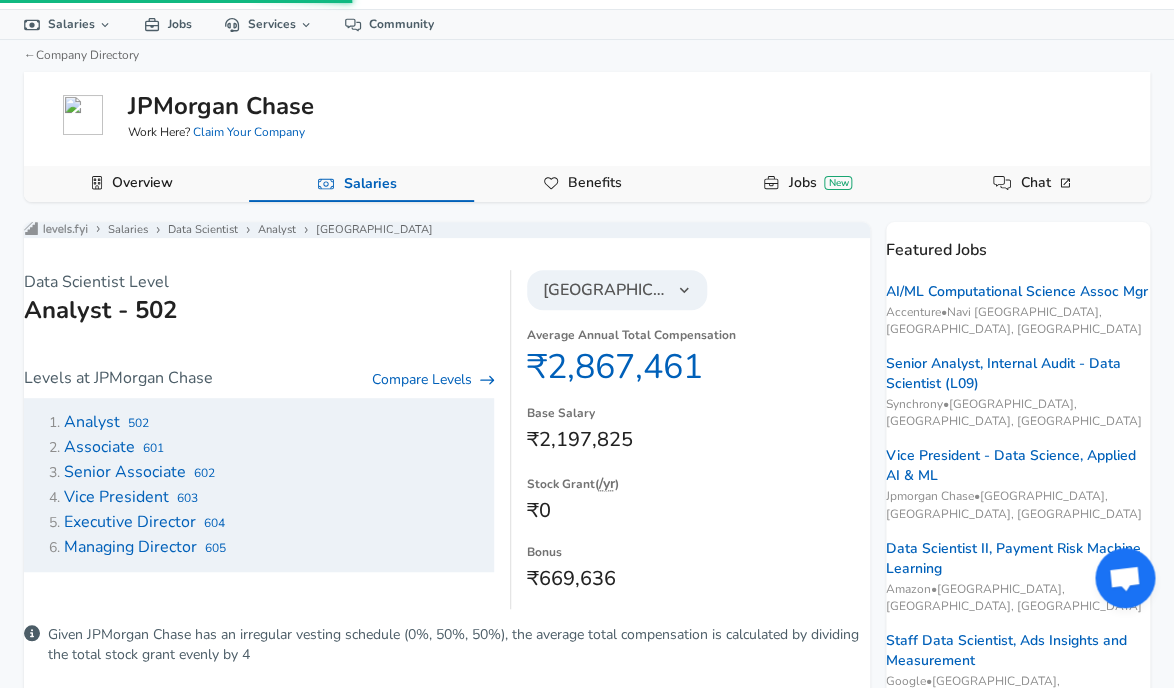 scroll, scrollTop: 0, scrollLeft: 0, axis: both 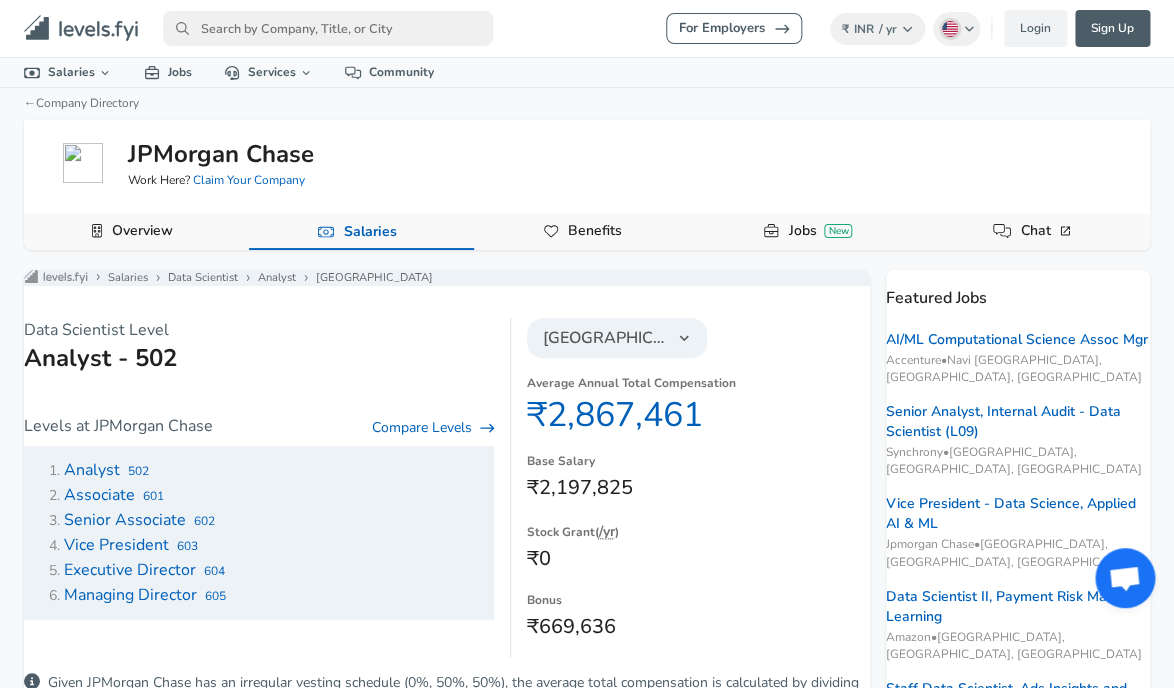 click on "Associate" at bounding box center (99, 495) 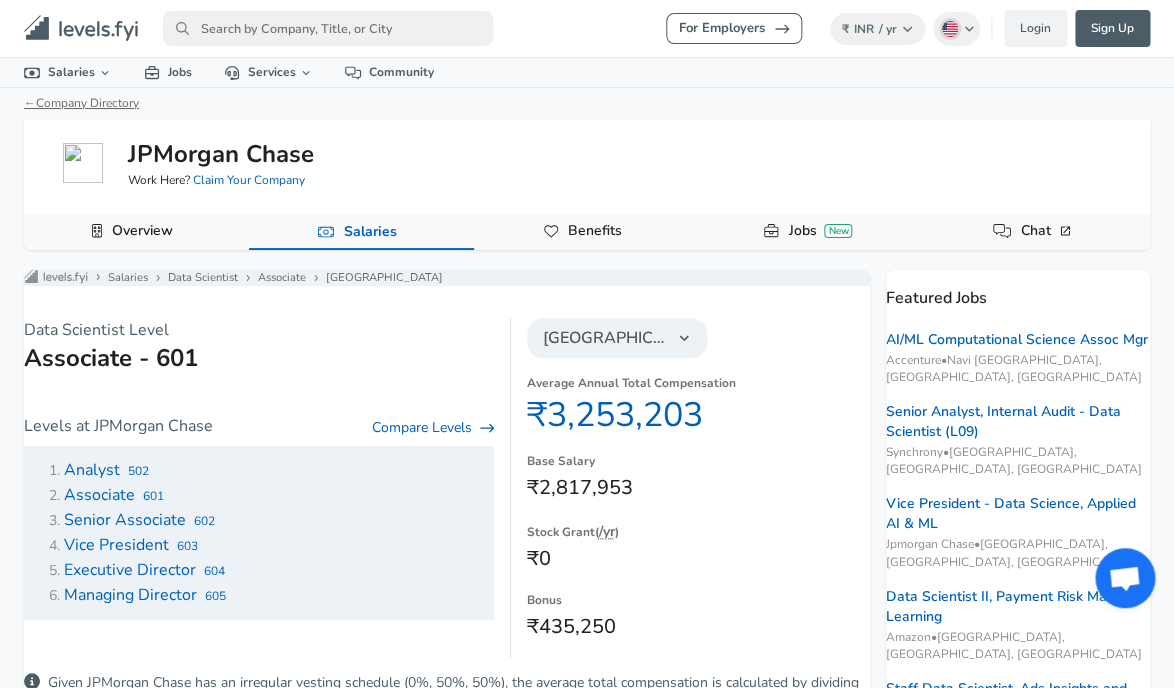click on "←  Company Directory" at bounding box center (81, 103) 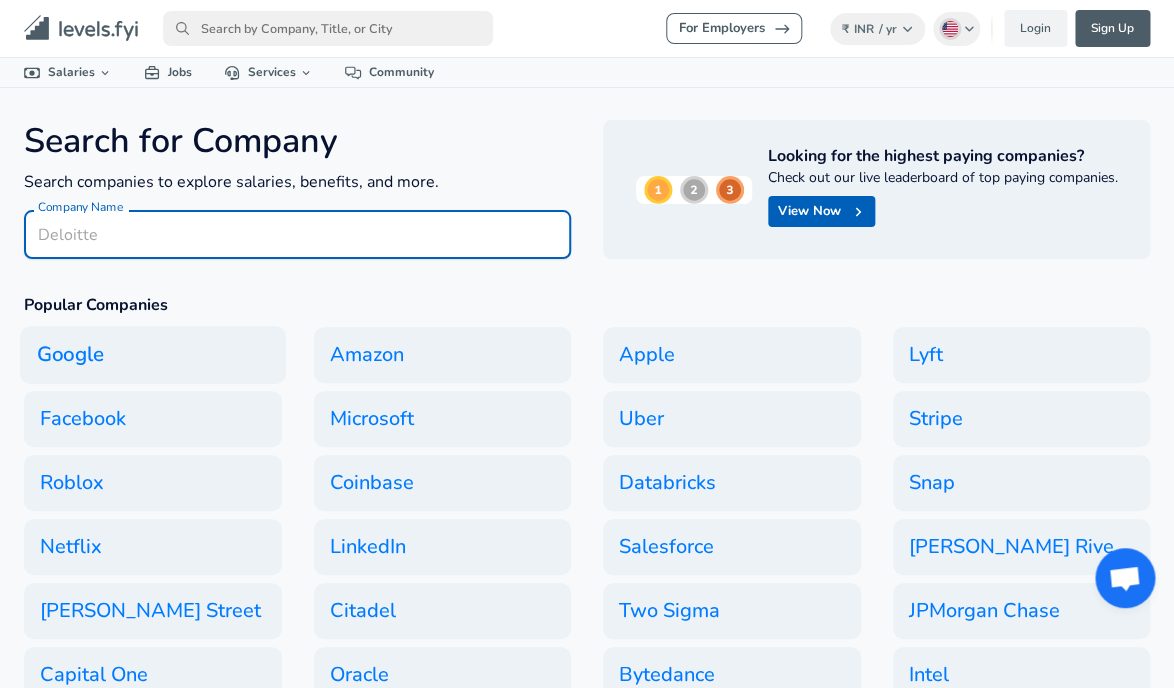 click on "Google" at bounding box center (152, 355) 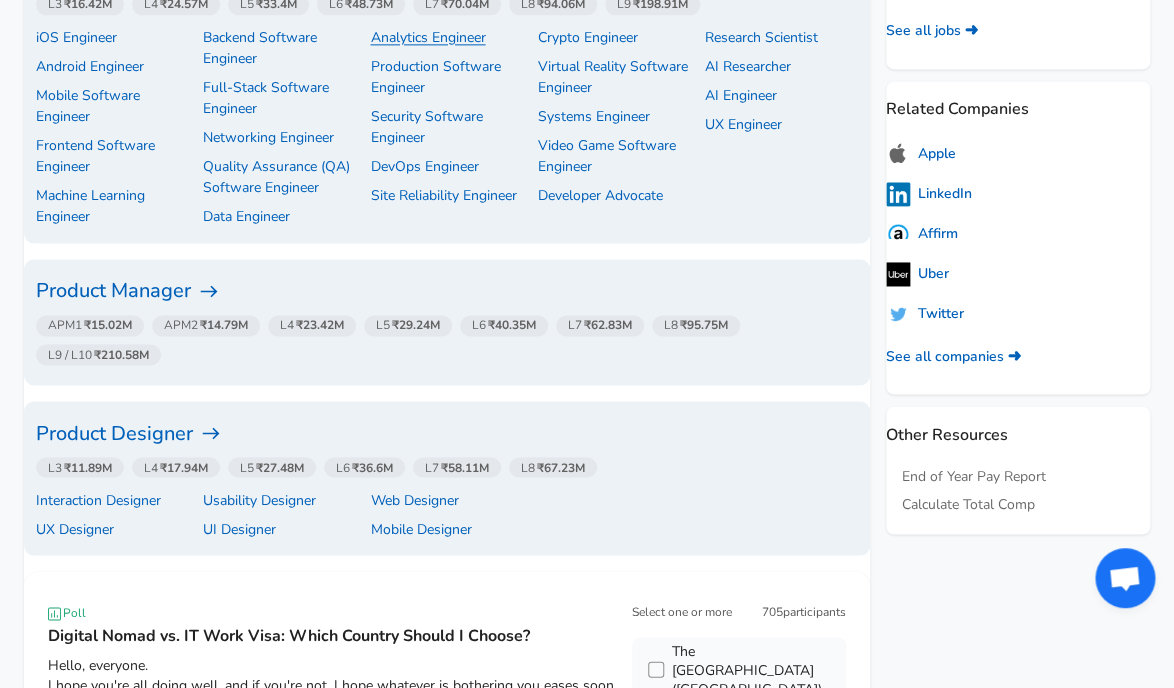 scroll, scrollTop: 819, scrollLeft: 0, axis: vertical 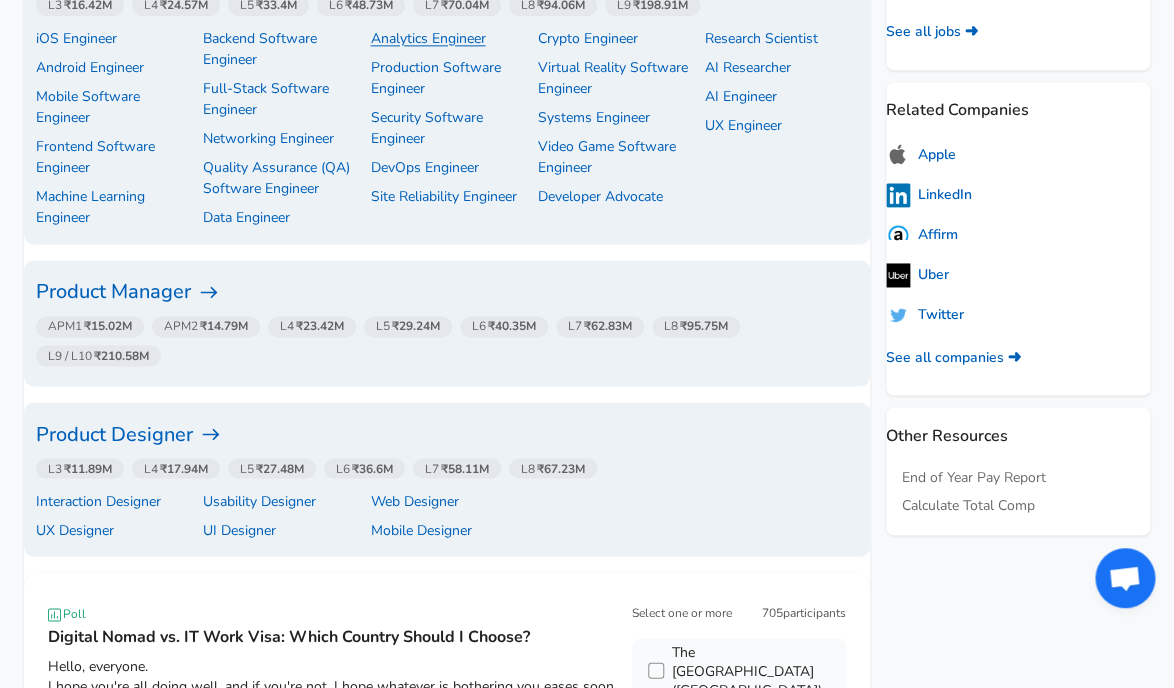 click on "Analytics Engineer" at bounding box center (427, 38) 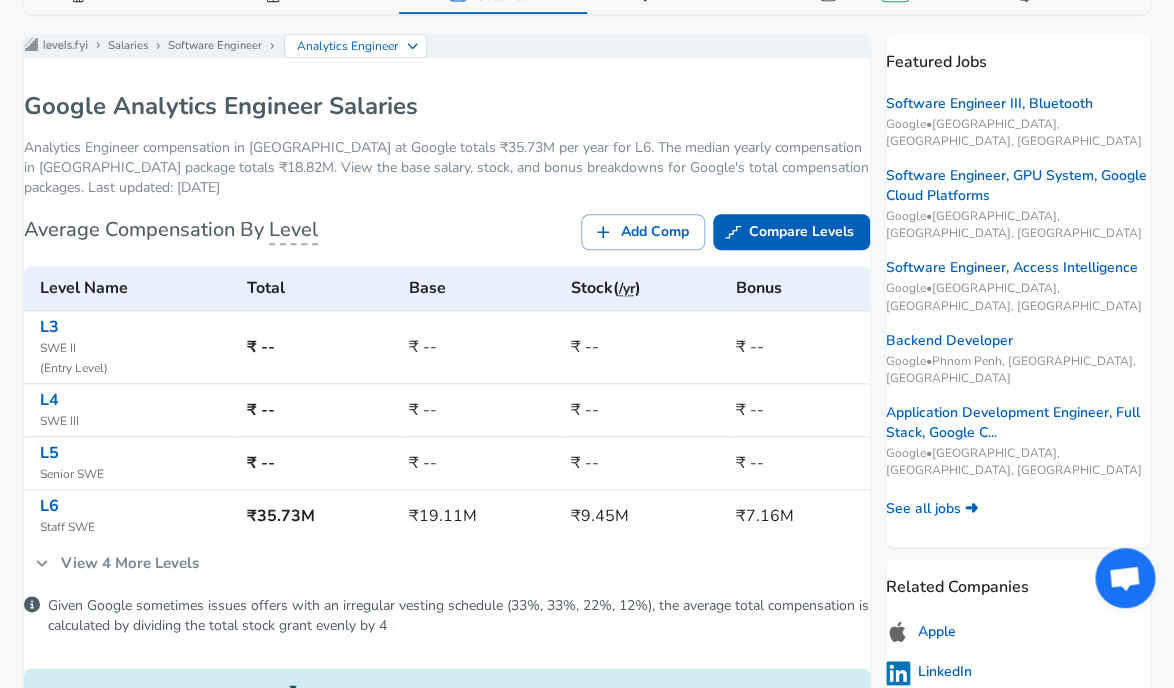 scroll, scrollTop: 130, scrollLeft: 0, axis: vertical 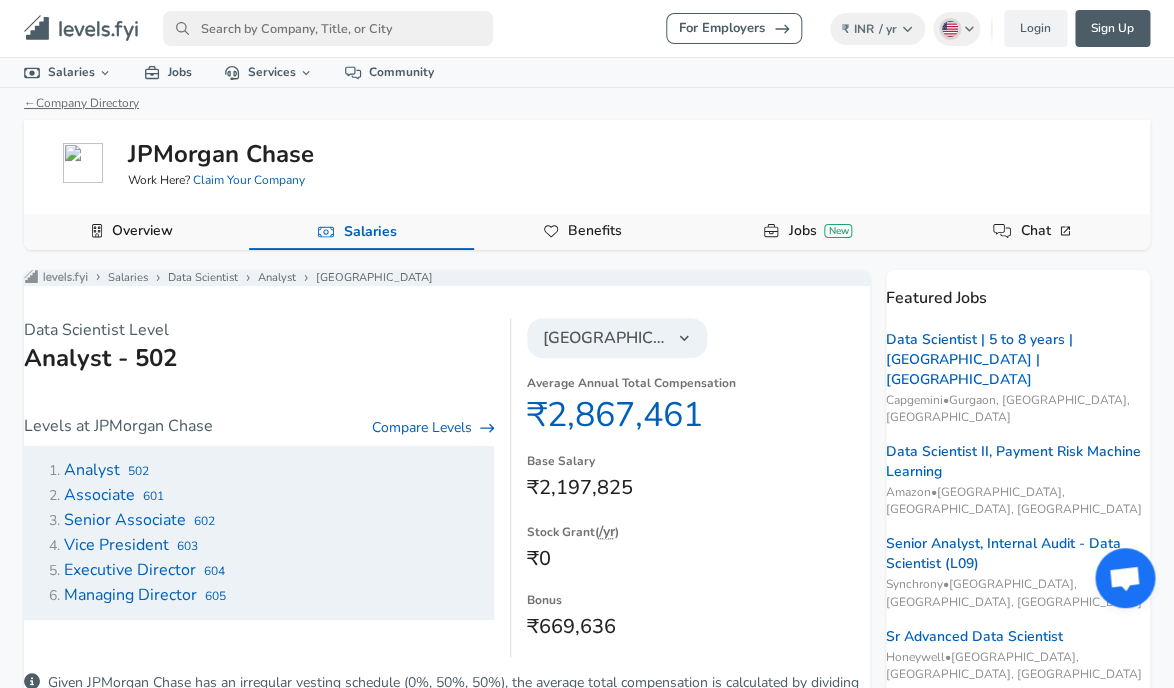 click on "←  Company Directory" at bounding box center [81, 103] 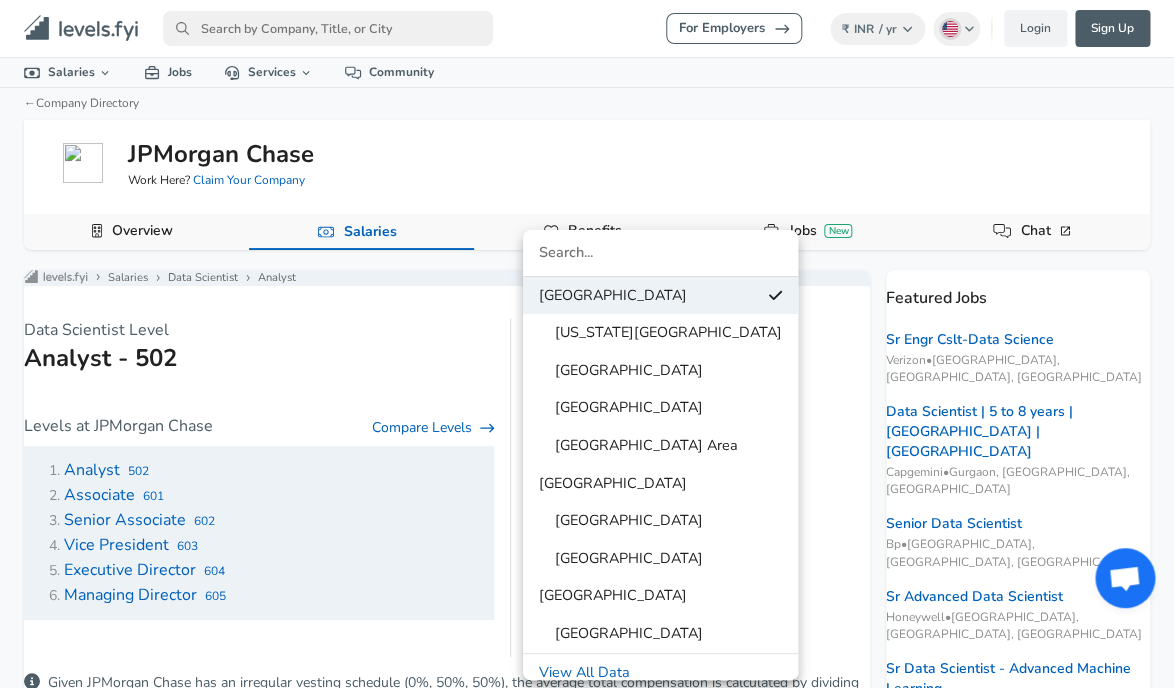 click at bounding box center [587, 344] 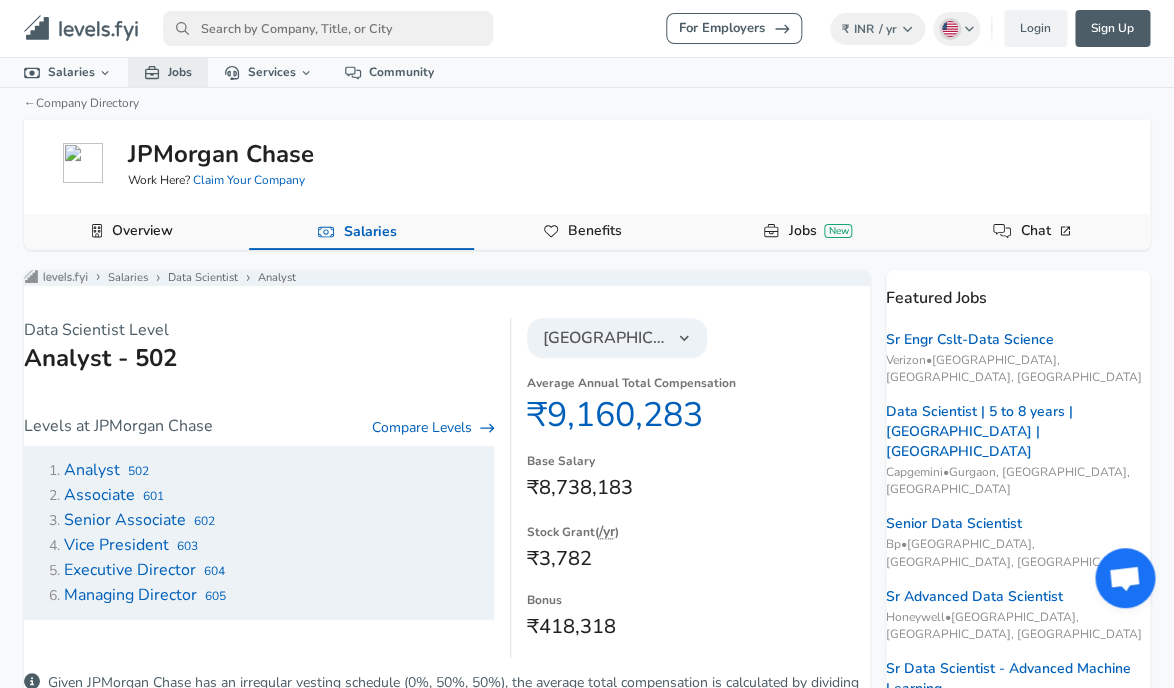 click on "Jobs" at bounding box center (168, 72) 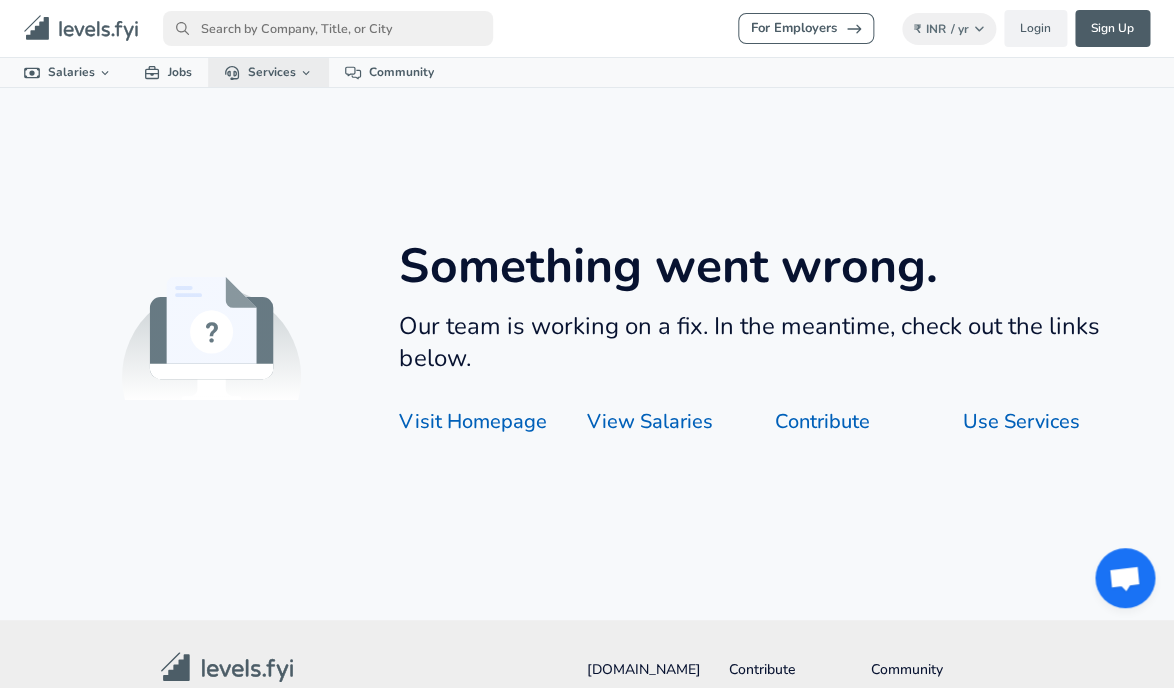 click 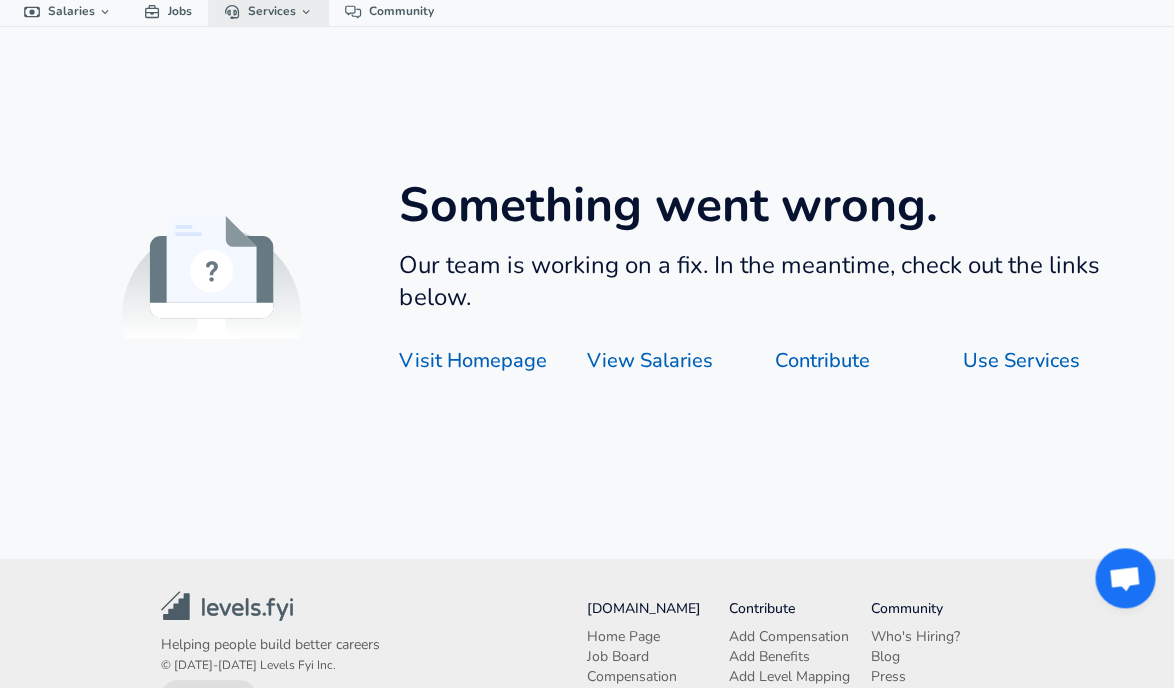 scroll, scrollTop: 0, scrollLeft: 0, axis: both 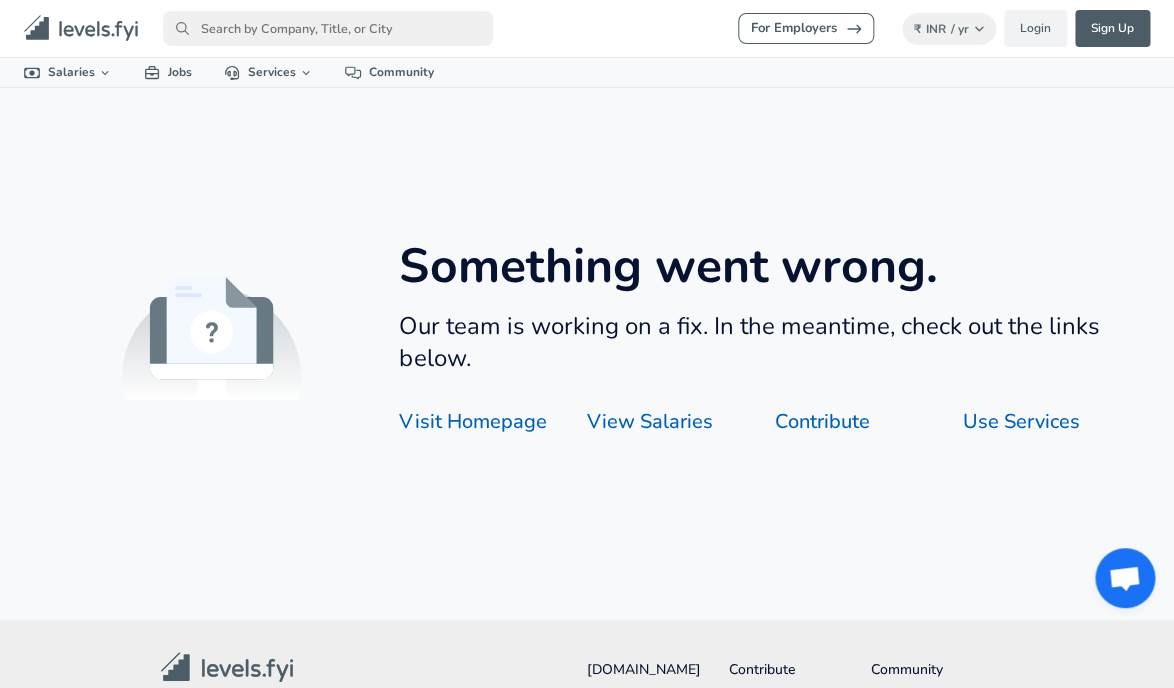 click at bounding box center (328, 28) 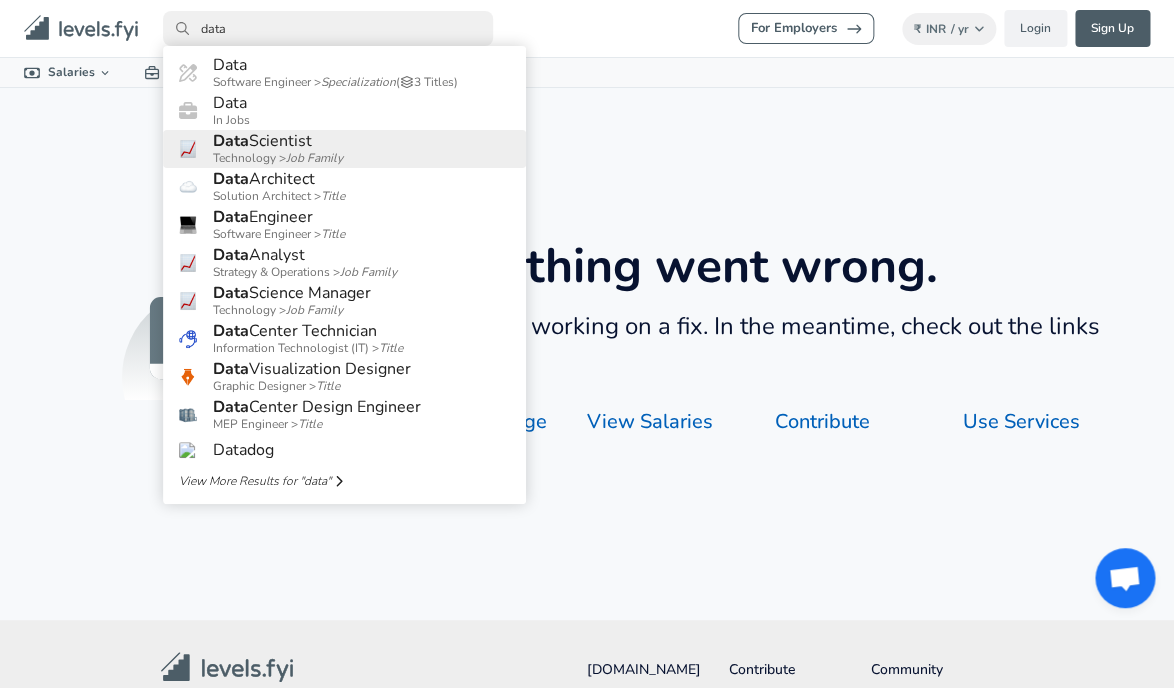 type on "data" 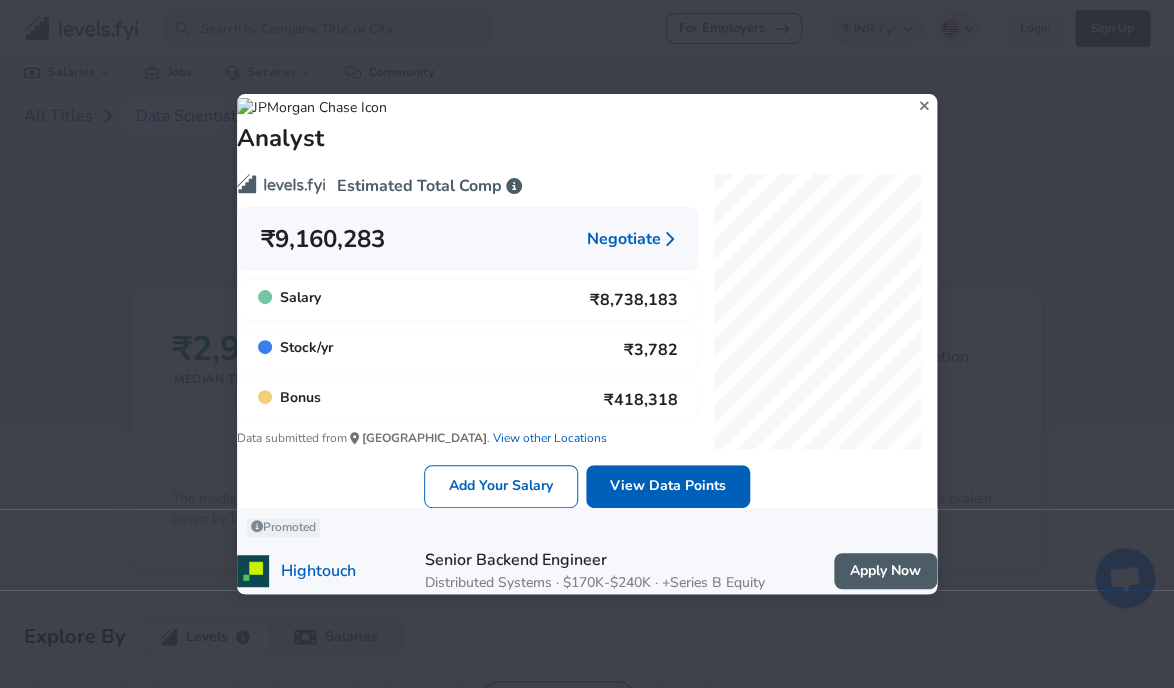 click 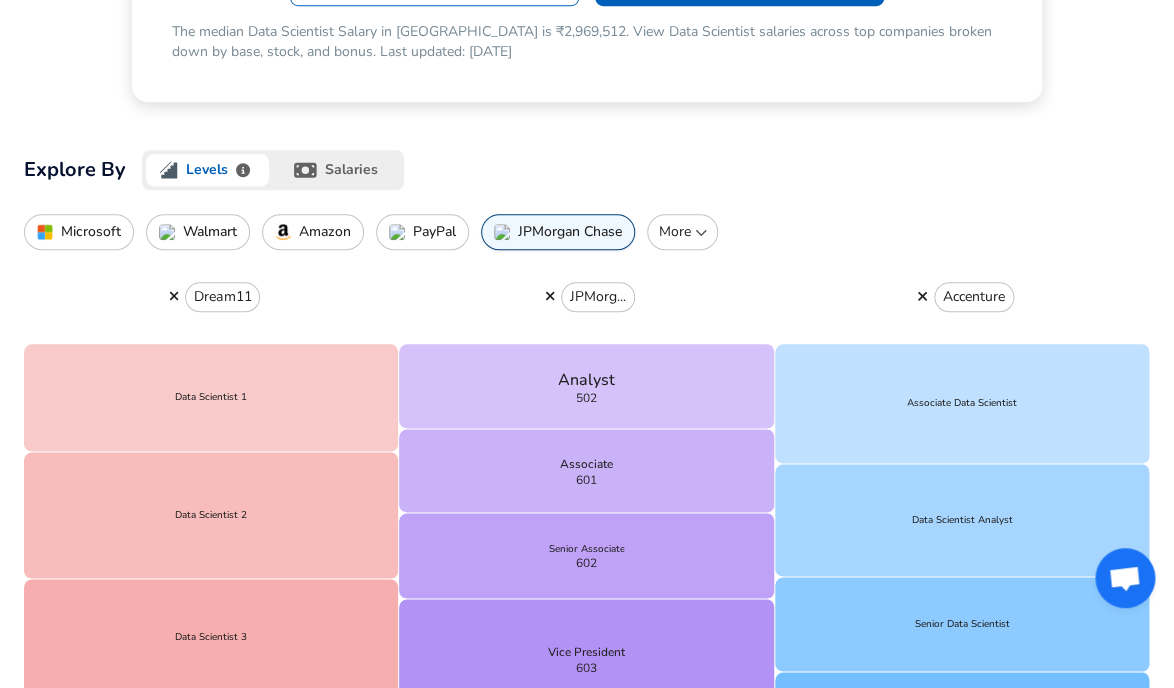 scroll, scrollTop: 485, scrollLeft: 0, axis: vertical 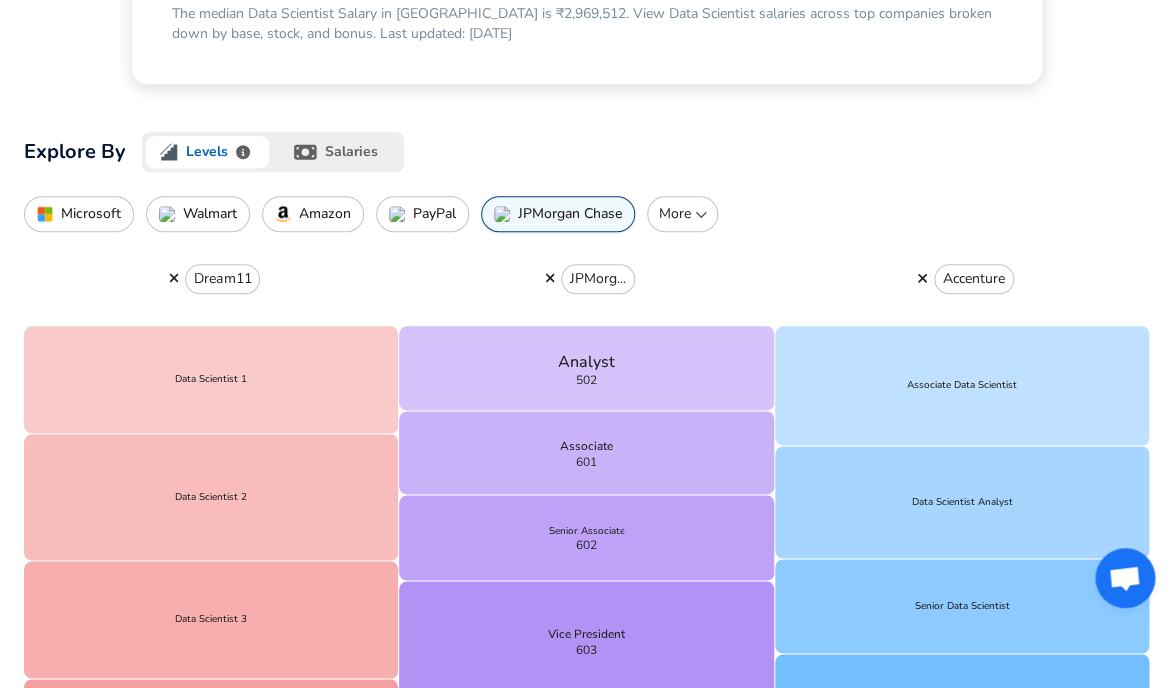 click on "More" at bounding box center (682, 214) 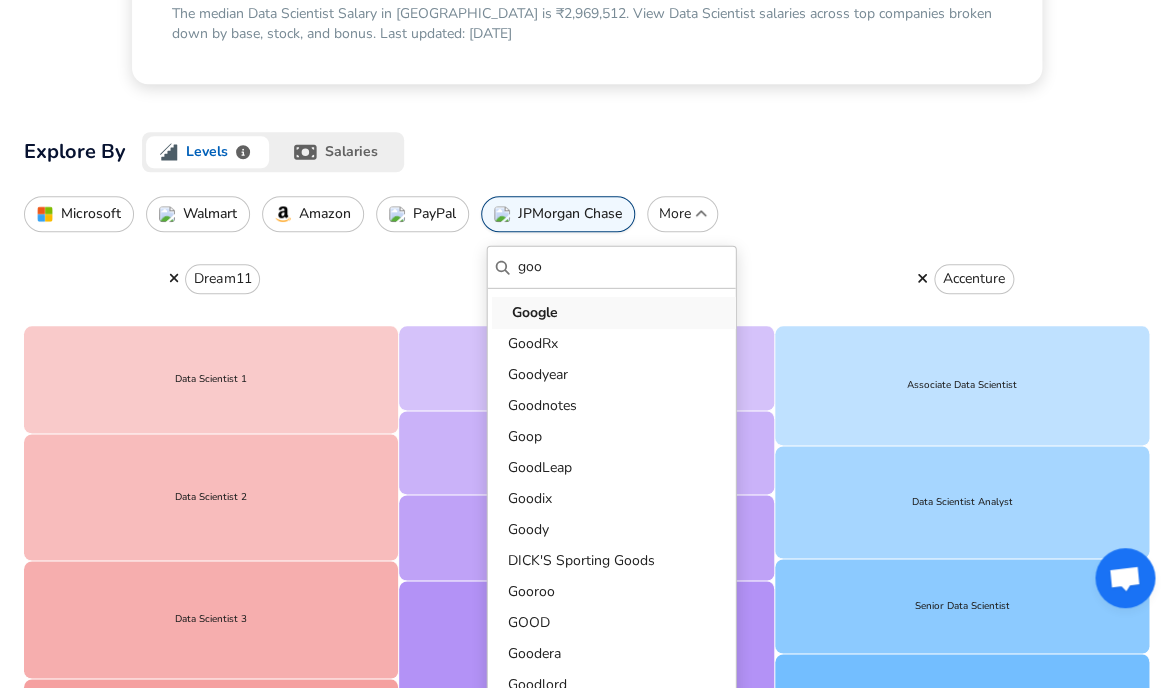 type on "goo" 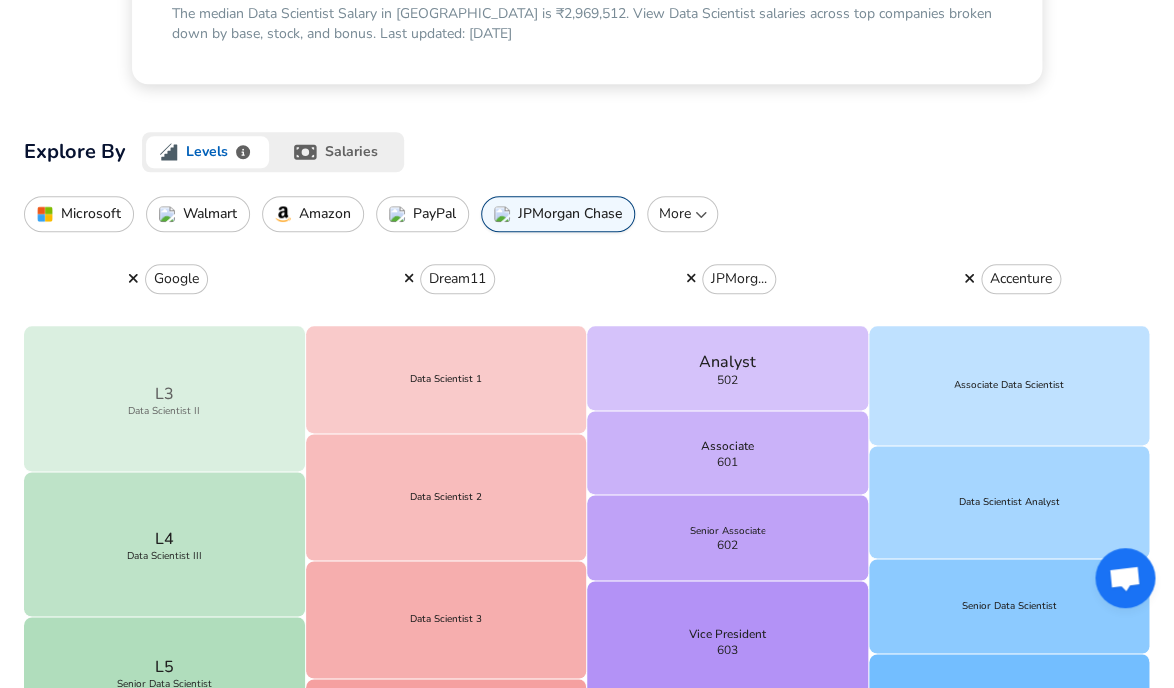 click on "L3" at bounding box center [164, 394] 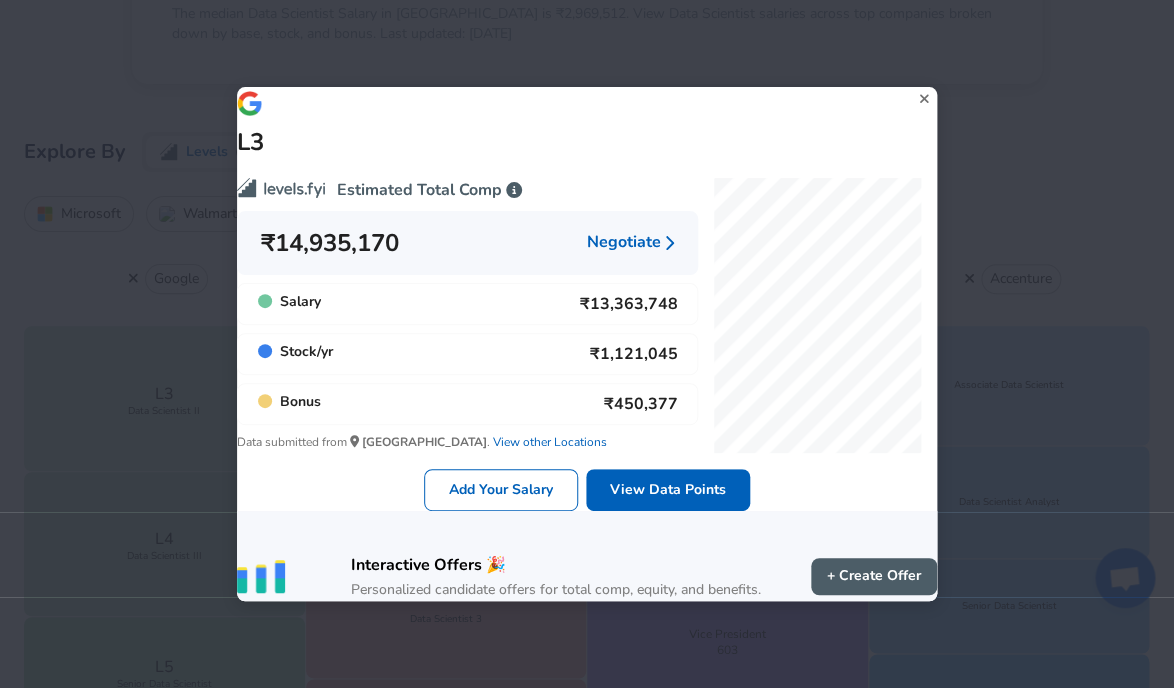 click 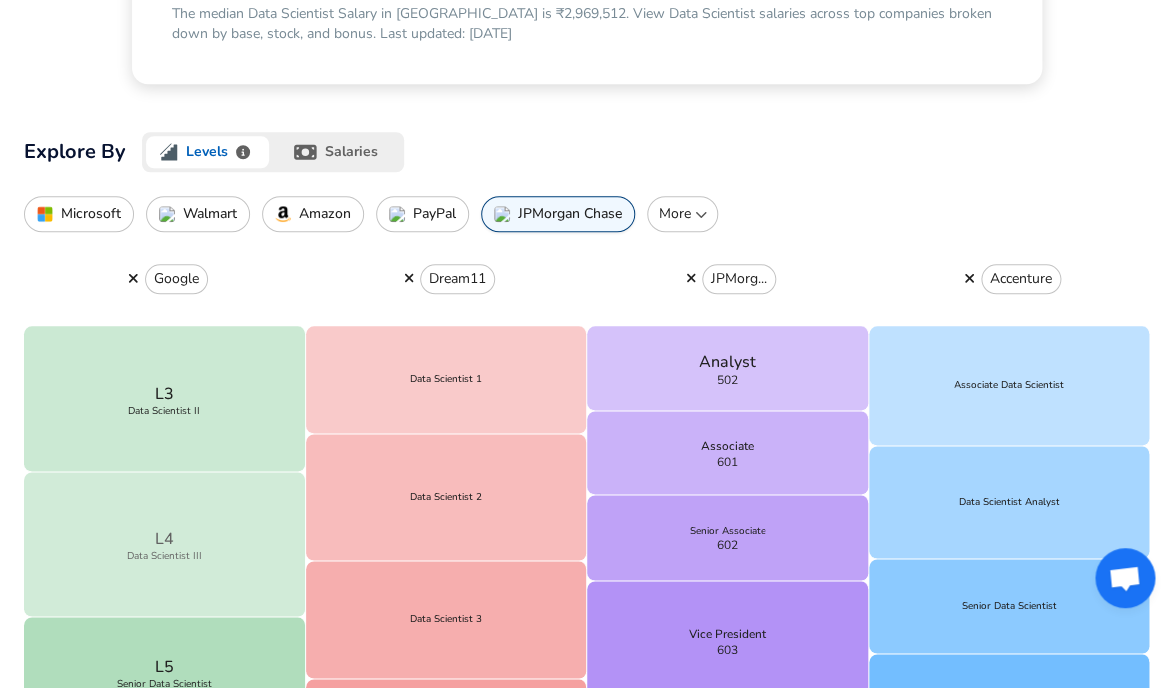 click on "L4 Data Scientist III" at bounding box center [165, 544] 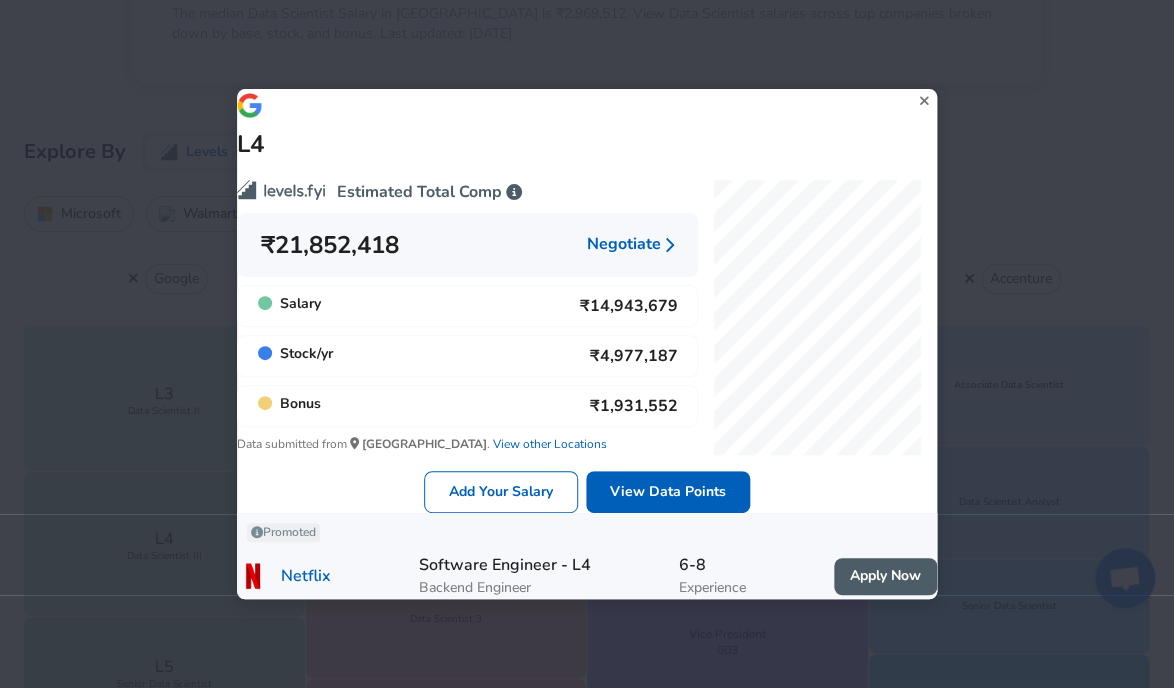 click 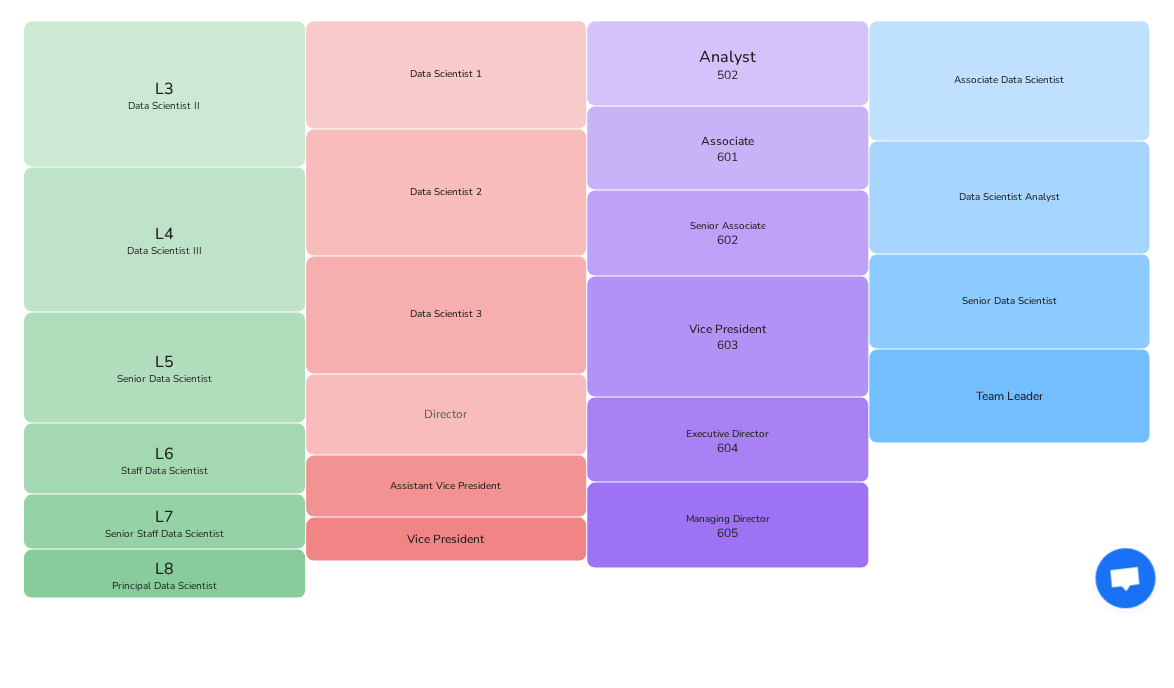 scroll, scrollTop: 845, scrollLeft: 0, axis: vertical 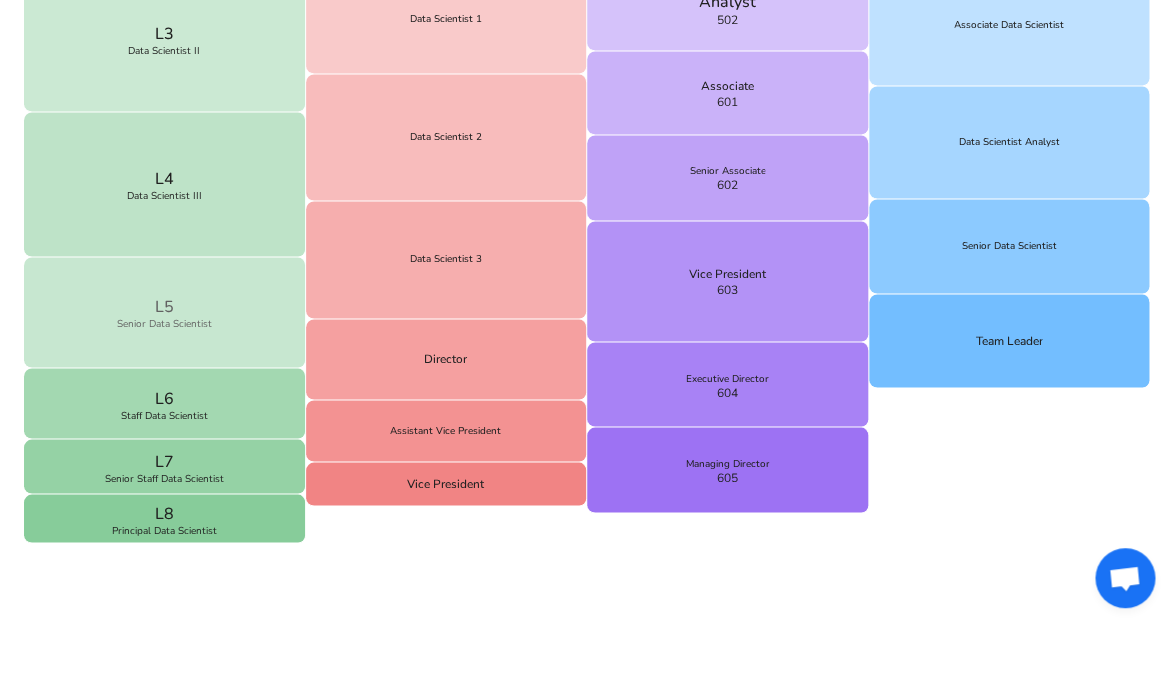 click on "L5 Senior Data Scientist" at bounding box center (165, 312) 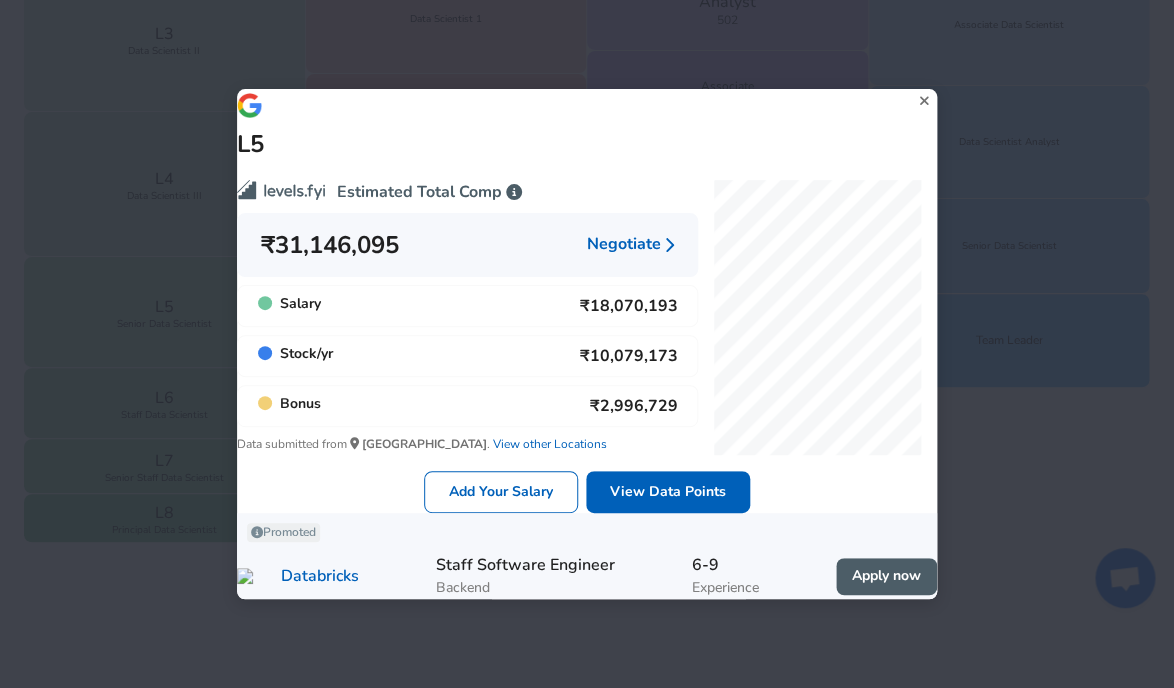 click 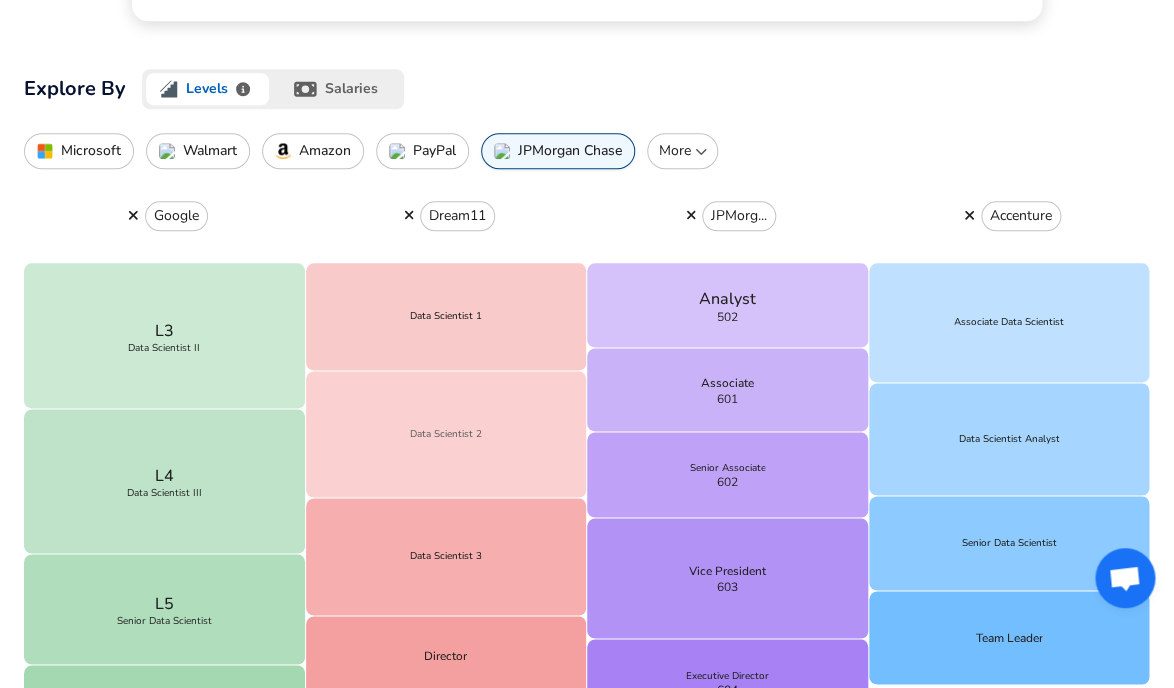 scroll, scrollTop: 547, scrollLeft: 0, axis: vertical 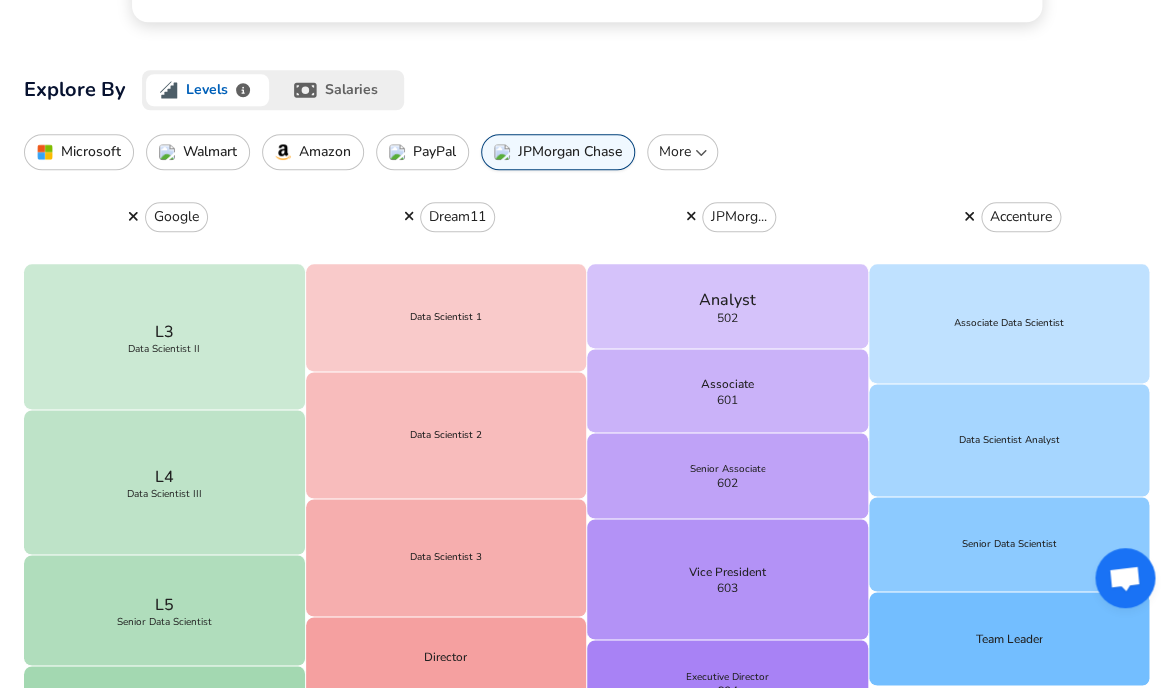 click on "More" at bounding box center (682, 152) 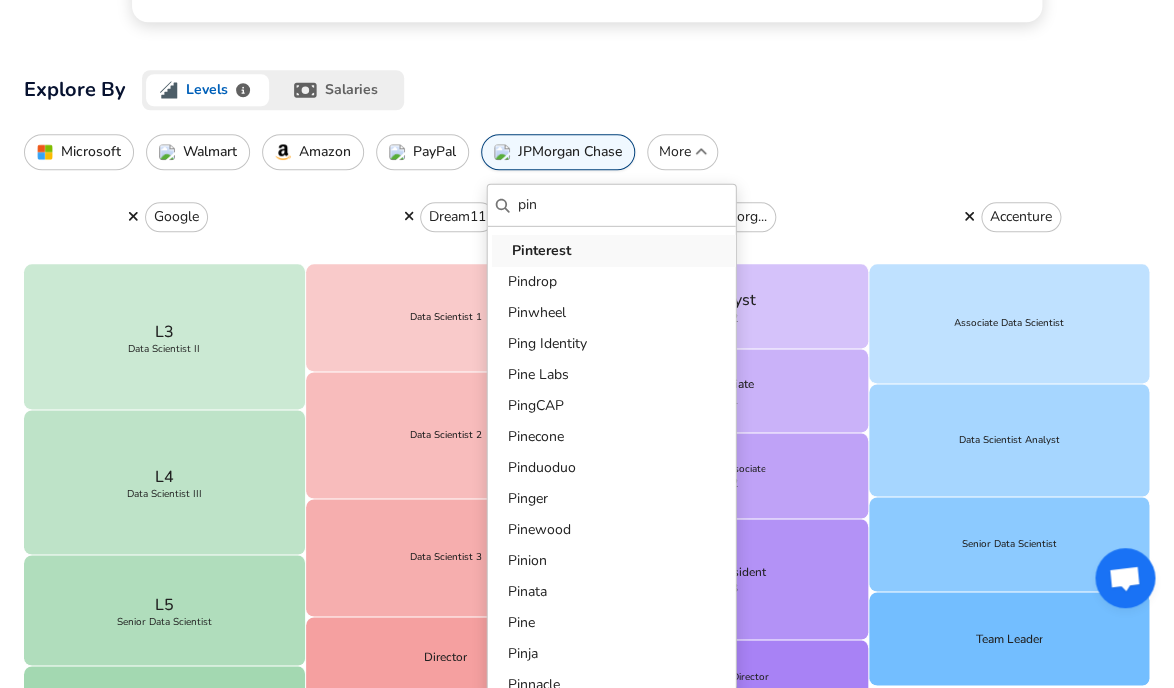 type on "pin" 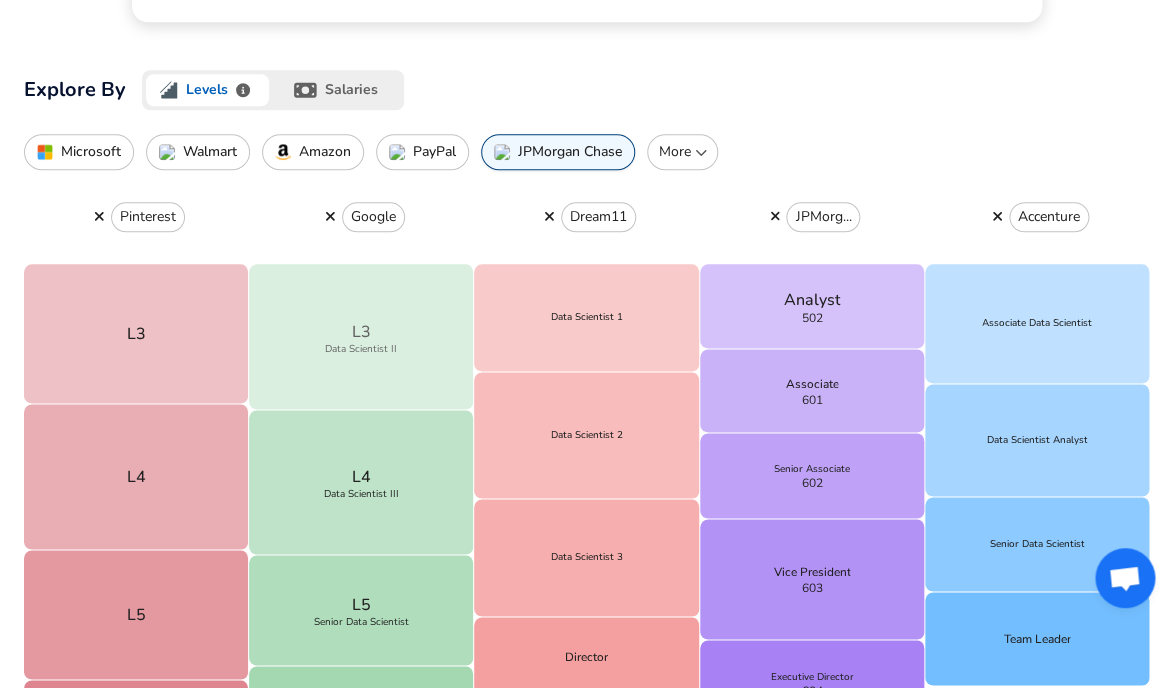 click on "Data Scientist II" at bounding box center [361, 349] 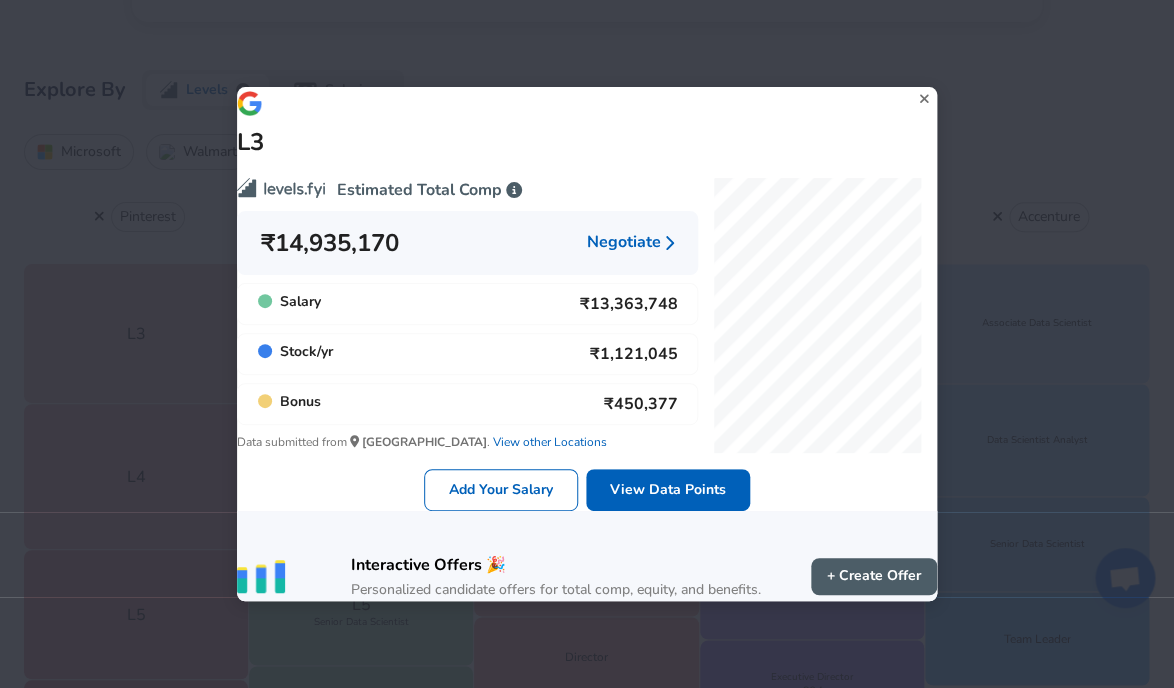 click on "View other Locations" at bounding box center (548, 442) 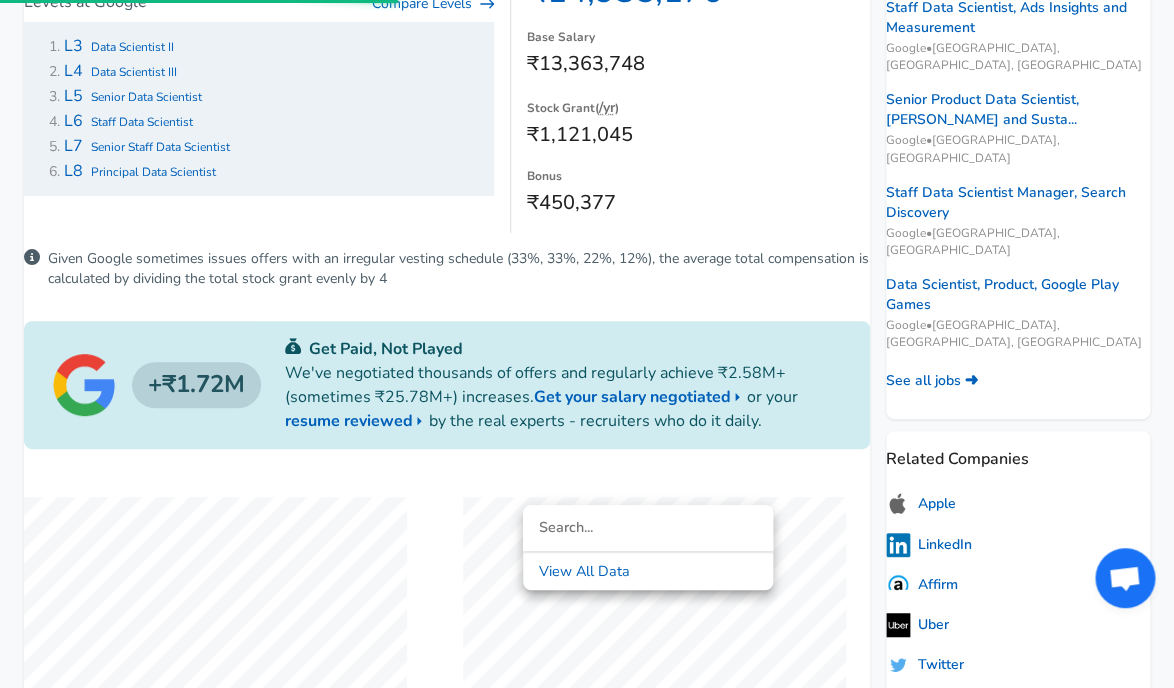 scroll, scrollTop: 0, scrollLeft: 0, axis: both 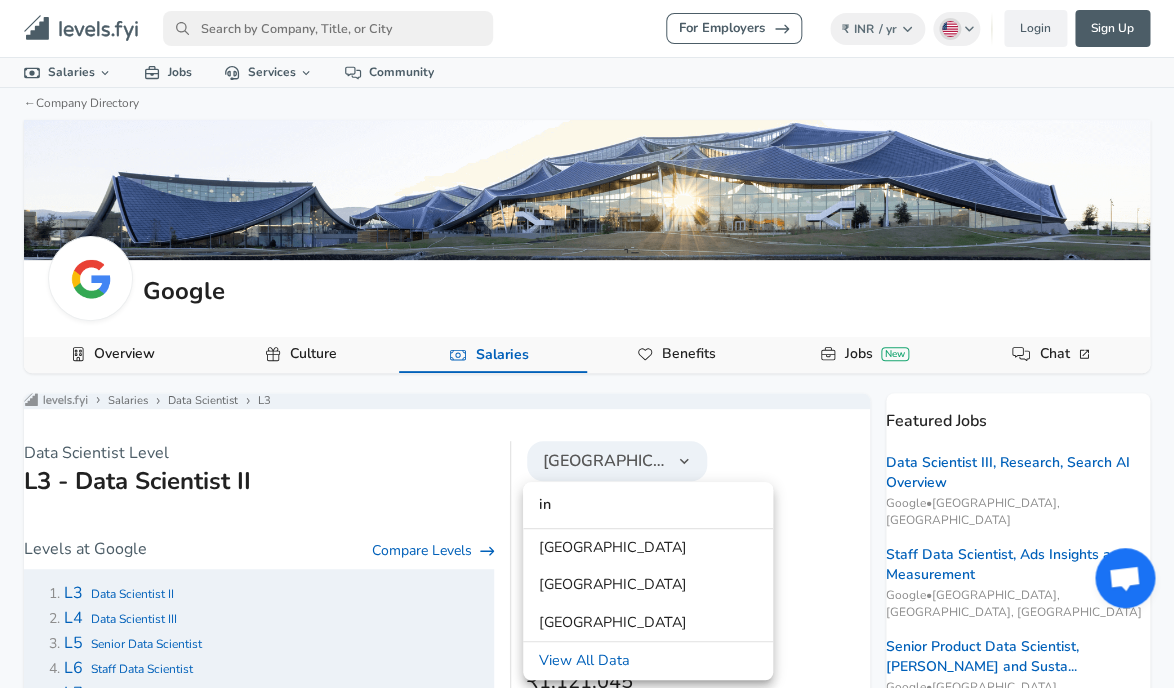 type on "in" 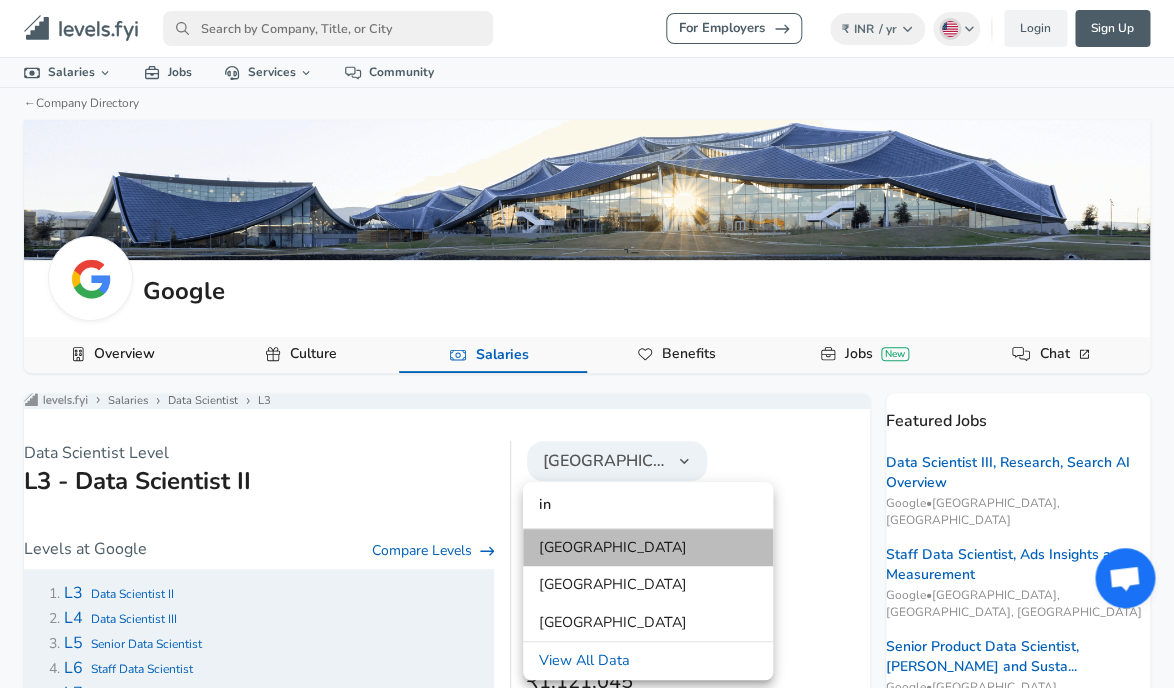 click on "[GEOGRAPHIC_DATA]" at bounding box center [648, 548] 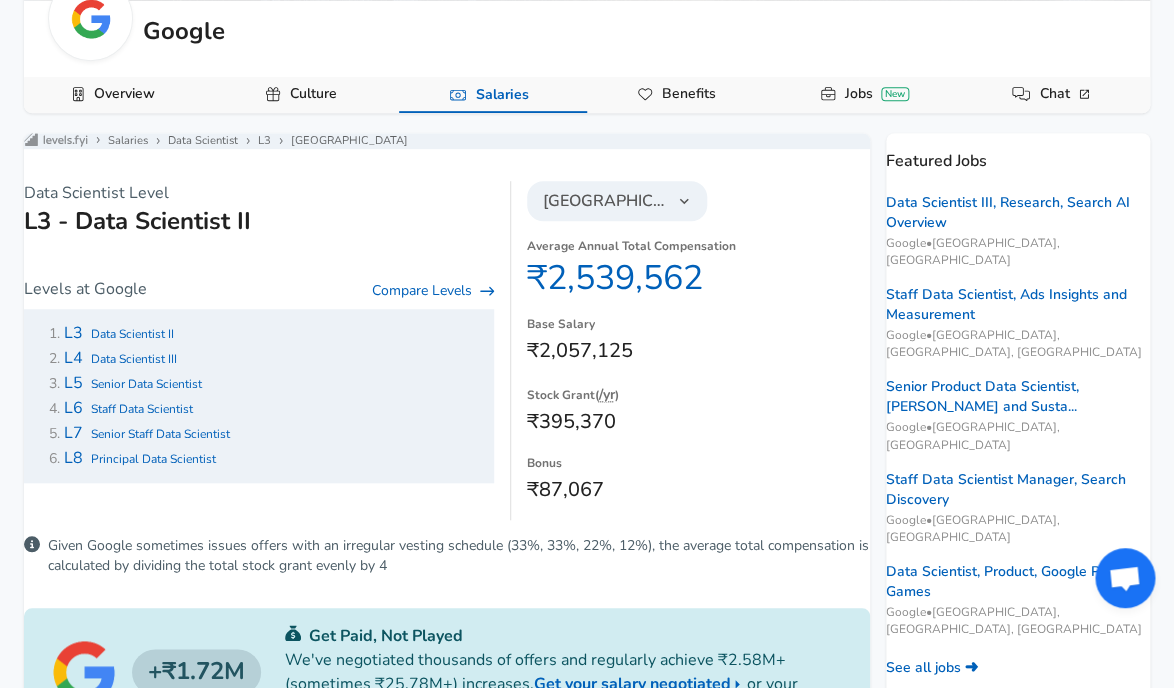 scroll, scrollTop: 266, scrollLeft: 0, axis: vertical 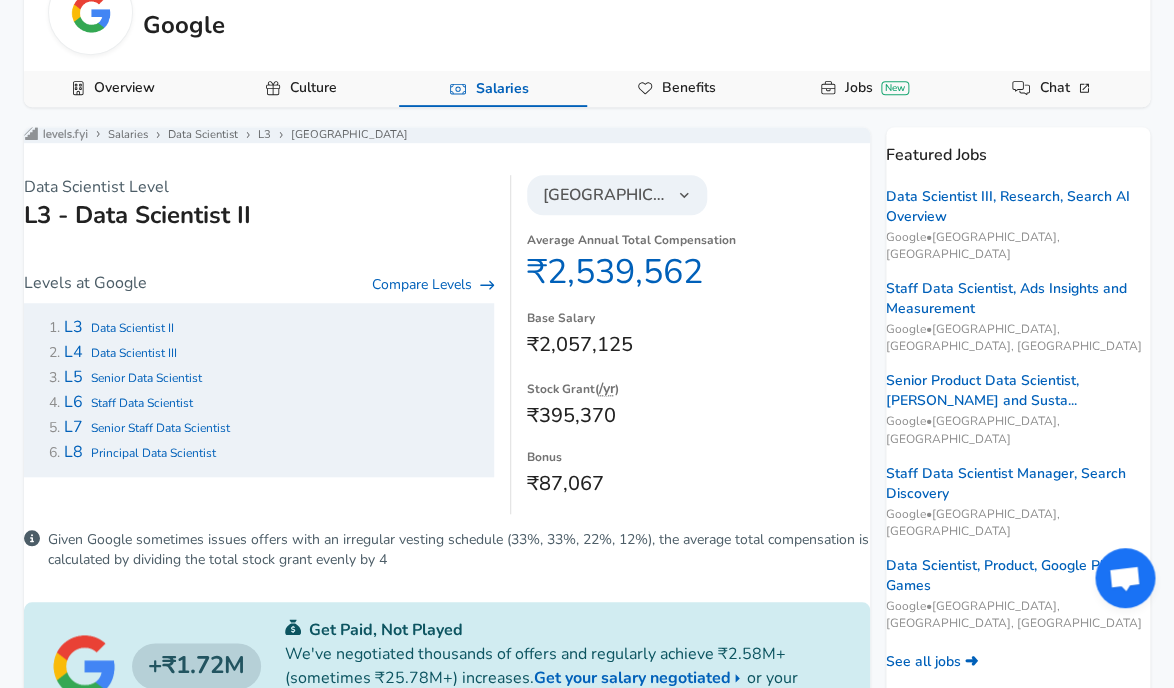 click on "Data Scientist III" at bounding box center (134, 353) 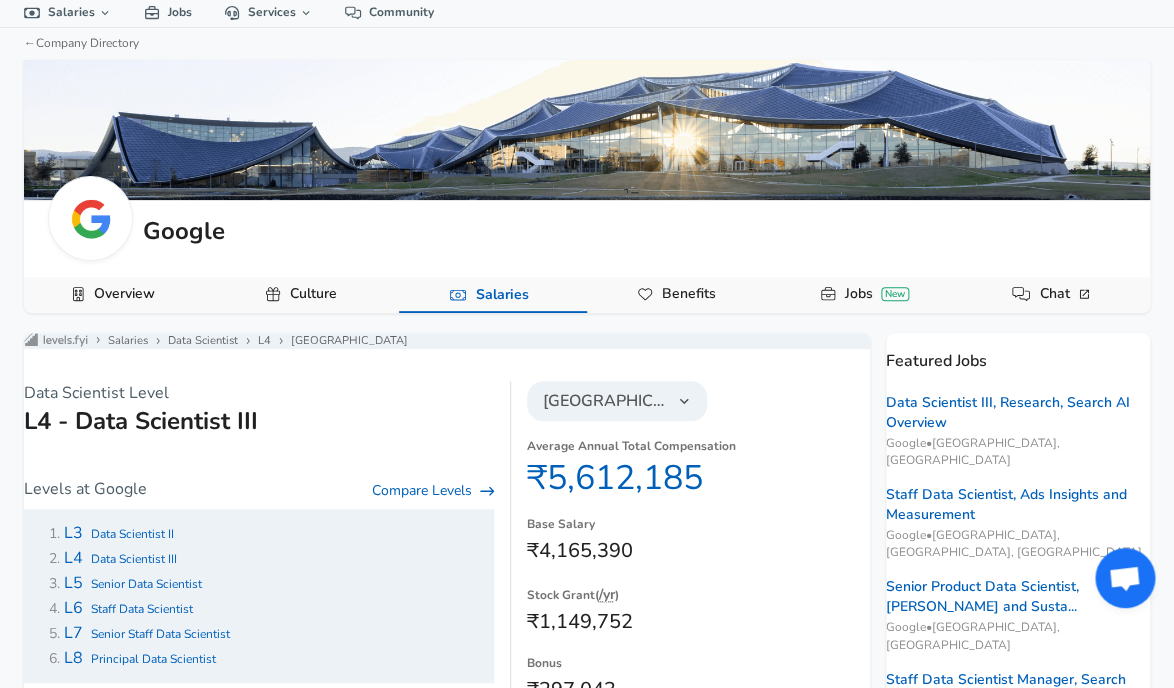 scroll, scrollTop: 71, scrollLeft: 0, axis: vertical 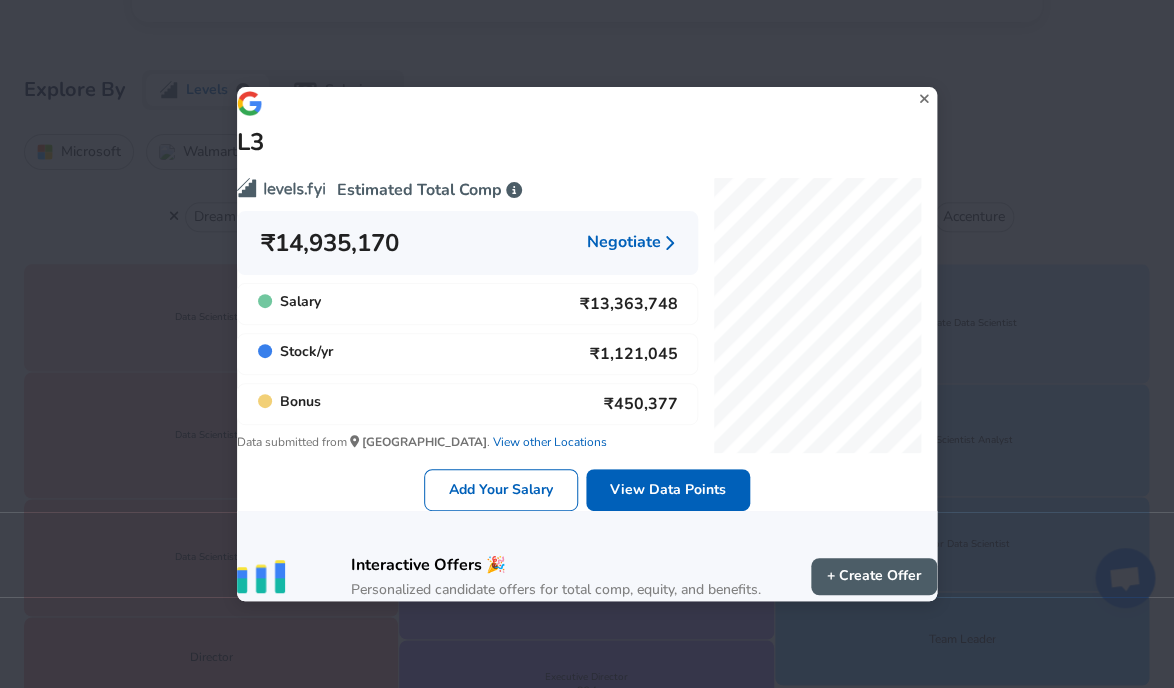 click 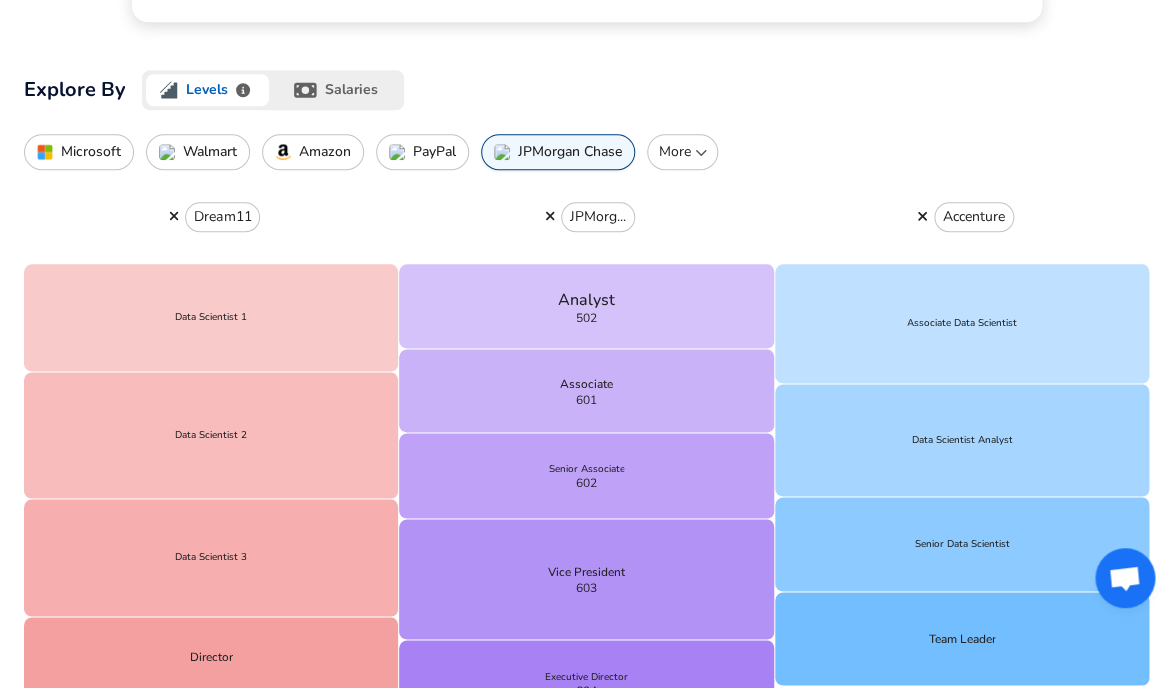 click on "More" at bounding box center [682, 152] 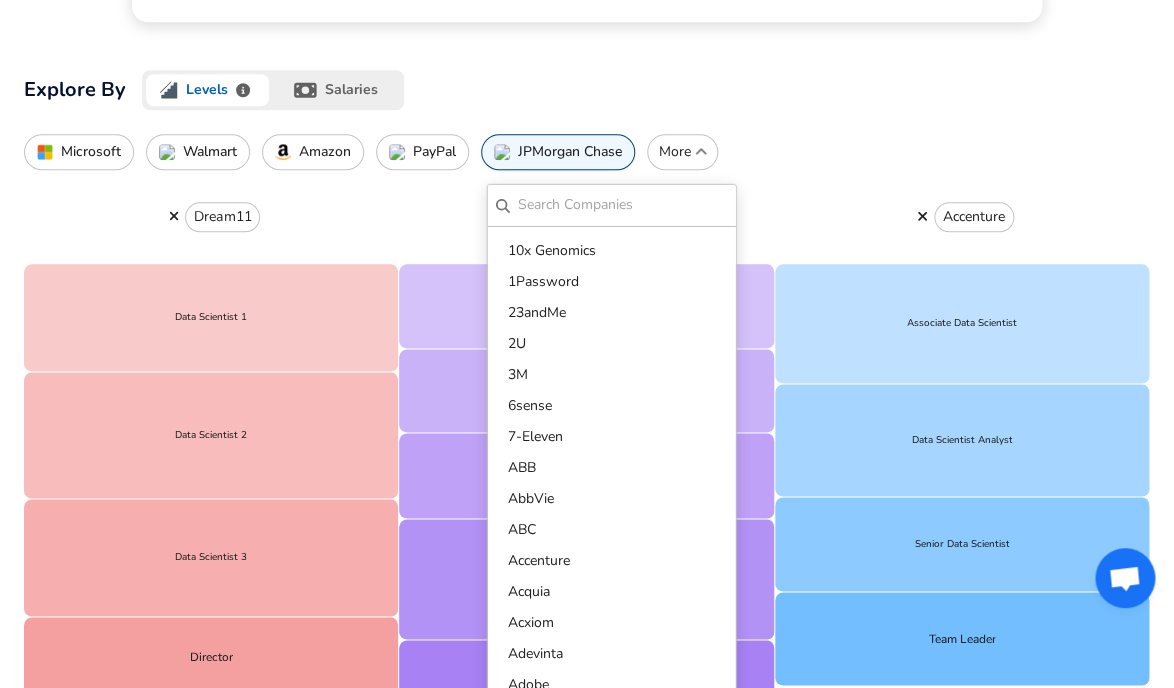 type on "o" 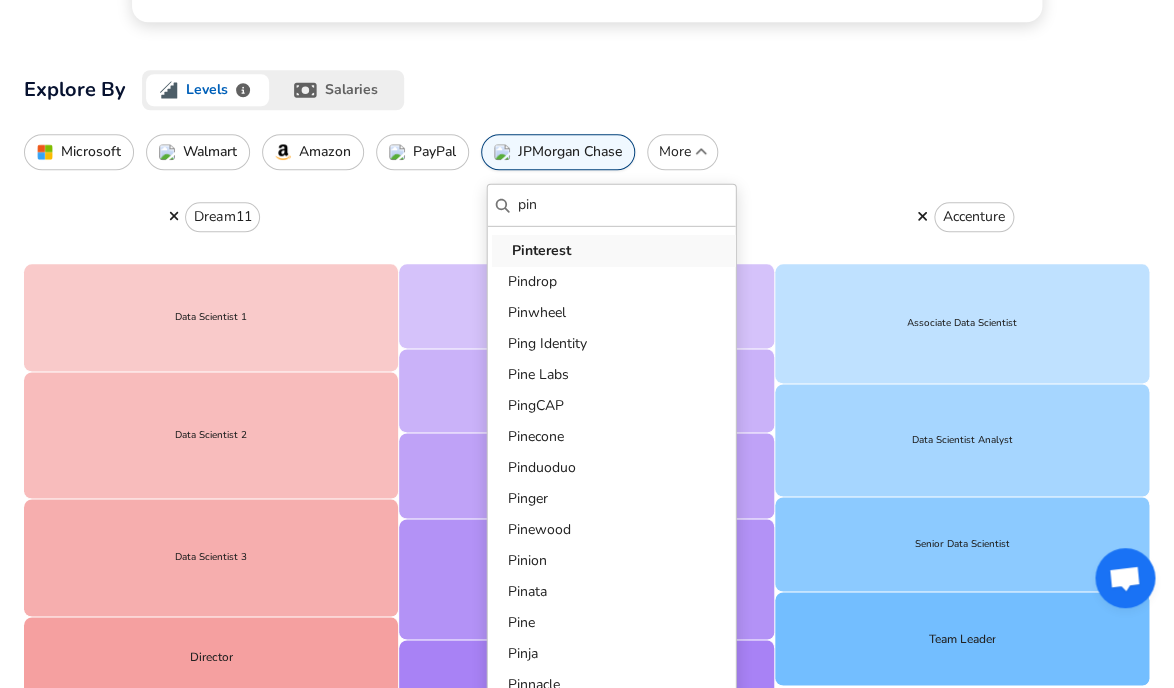 type on "pin" 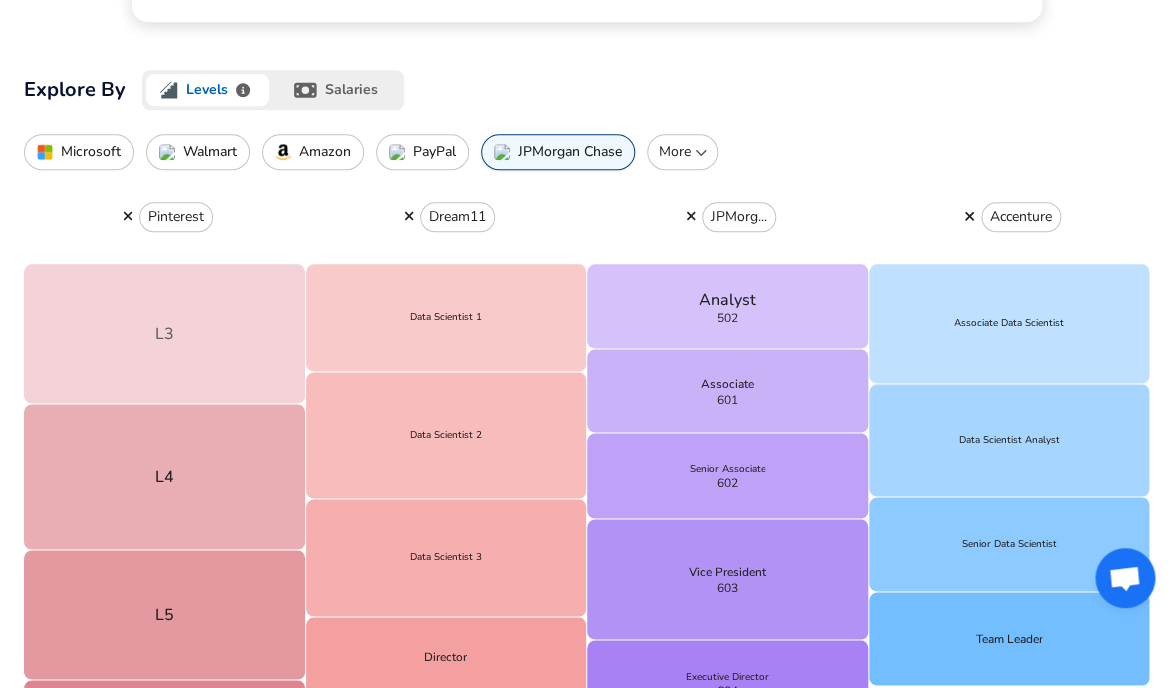 click on "L3" at bounding box center [165, 334] 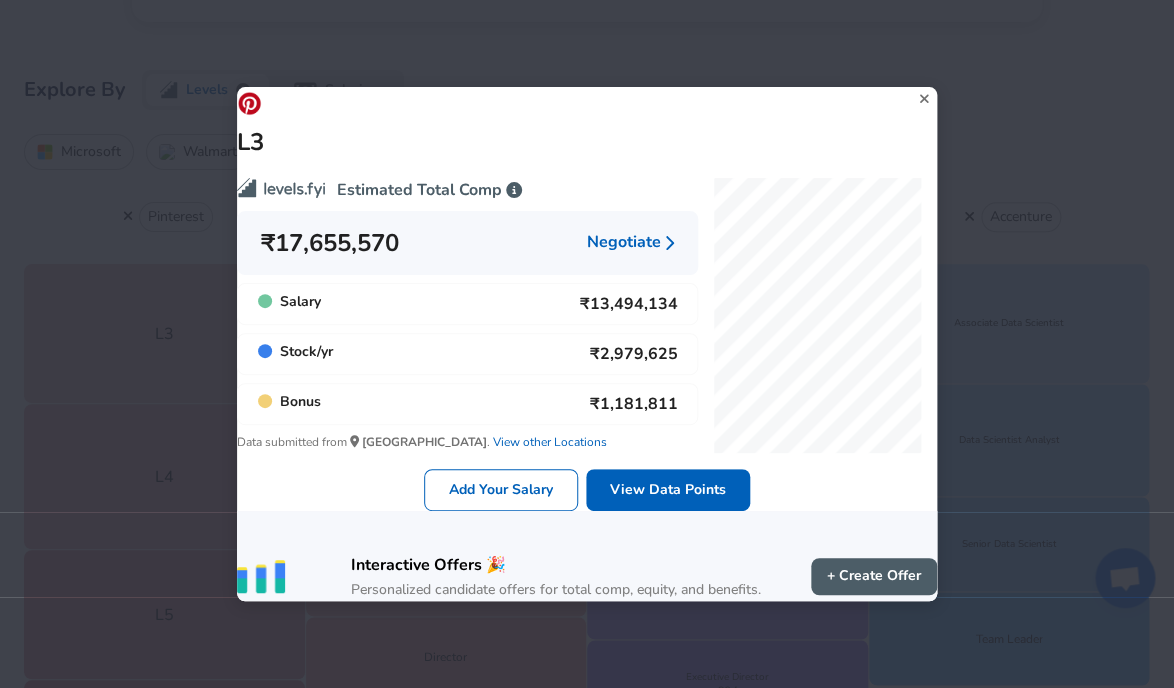 click on "View other Locations" at bounding box center (548, 442) 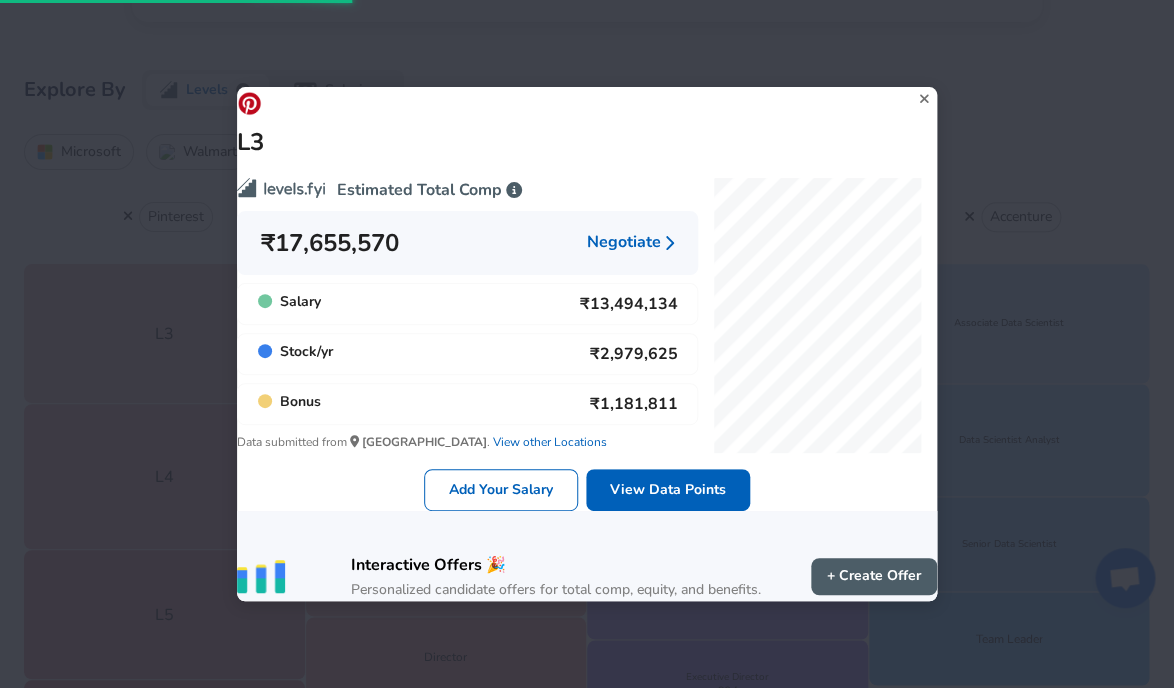 scroll, scrollTop: 0, scrollLeft: 0, axis: both 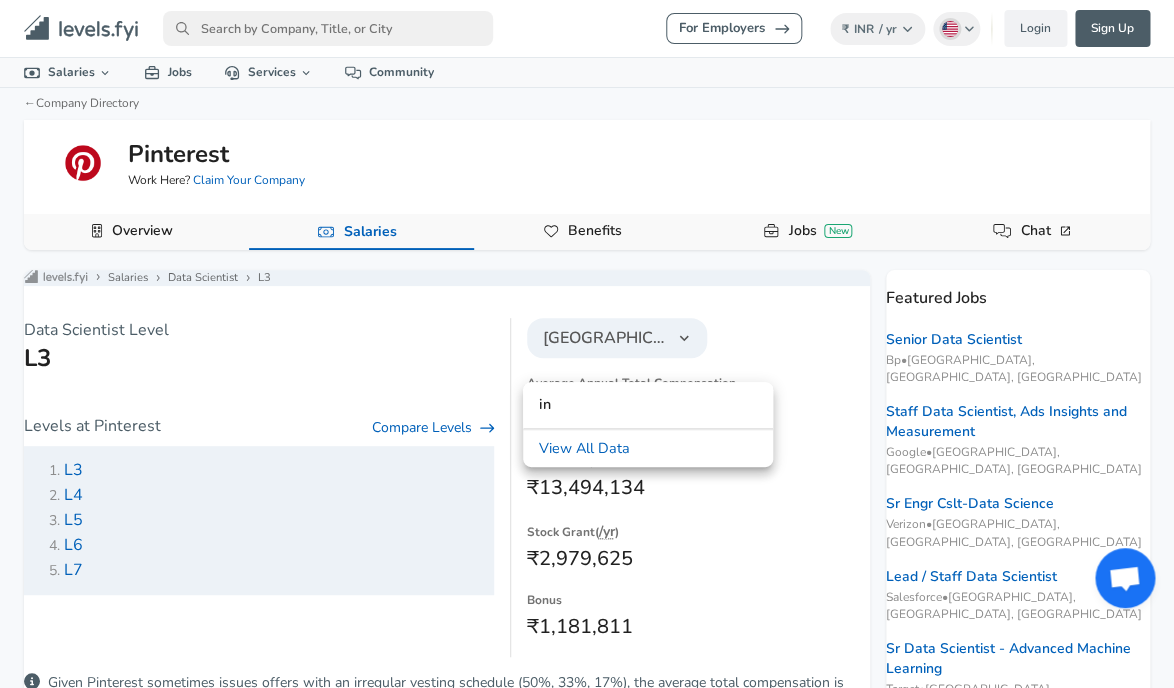 type on "i" 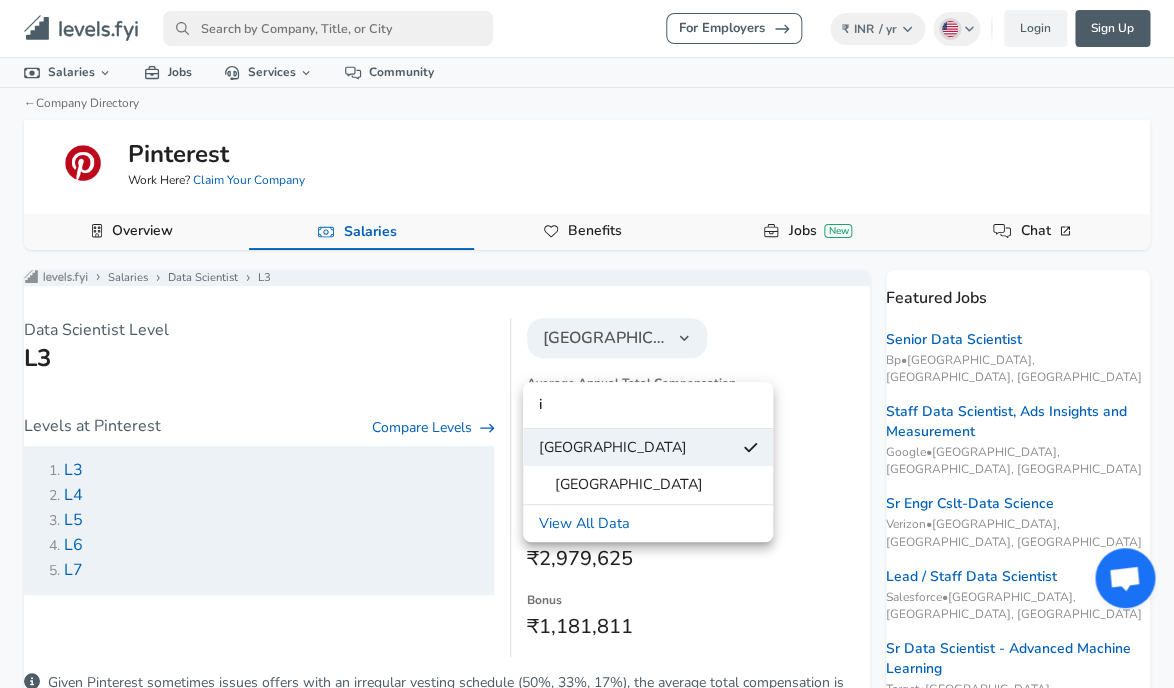 type 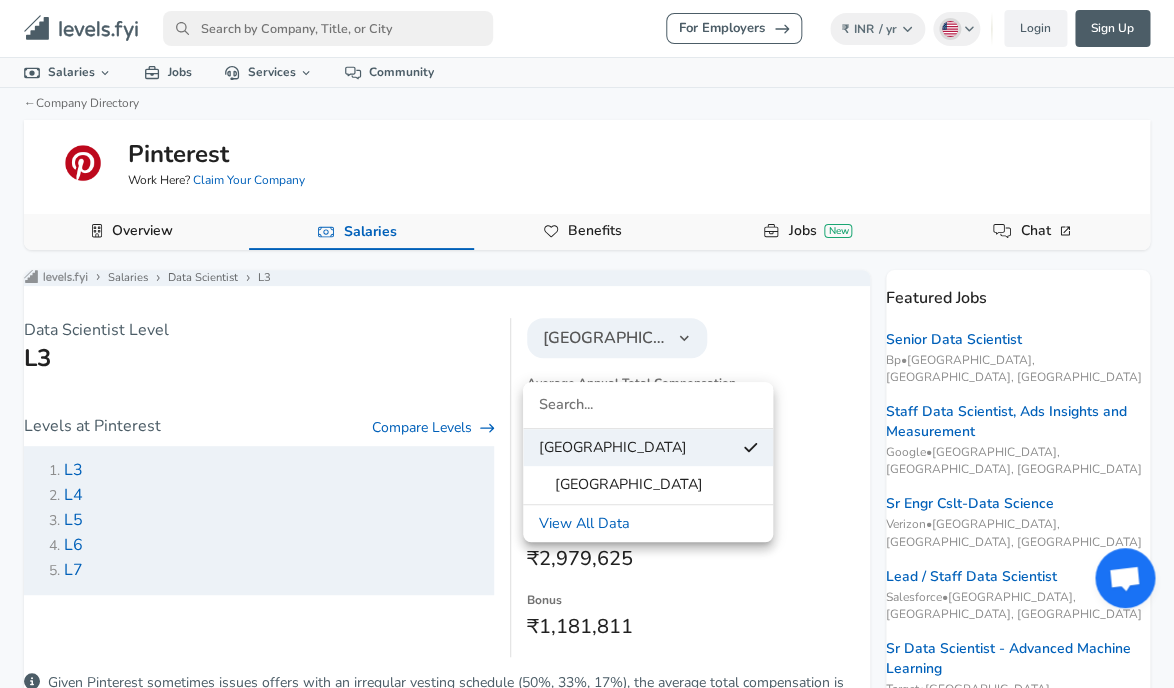 click on "View All Data" at bounding box center (648, 524) 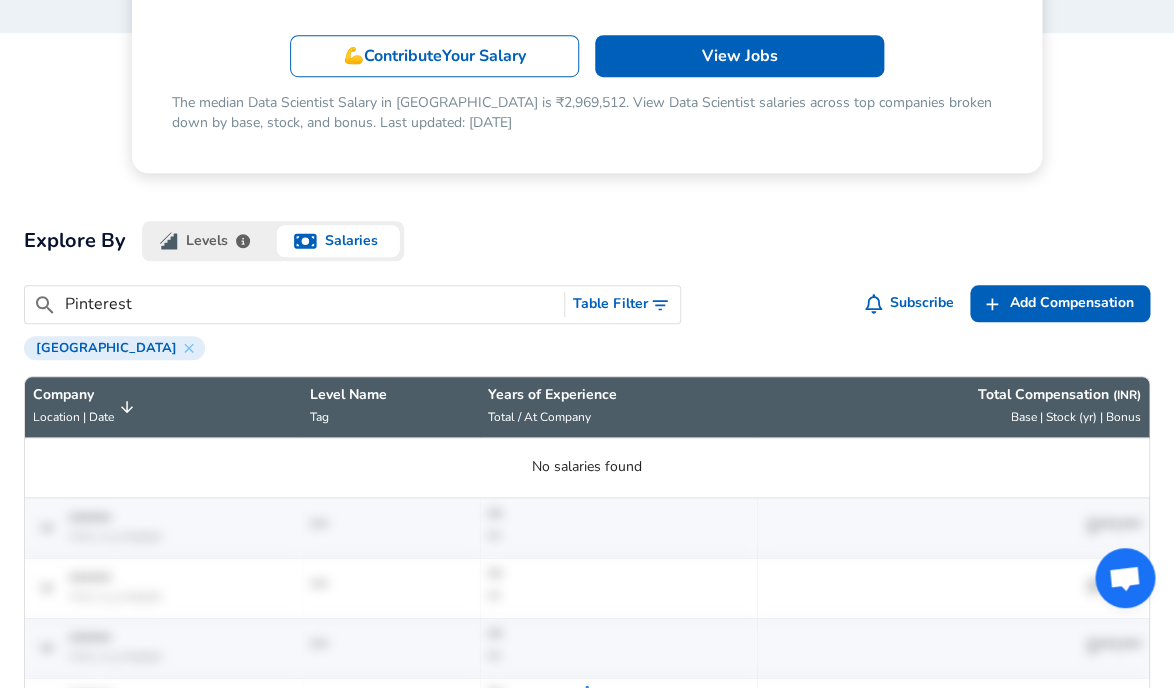scroll, scrollTop: 423, scrollLeft: 0, axis: vertical 